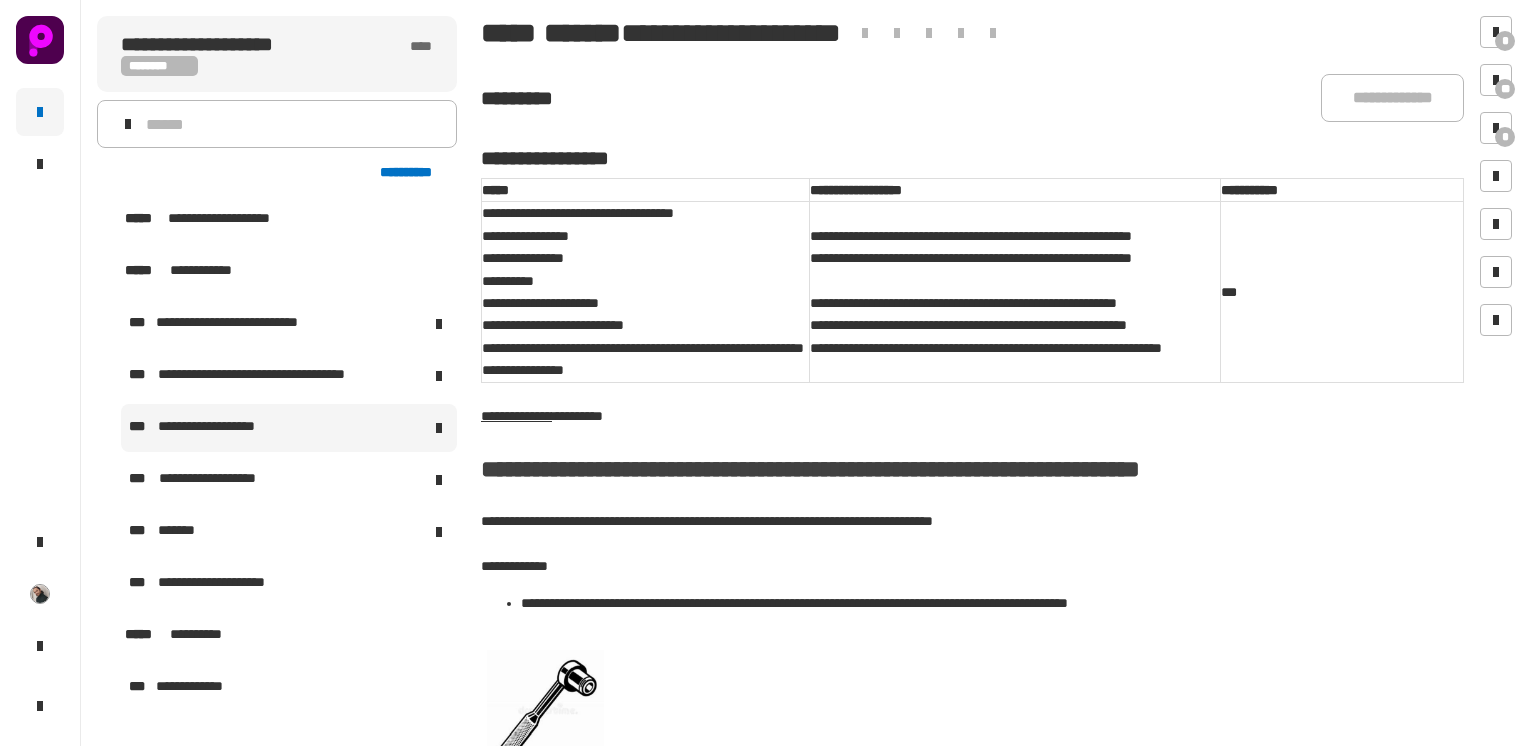 scroll, scrollTop: 0, scrollLeft: 0, axis: both 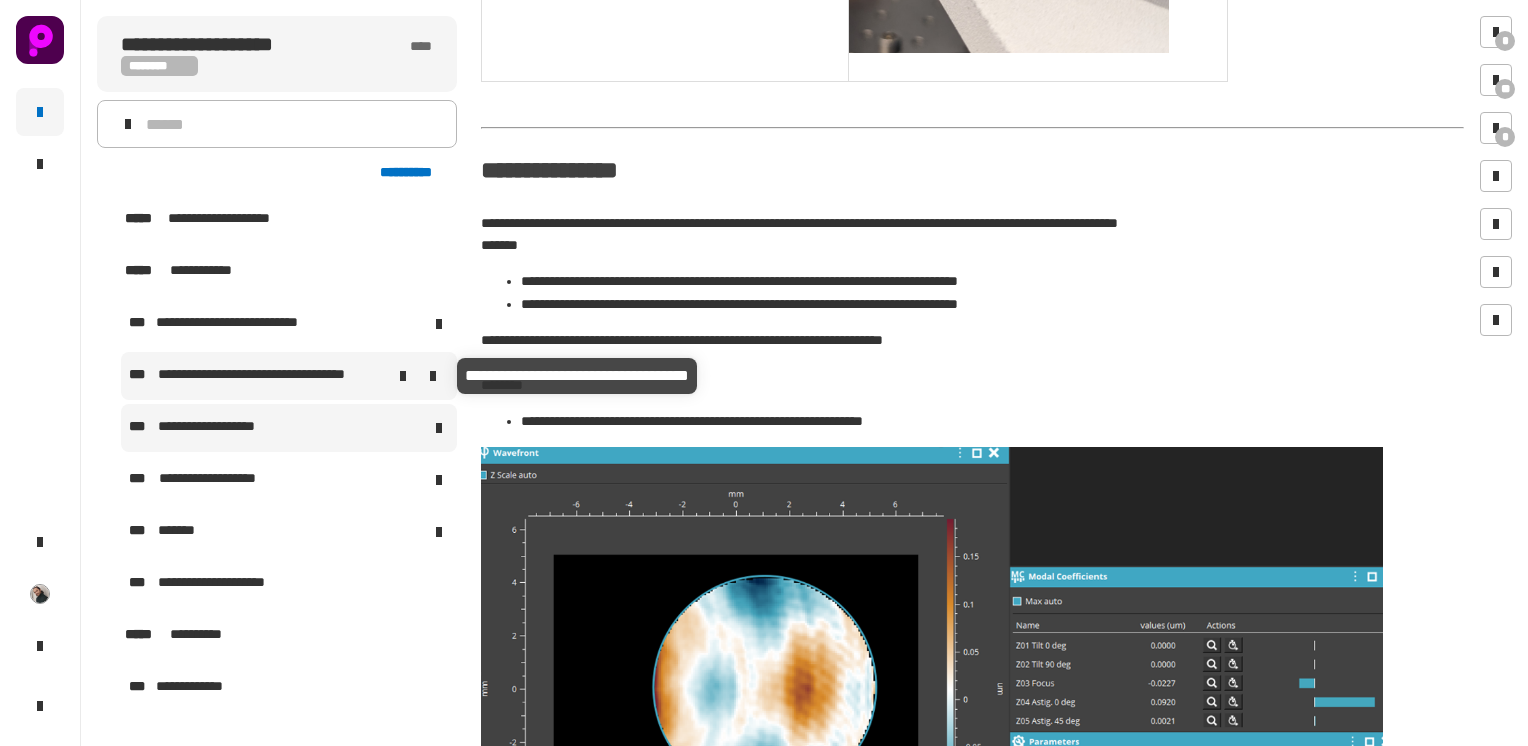 click on "**********" at bounding box center (275, 376) 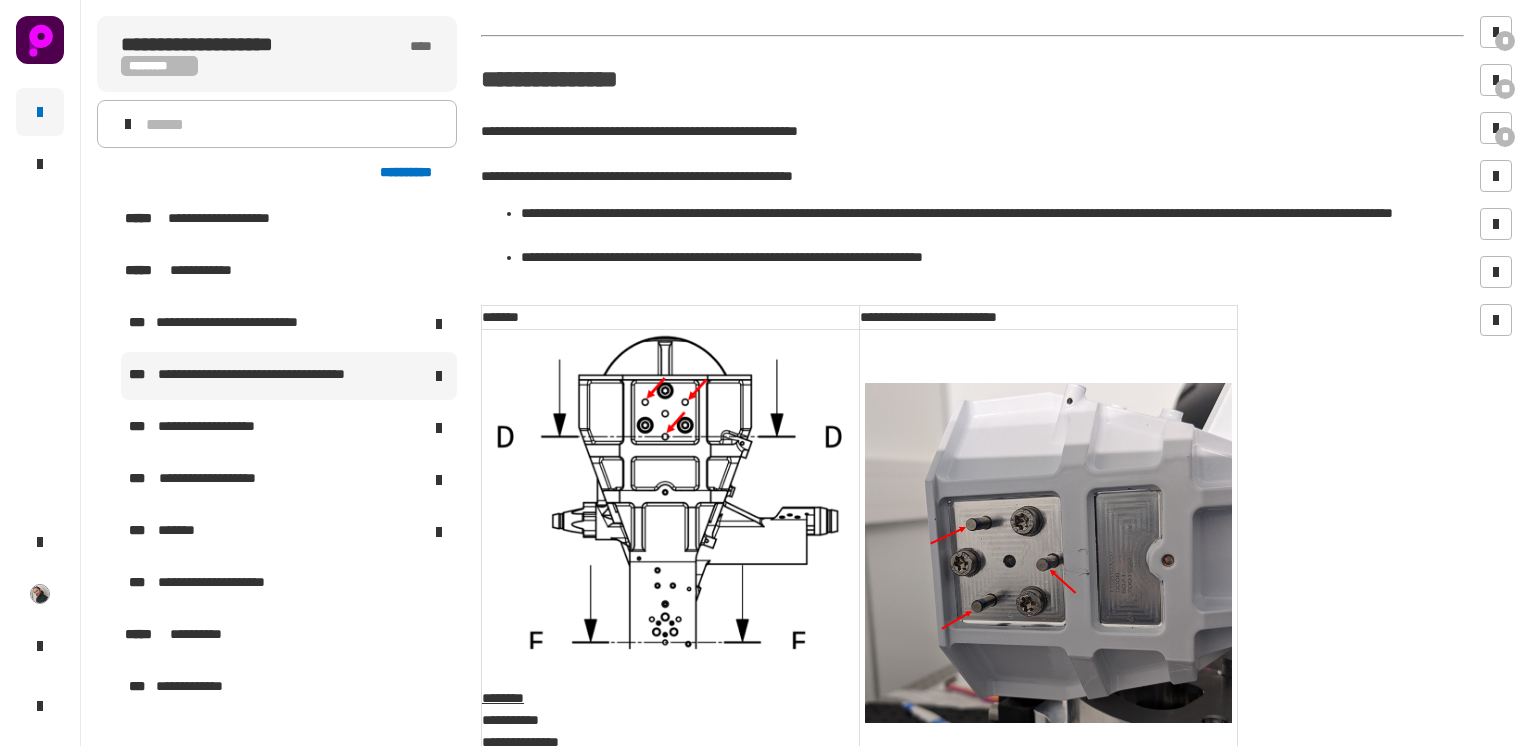 scroll, scrollTop: 4290, scrollLeft: 0, axis: vertical 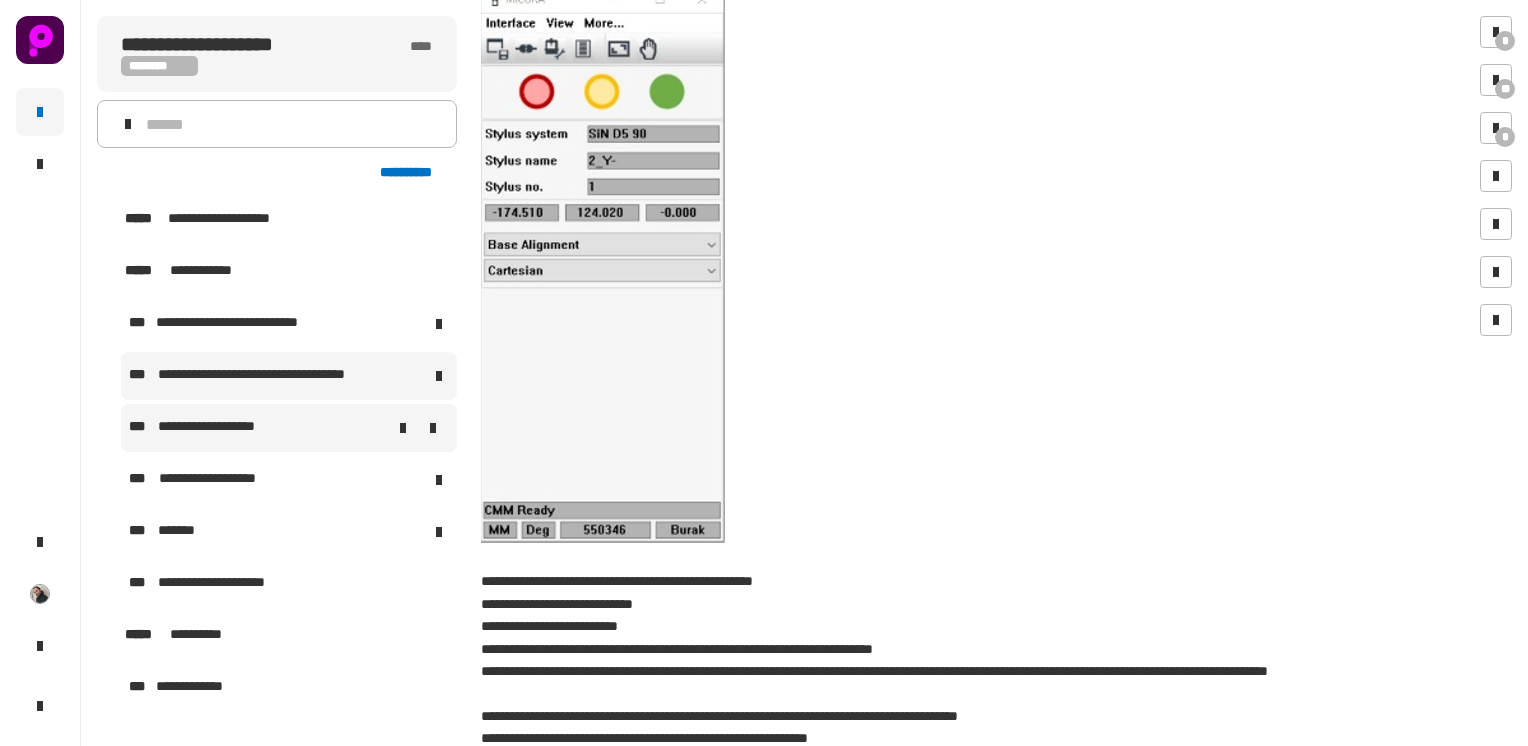 click at bounding box center (373, 428) 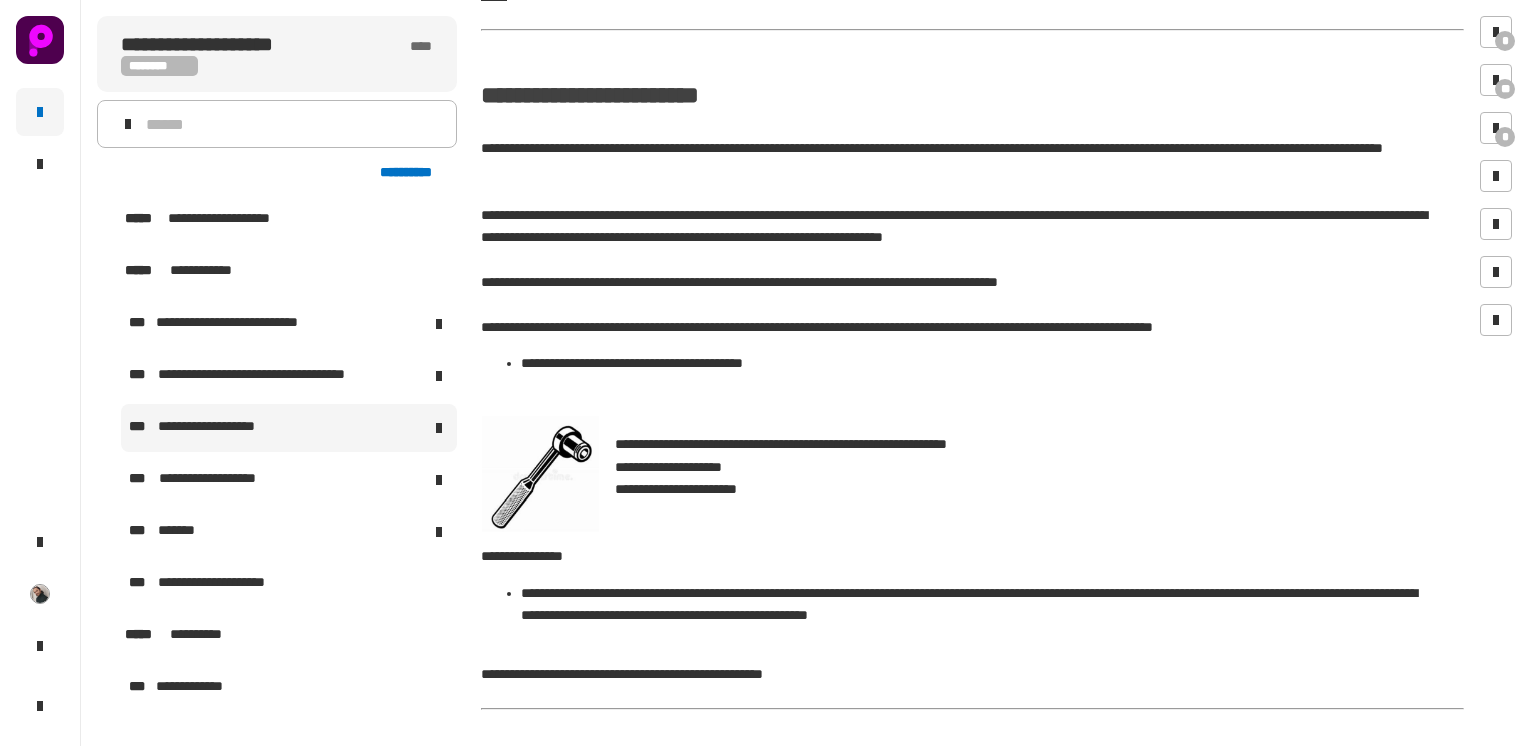 scroll, scrollTop: 8251, scrollLeft: 0, axis: vertical 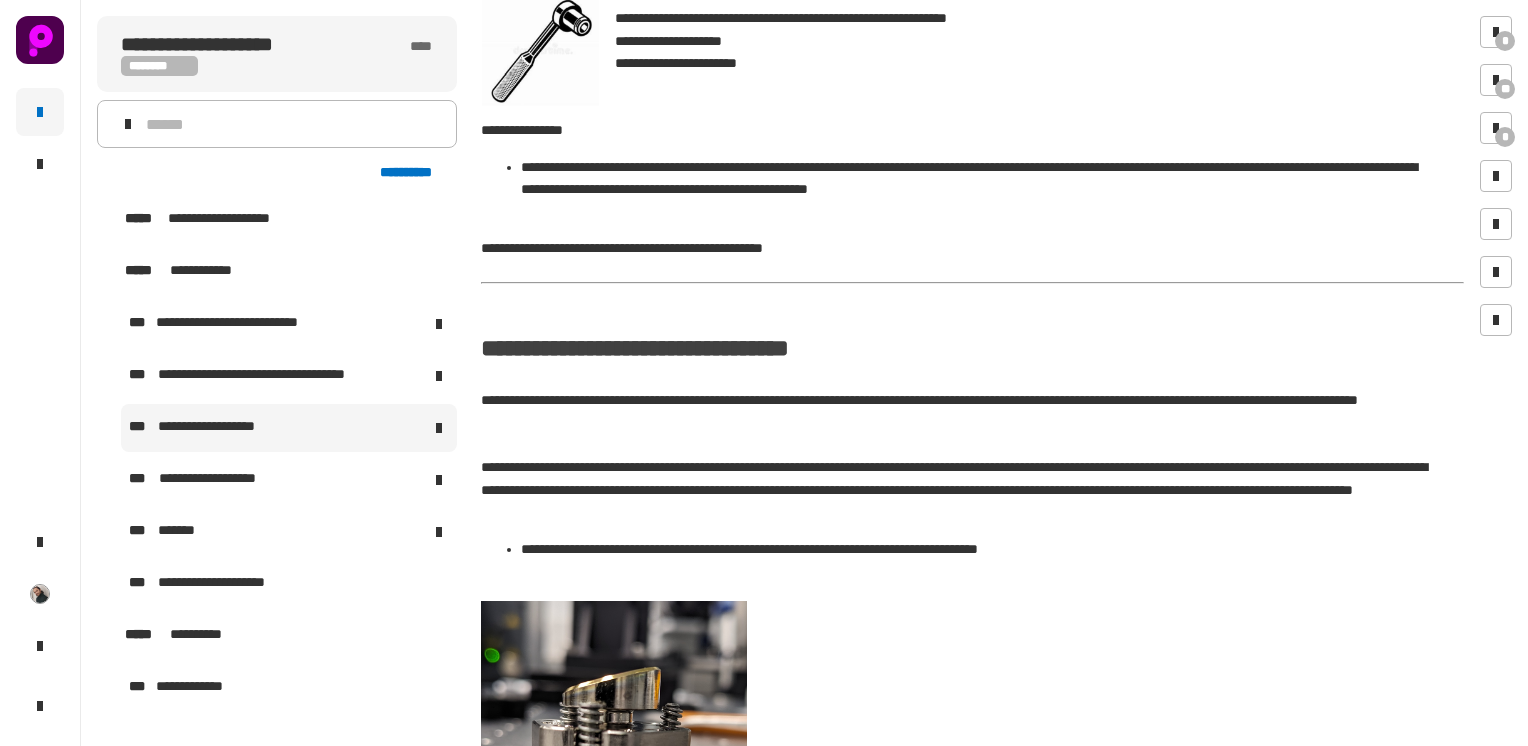 drag, startPoint x: 671, startPoint y: 410, endPoint x: 671, endPoint y: 399, distance: 11 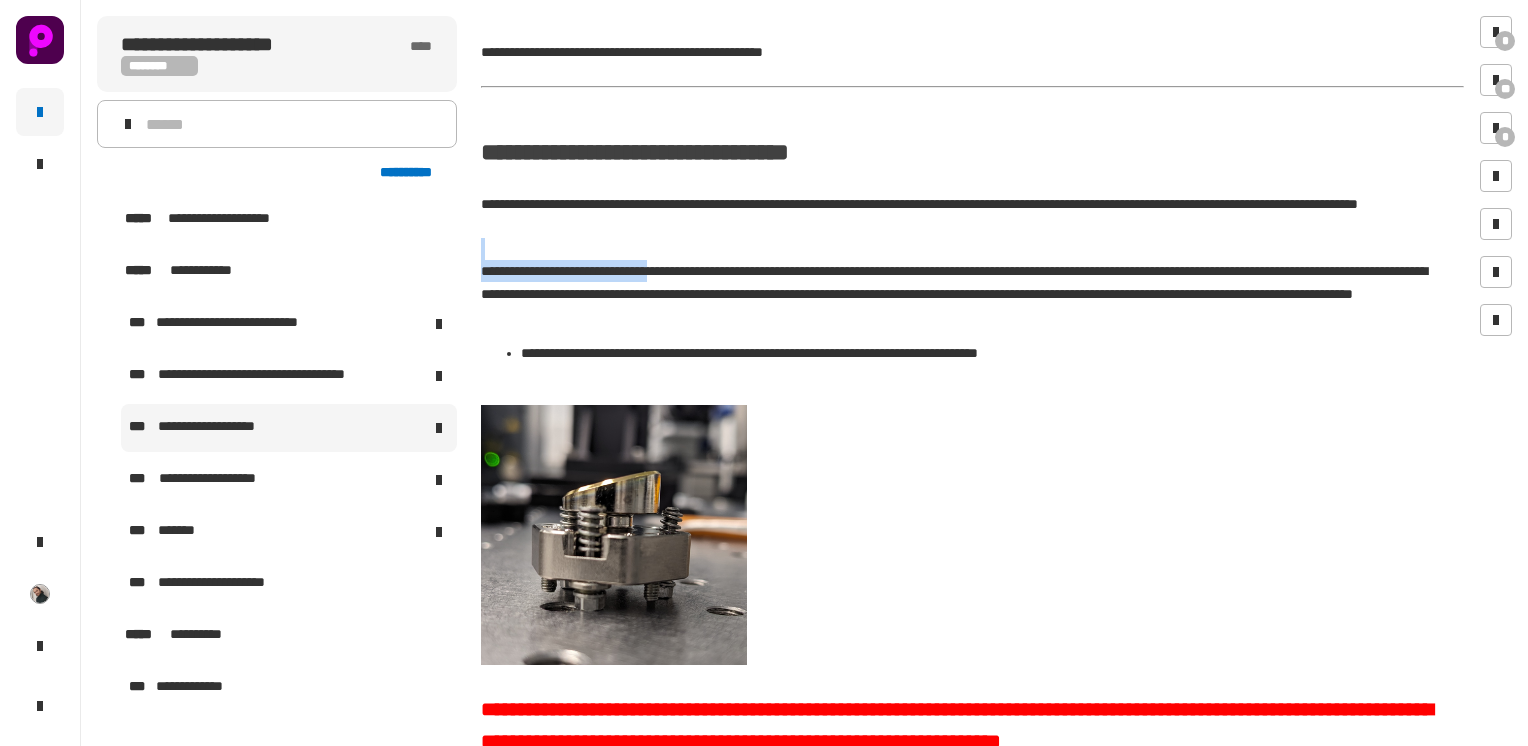 scroll, scrollTop: 8871, scrollLeft: 0, axis: vertical 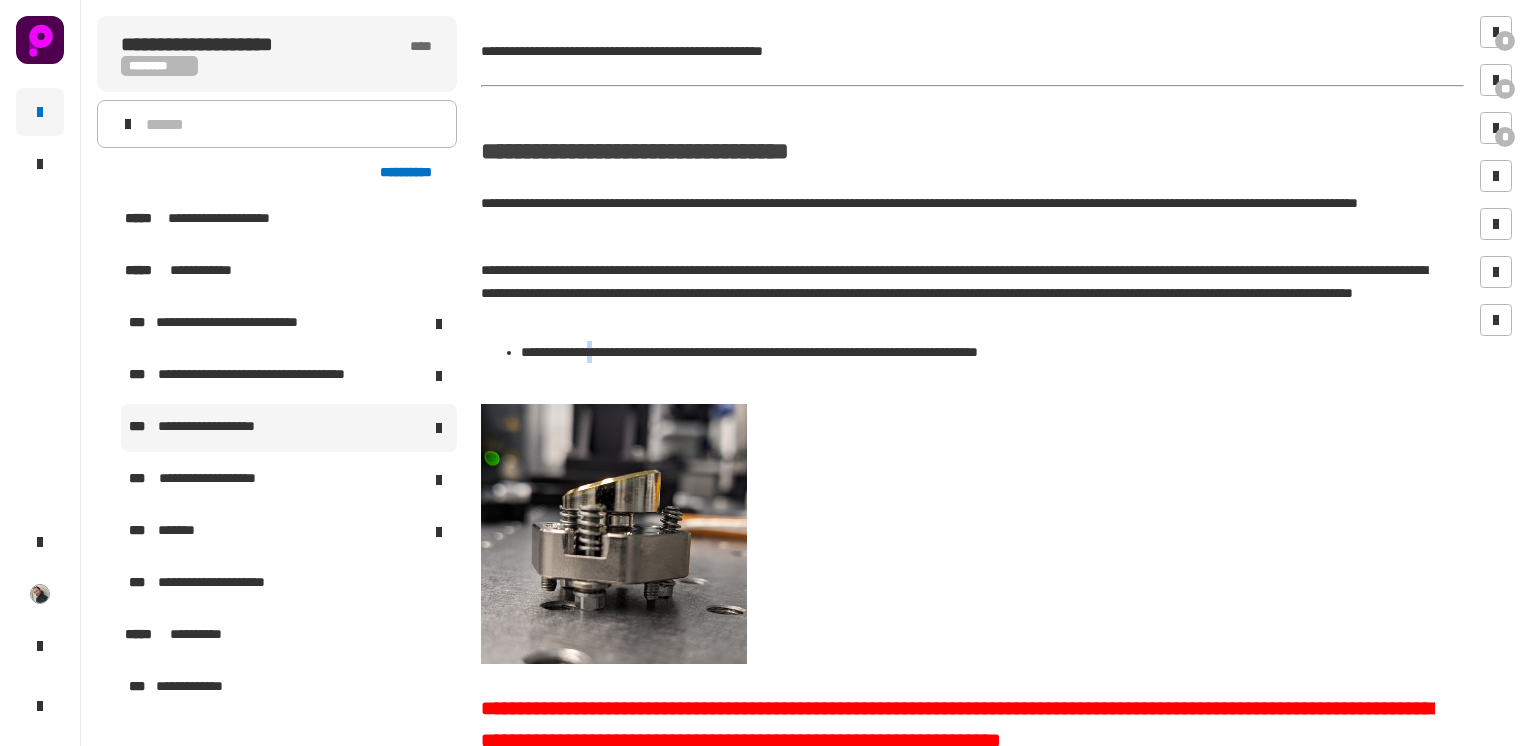 drag, startPoint x: 671, startPoint y: 399, endPoint x: 603, endPoint y: 281, distance: 136.19104 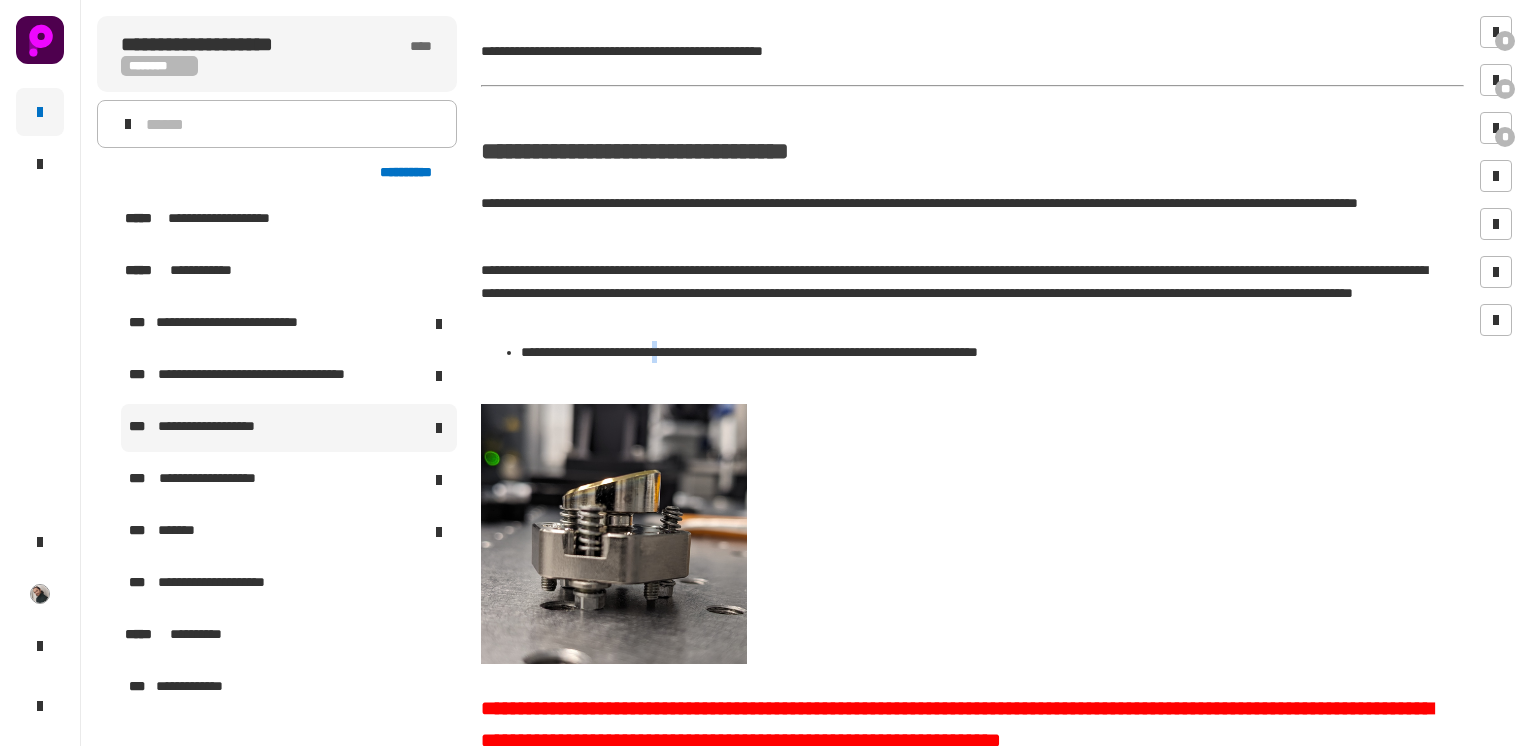 drag, startPoint x: 603, startPoint y: 281, endPoint x: 683, endPoint y: 295, distance: 81.21576 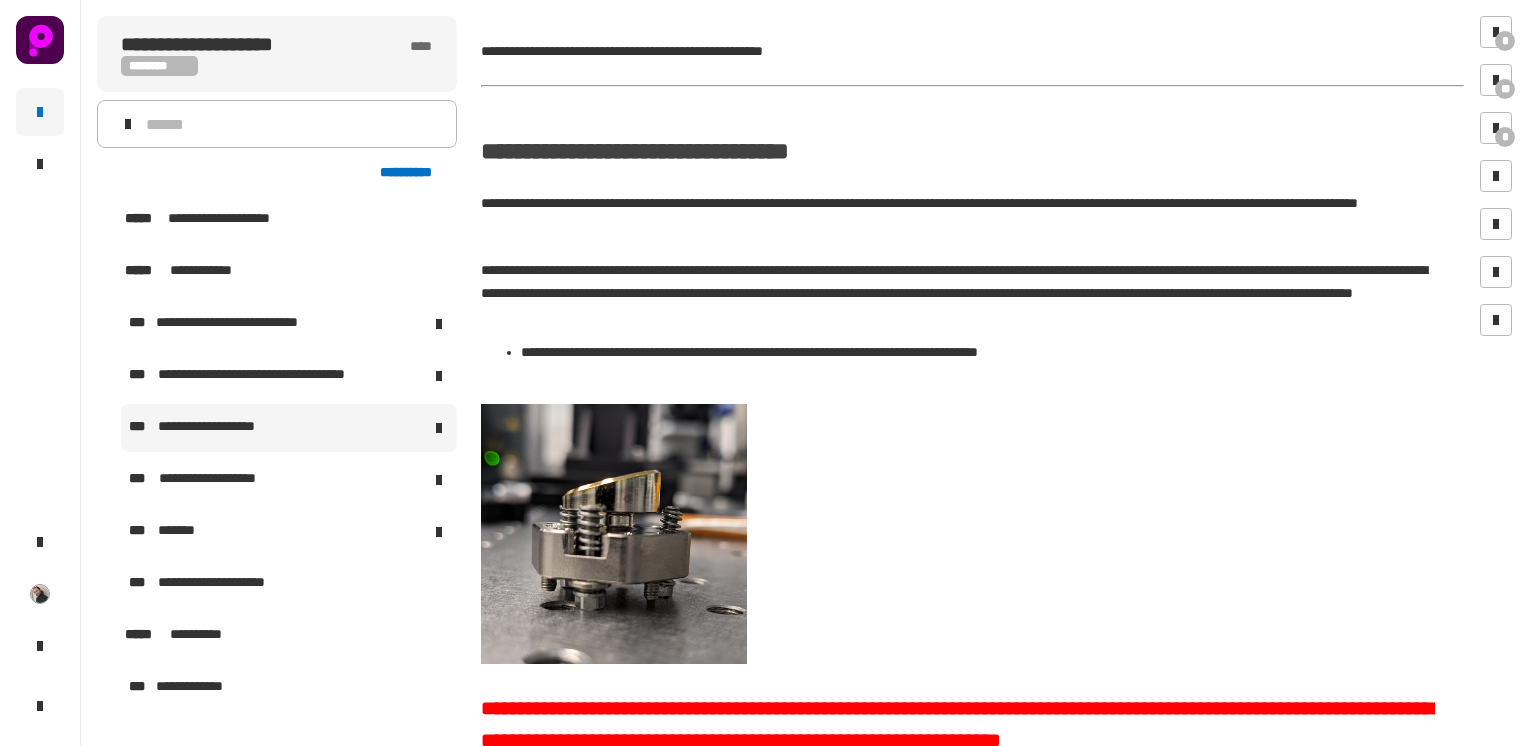 drag, startPoint x: 683, startPoint y: 295, endPoint x: 720, endPoint y: 327, distance: 48.9183 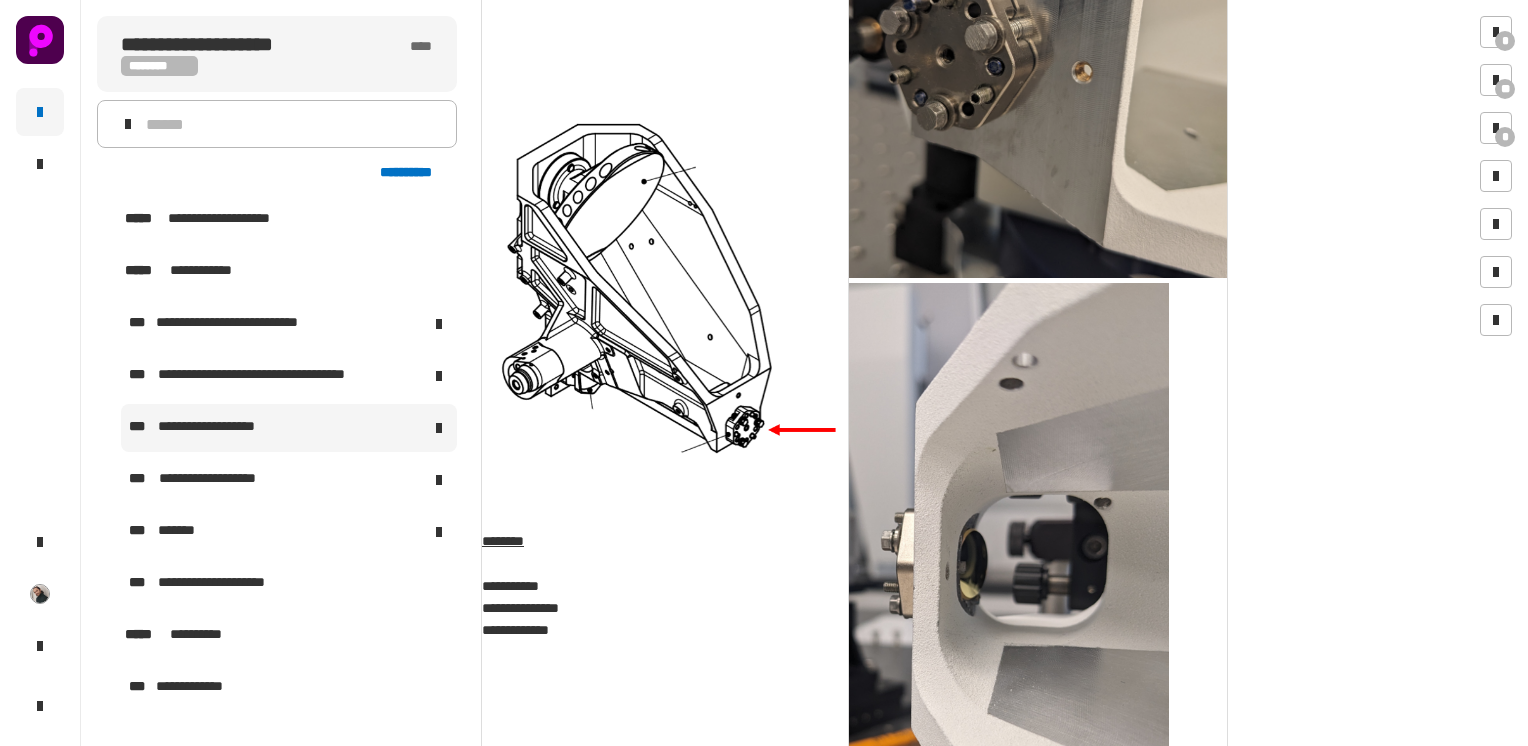 scroll, scrollTop: 10711, scrollLeft: 0, axis: vertical 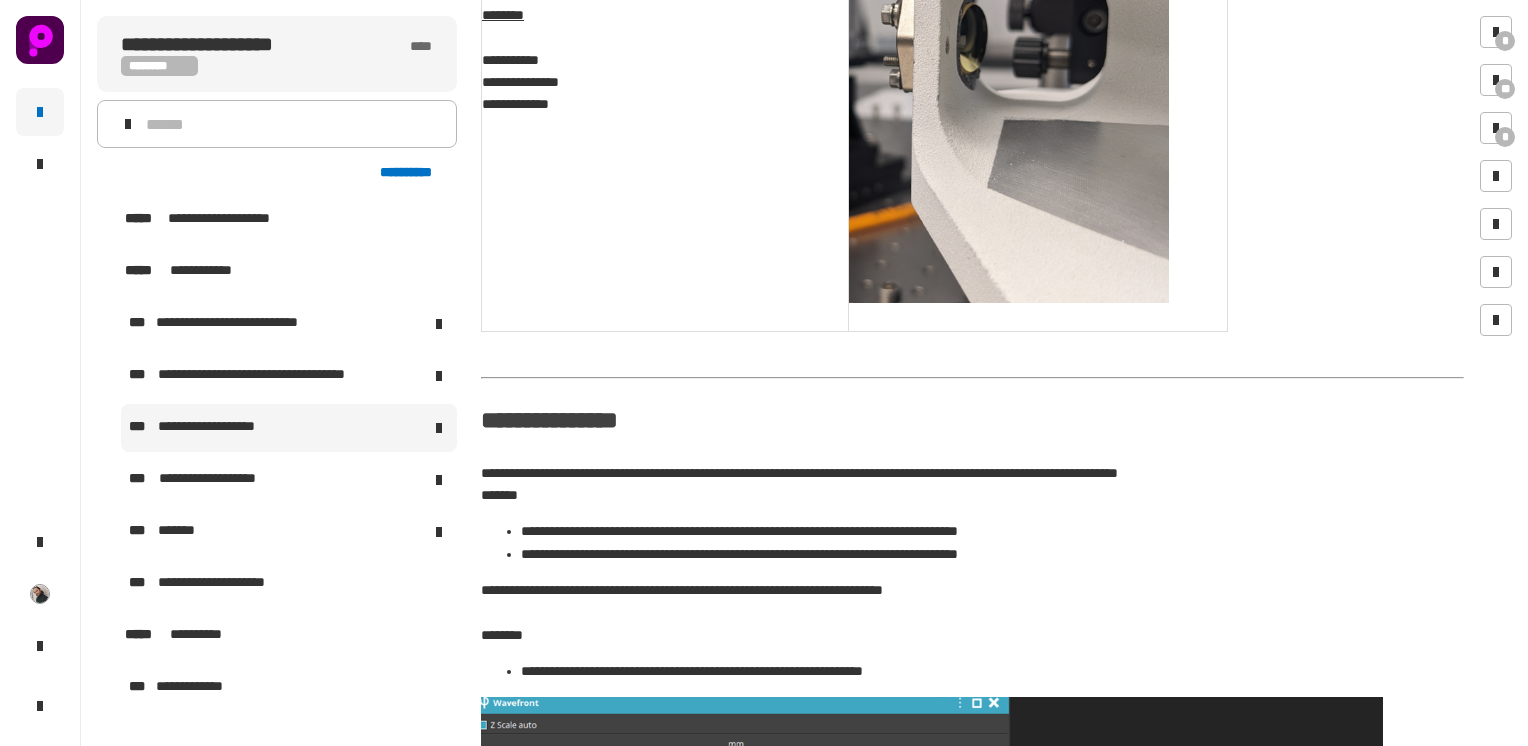 drag, startPoint x: 733, startPoint y: 529, endPoint x: 596, endPoint y: 477, distance: 146.53668 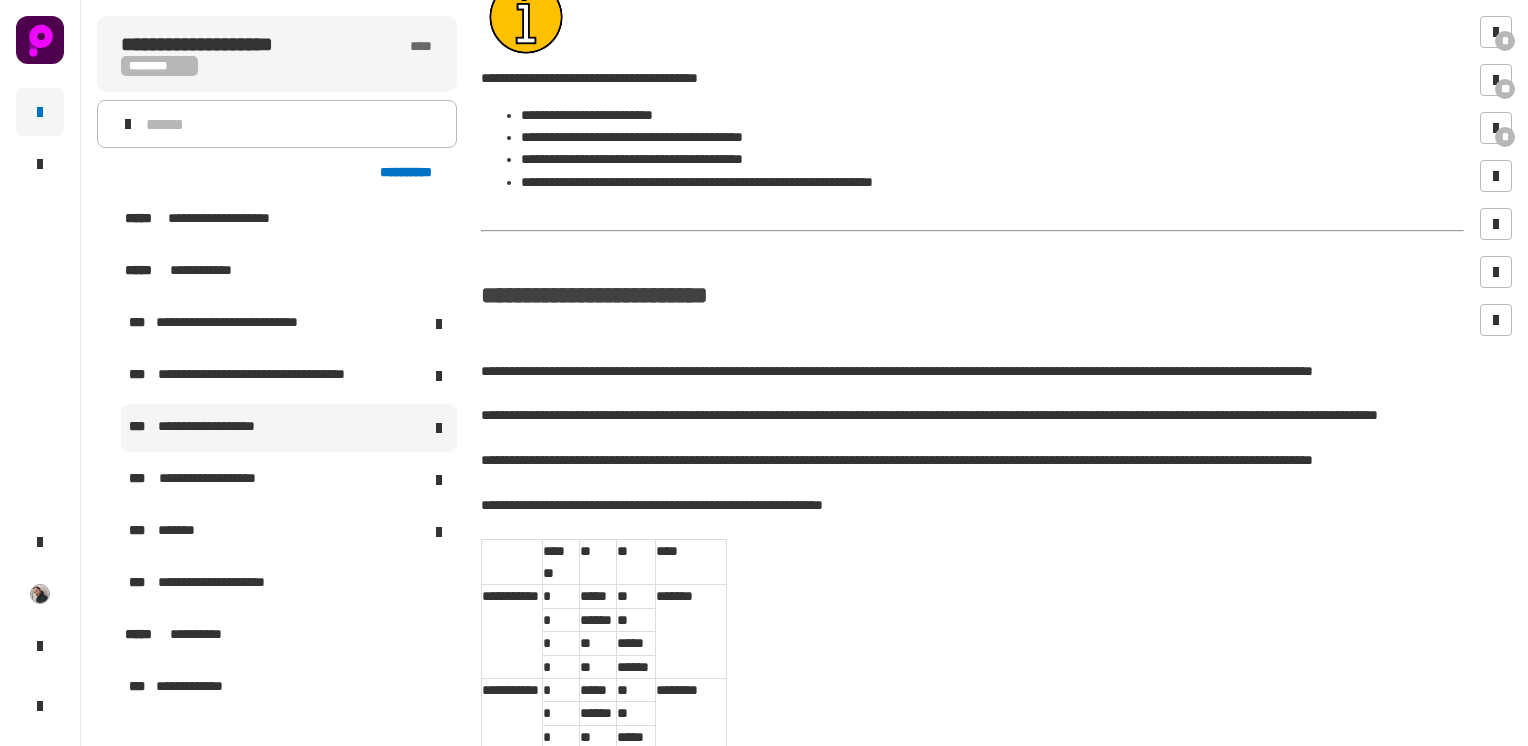 scroll, scrollTop: 12623, scrollLeft: 0, axis: vertical 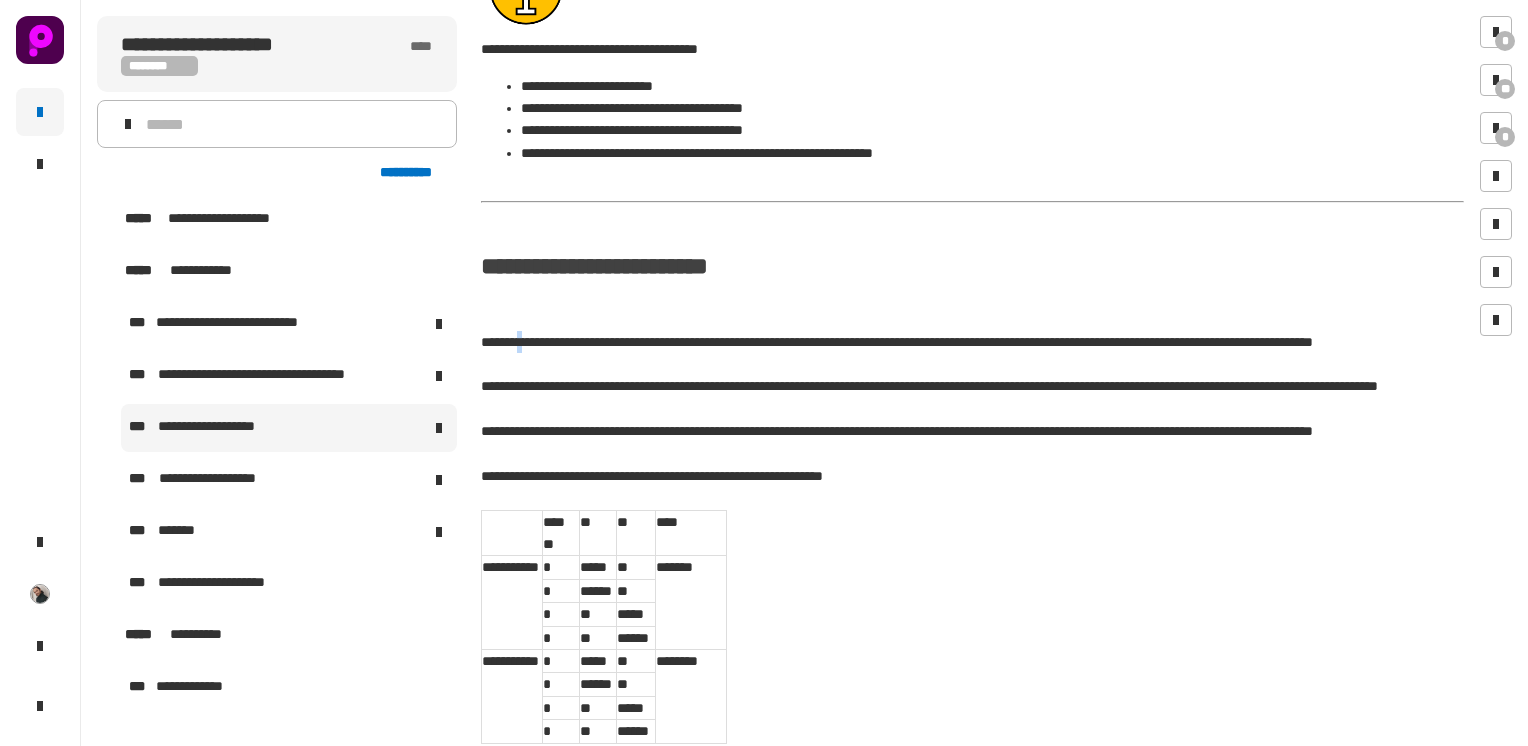 drag, startPoint x: 596, startPoint y: 477, endPoint x: 520, endPoint y: 300, distance: 192.62659 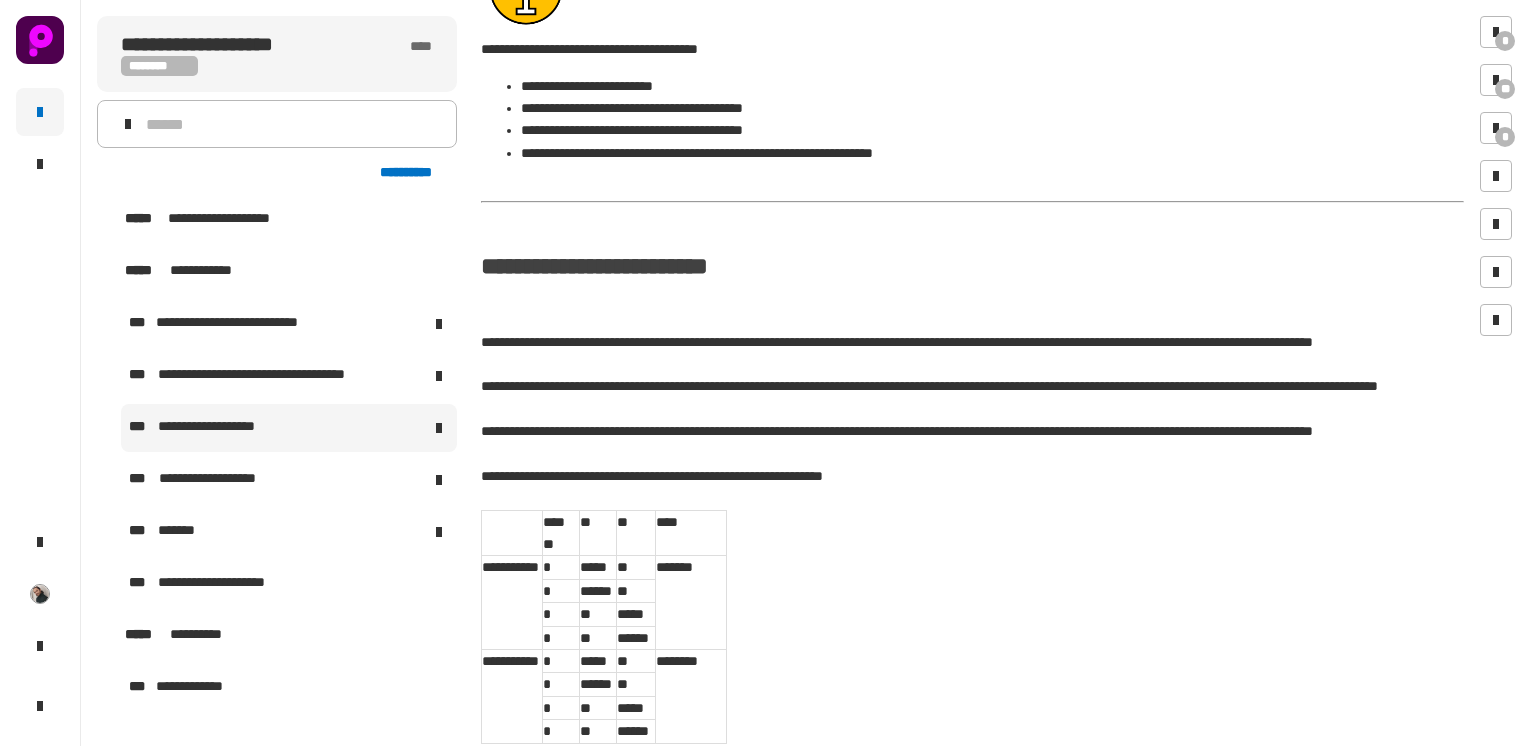 drag, startPoint x: 520, startPoint y: 300, endPoint x: 586, endPoint y: 328, distance: 71.693794 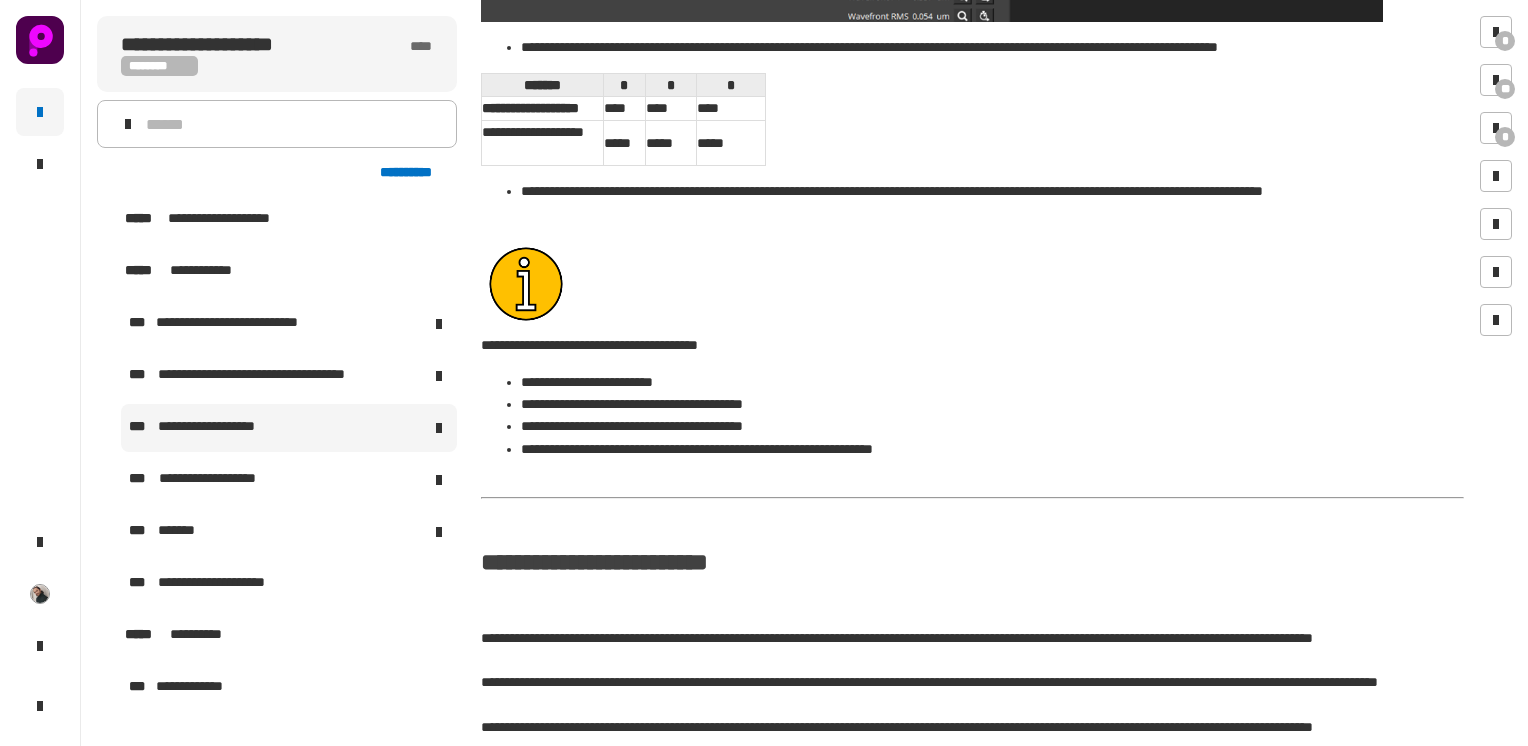 scroll, scrollTop: 12623, scrollLeft: 0, axis: vertical 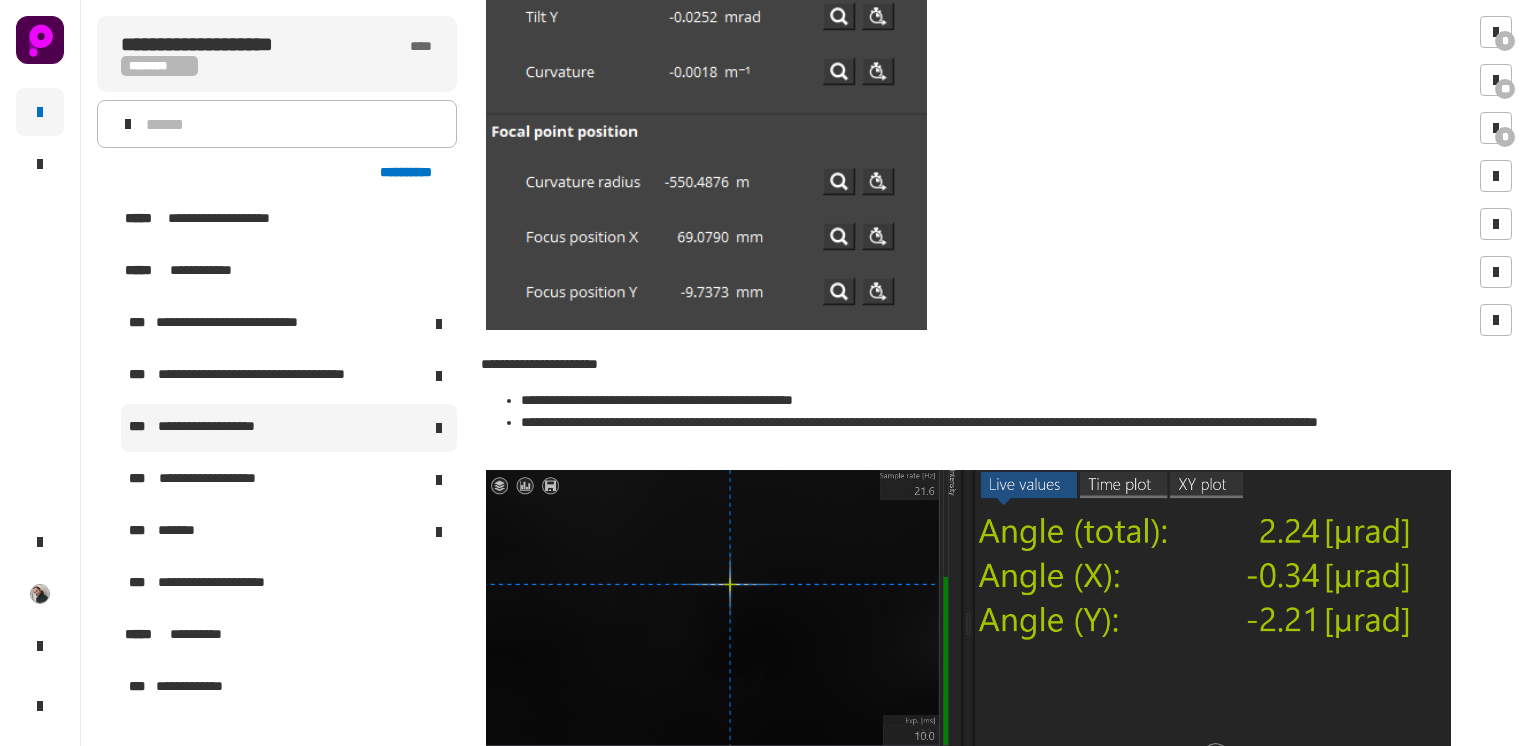 click on "**********" 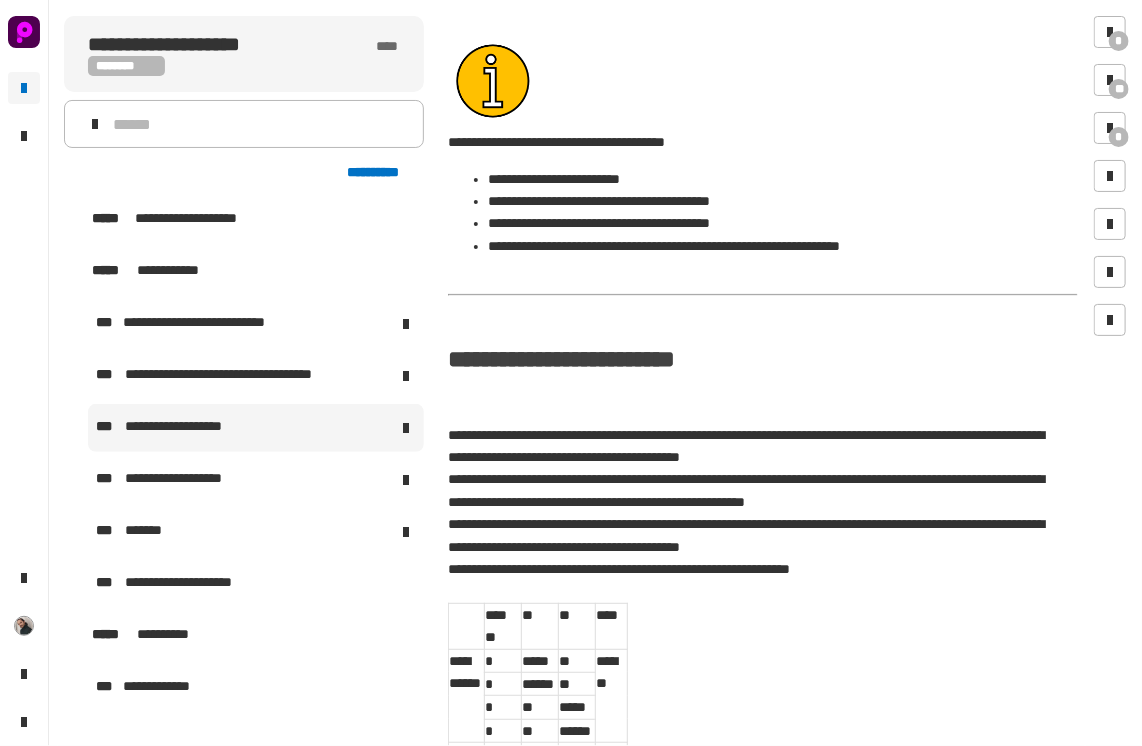 scroll, scrollTop: 12106, scrollLeft: 0, axis: vertical 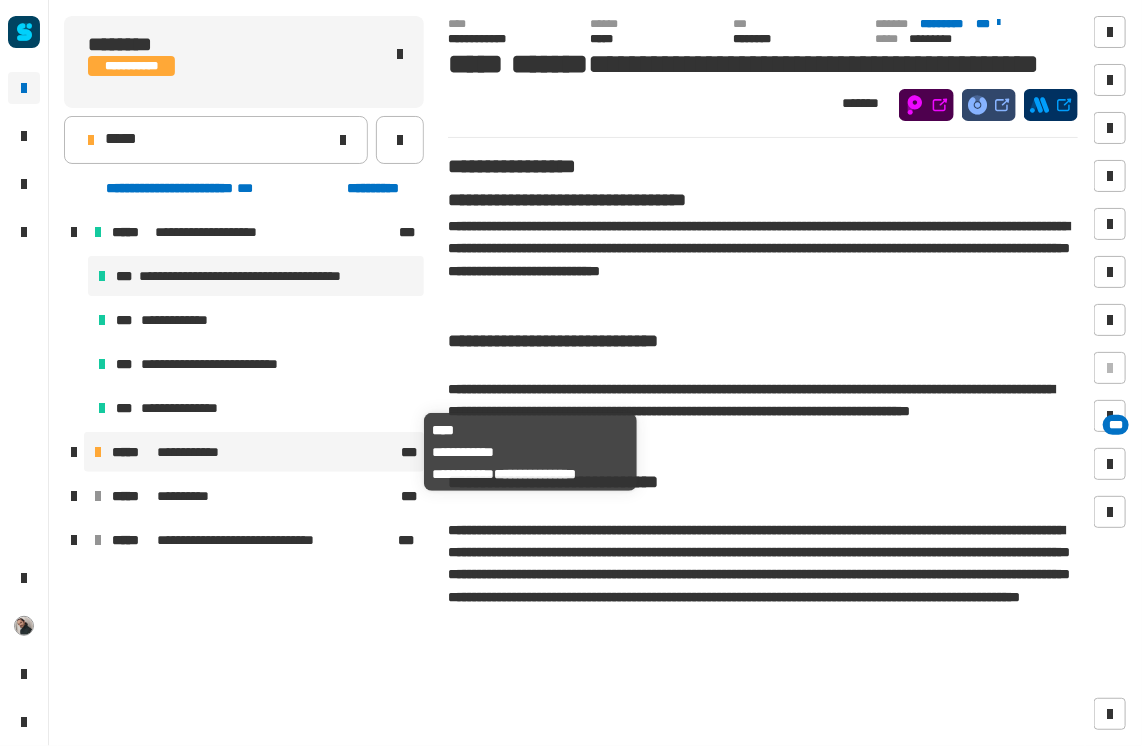 click on "**********" at bounding box center (254, 452) 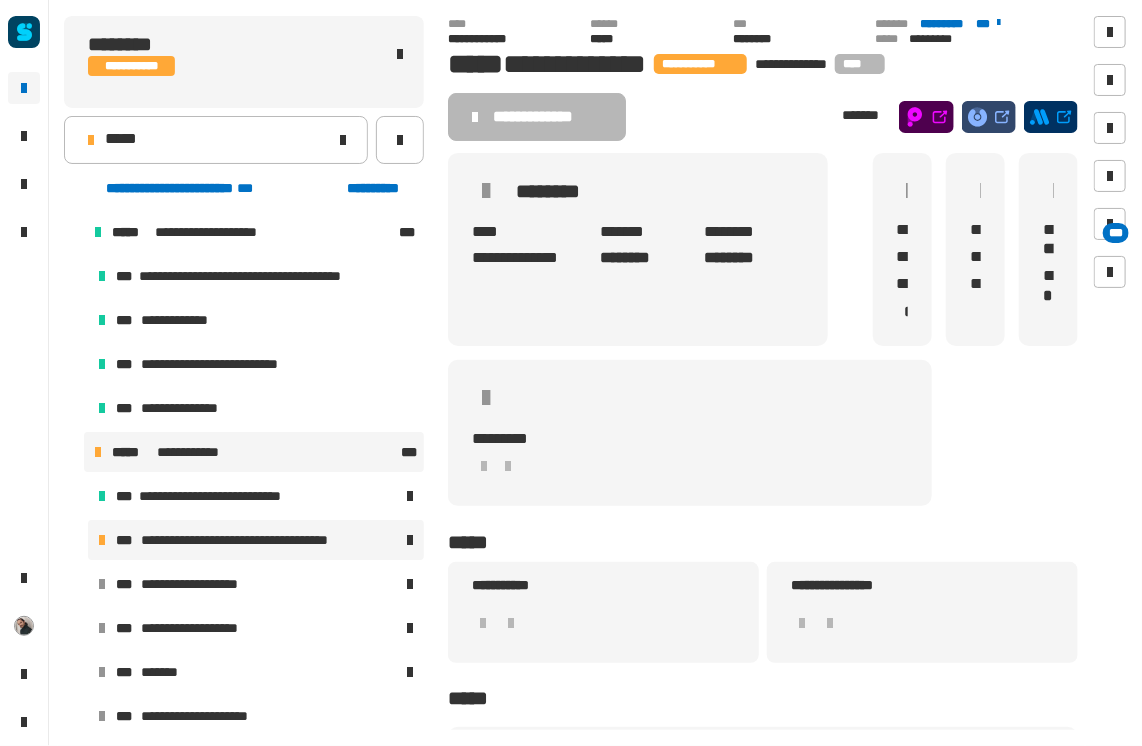 click on "**********" at bounding box center (261, 540) 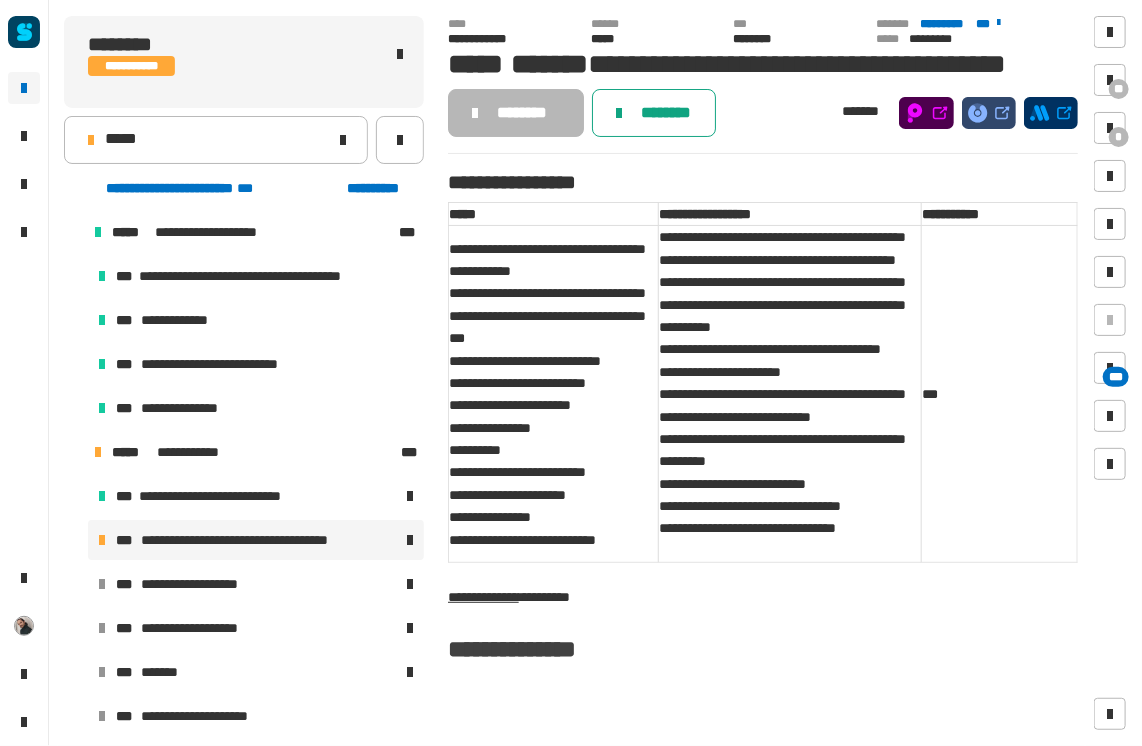 click on "********" 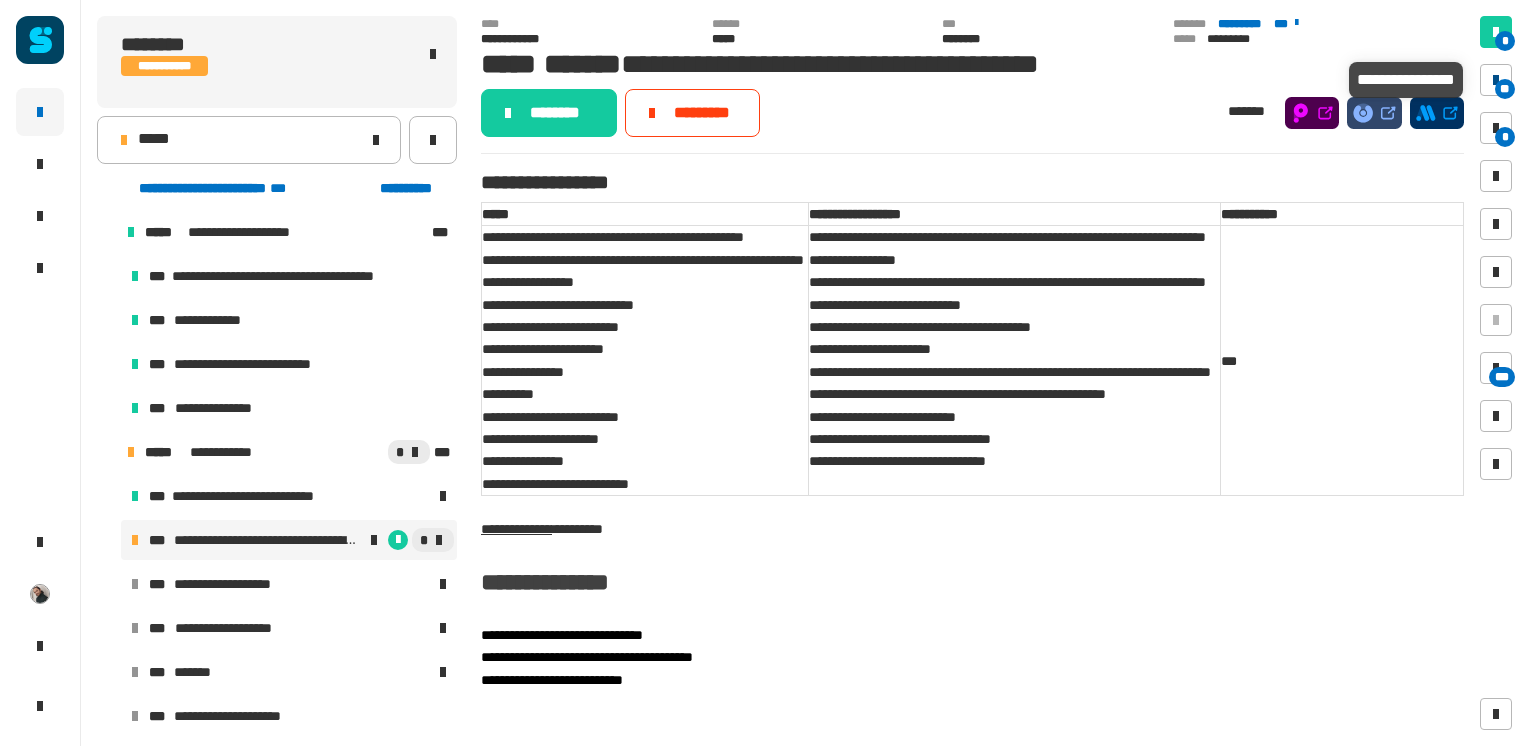 click on "**" at bounding box center (1505, 89) 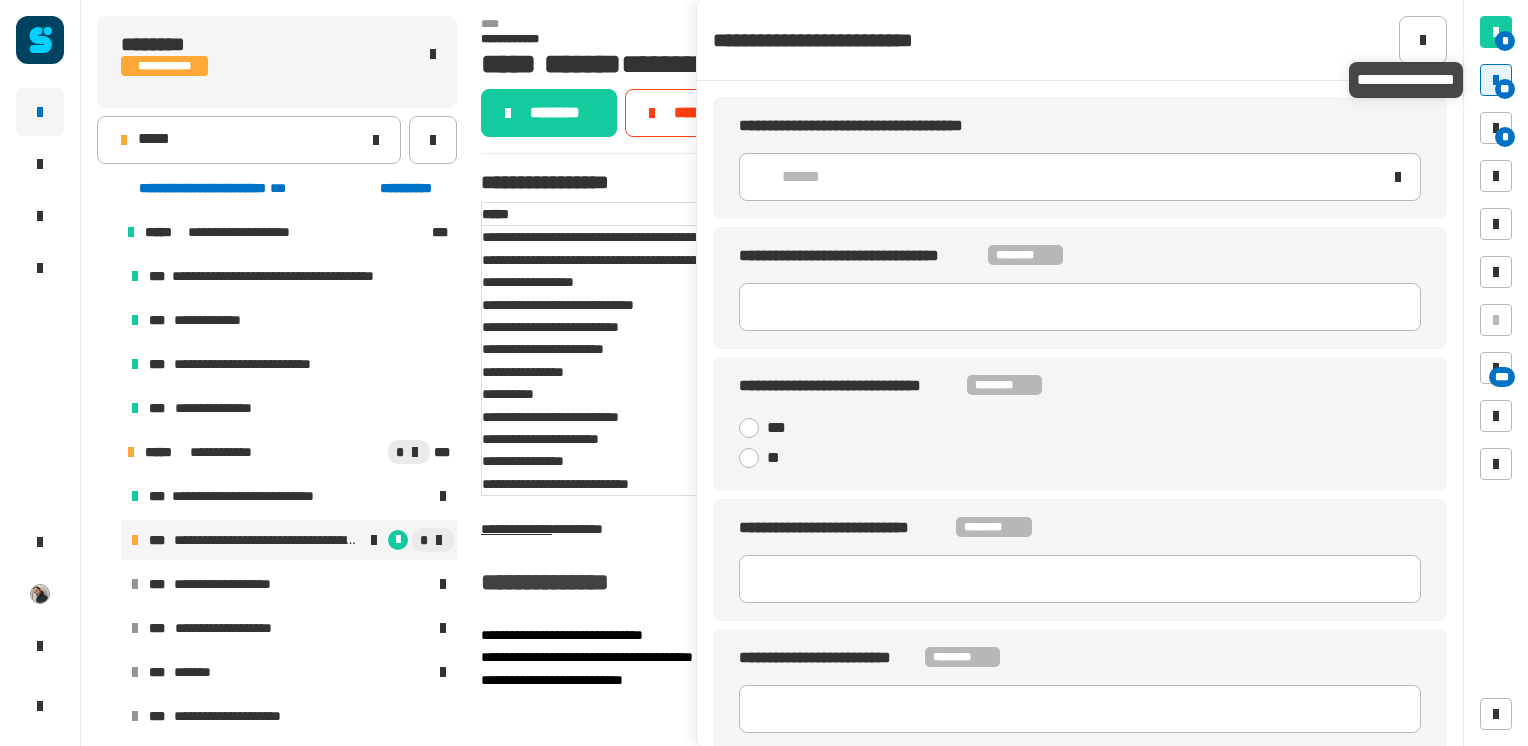 click on "**" at bounding box center [1505, 89] 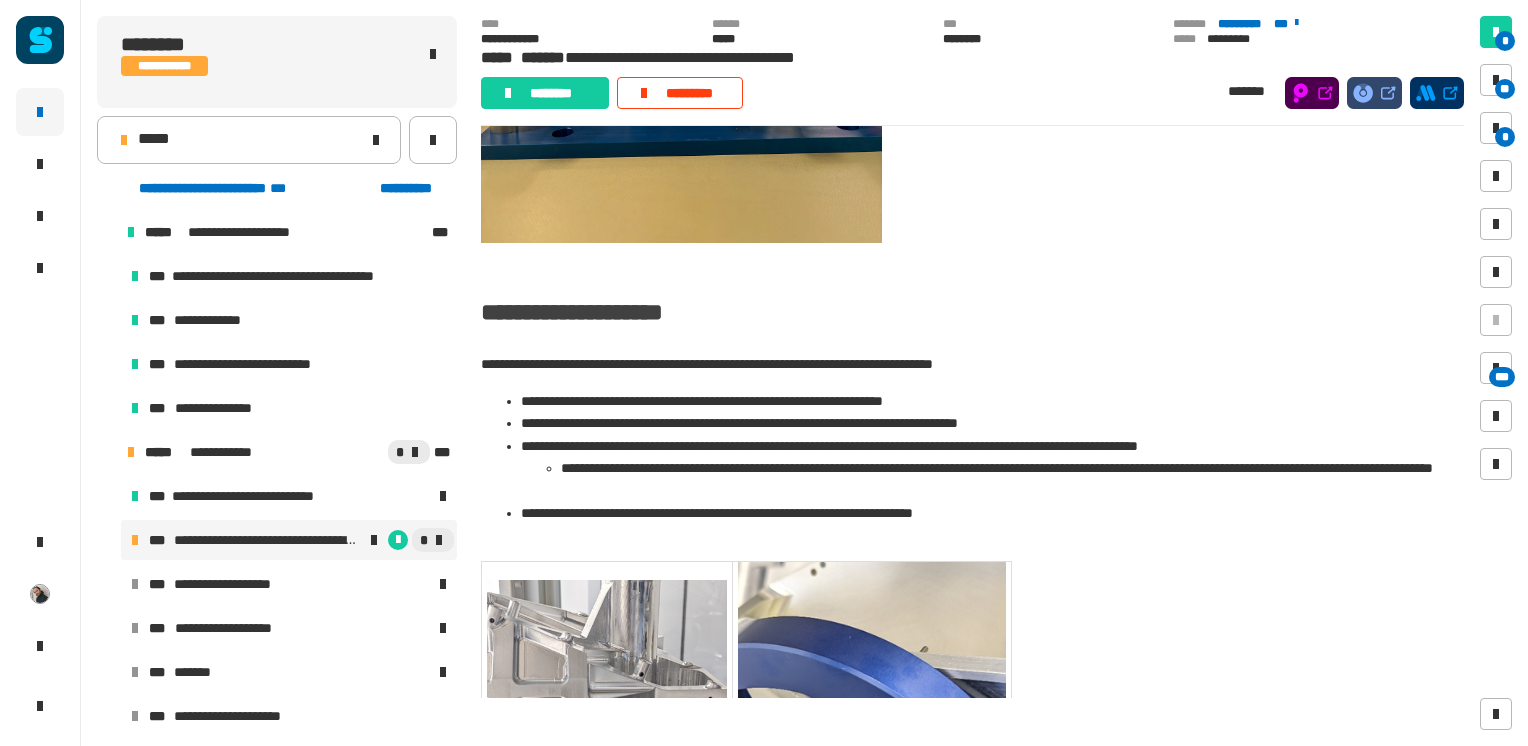 scroll, scrollTop: 1071, scrollLeft: 0, axis: vertical 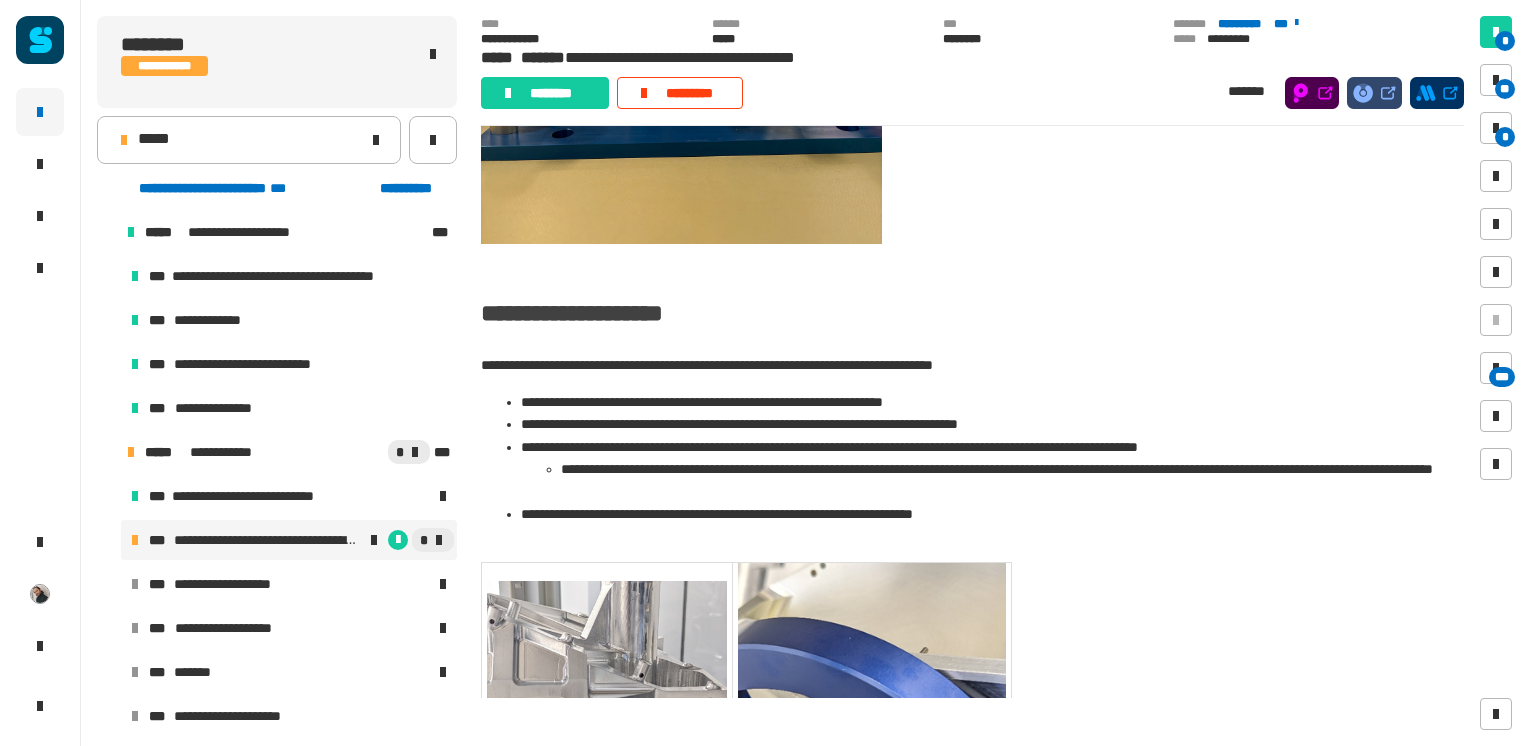 type 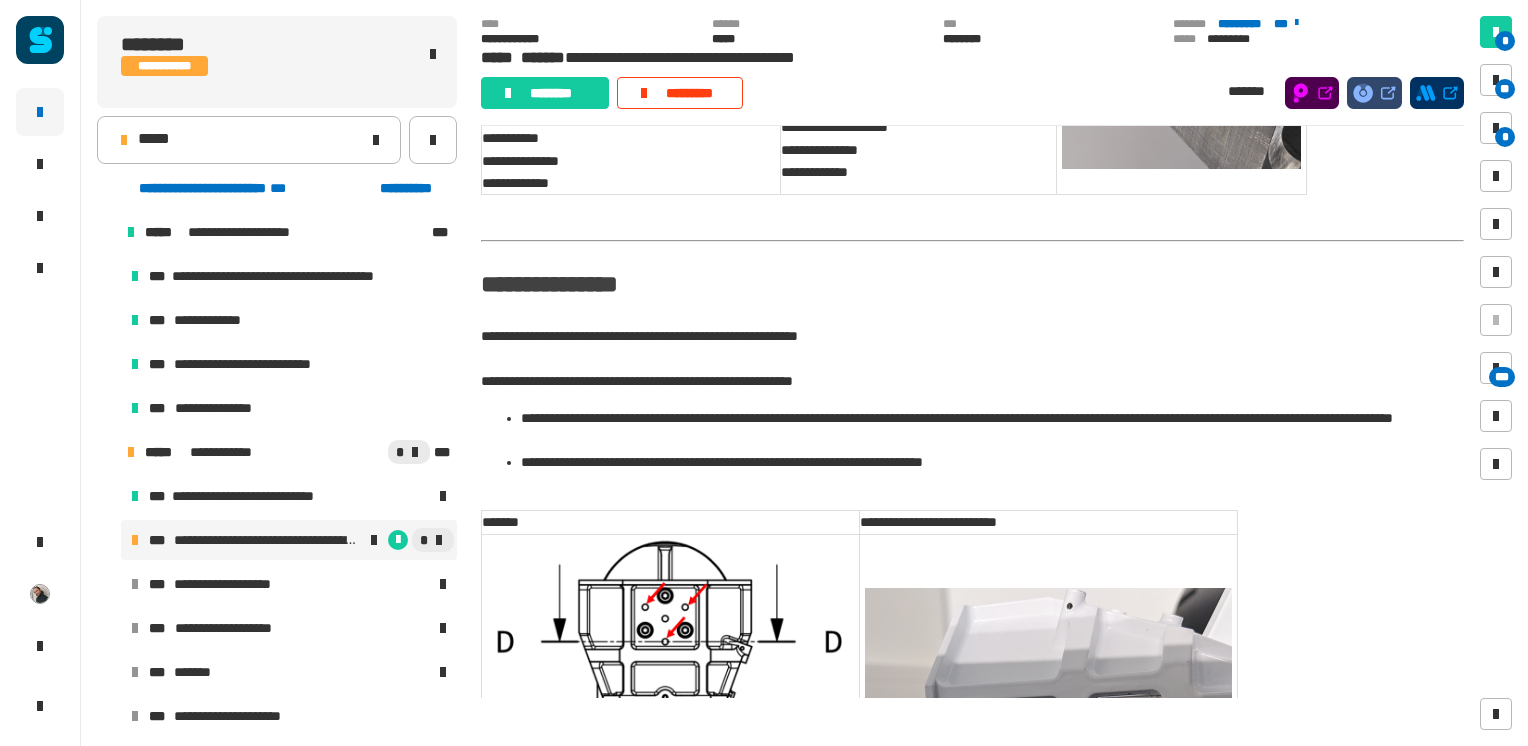 scroll, scrollTop: 4066, scrollLeft: 0, axis: vertical 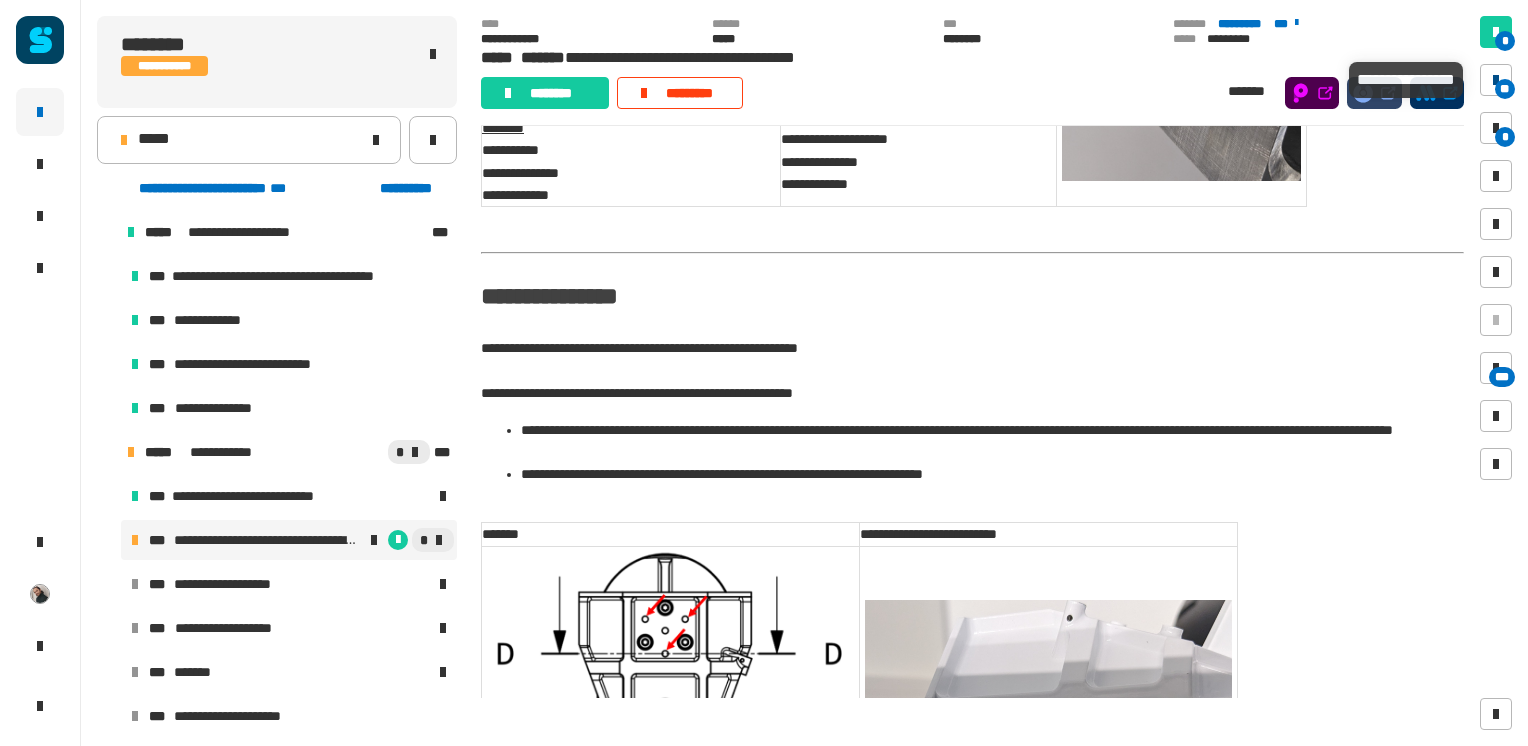 click on "**" at bounding box center (1505, 89) 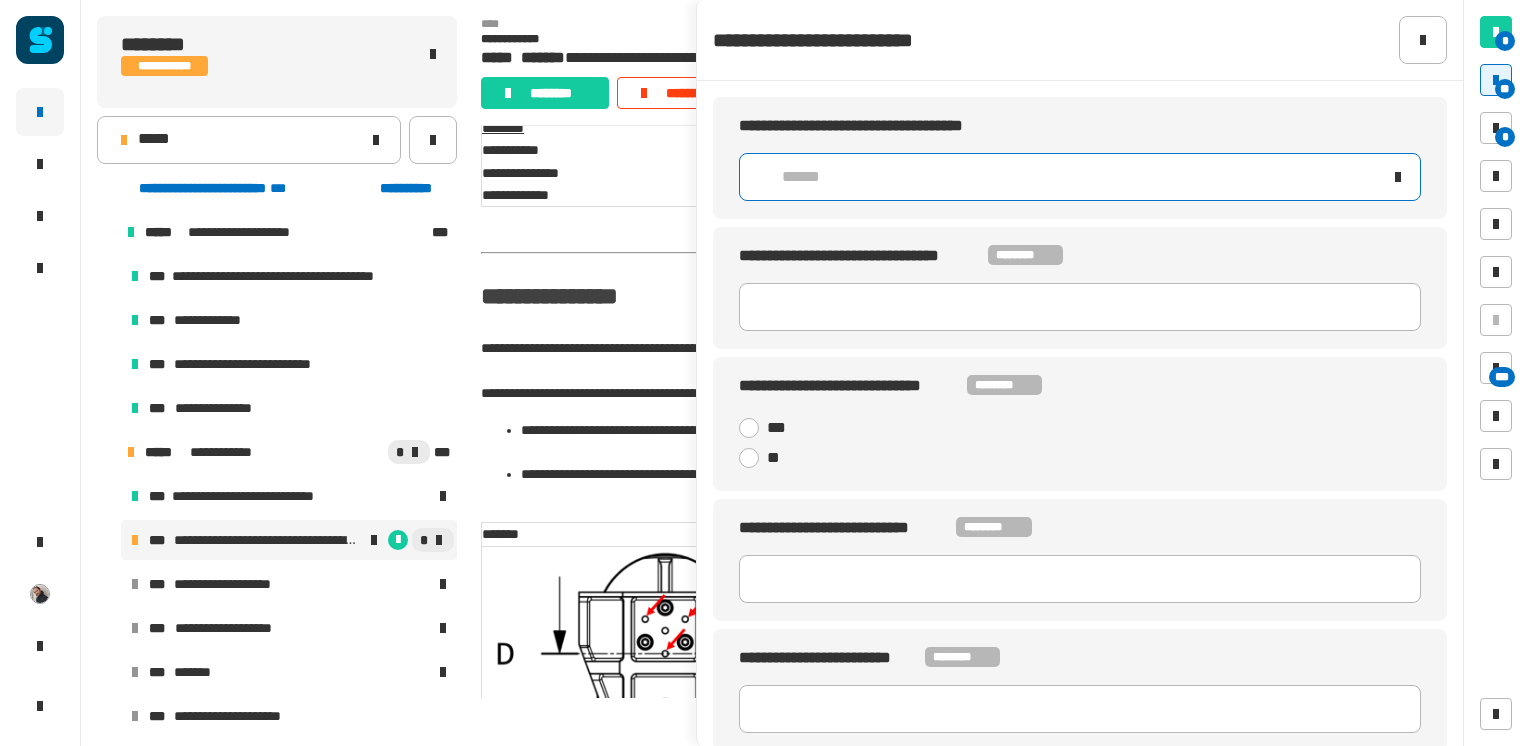 click on "******" 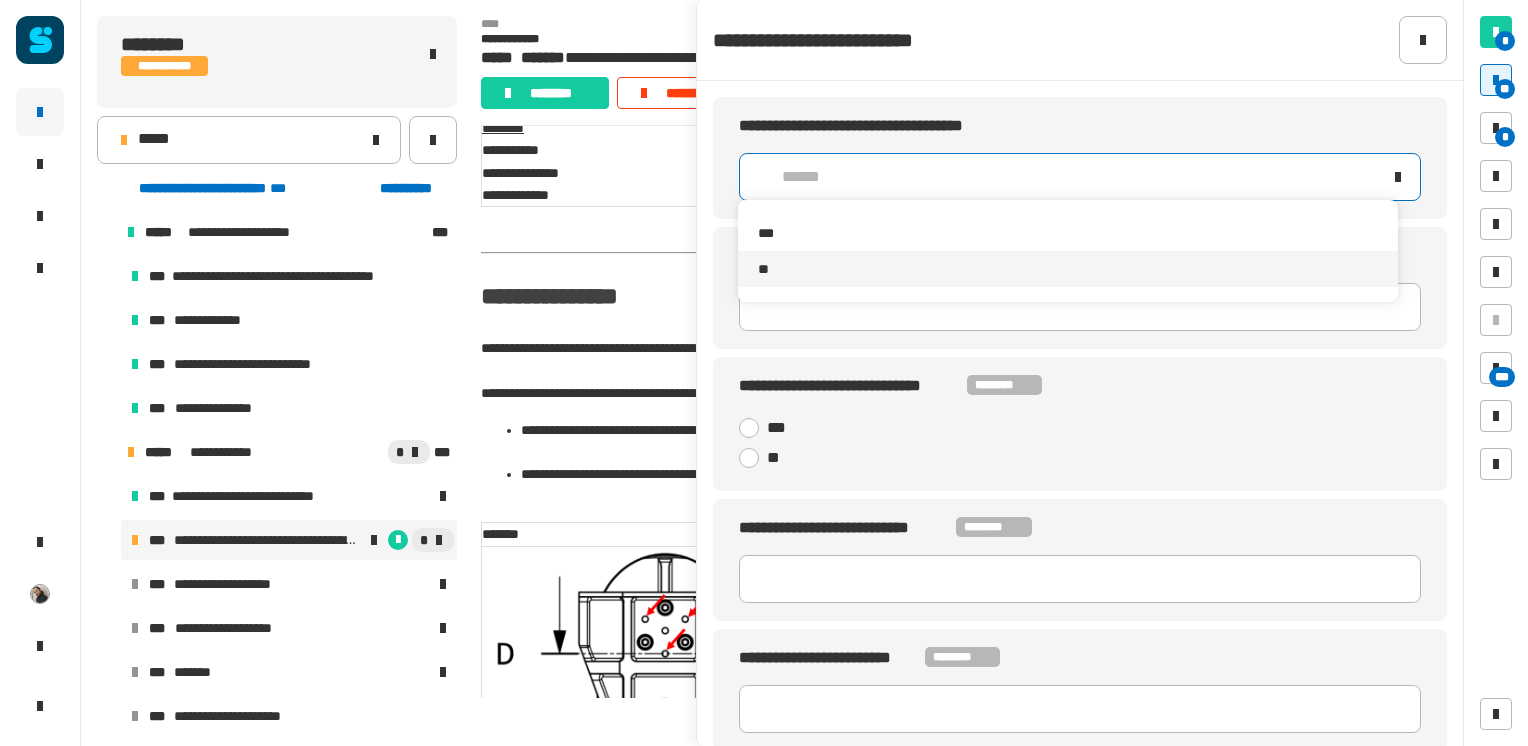 click on "**" at bounding box center (1067, 269) 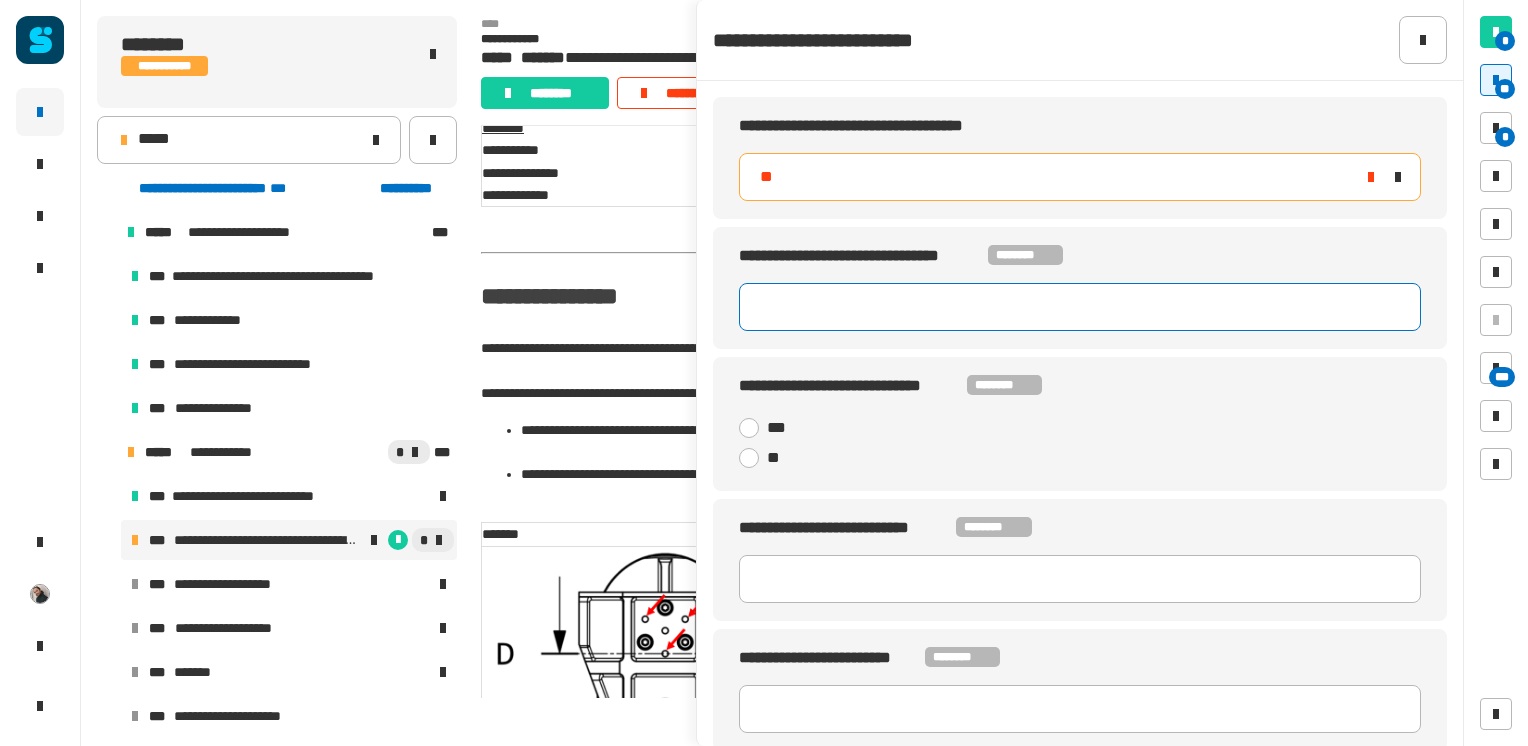 click 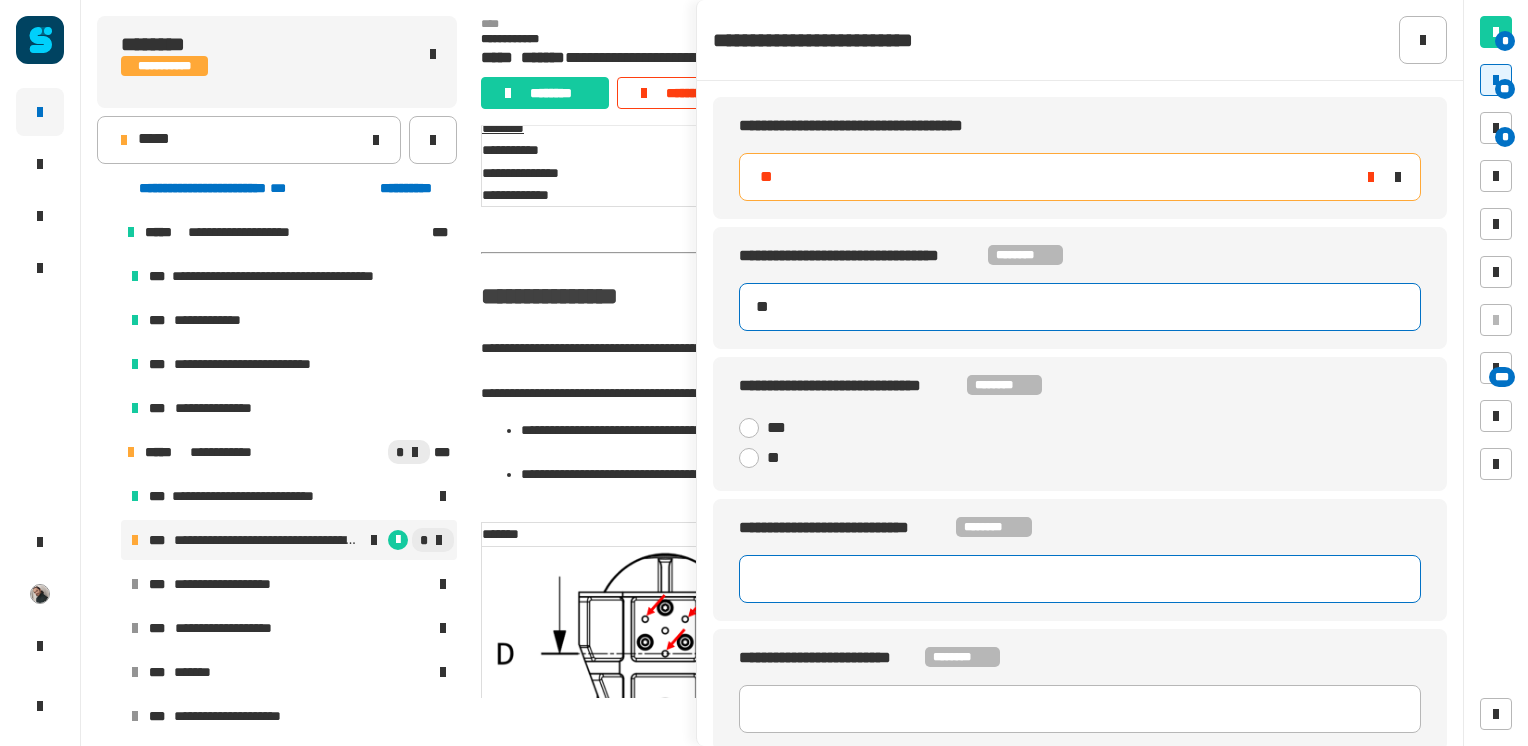 type on "********" 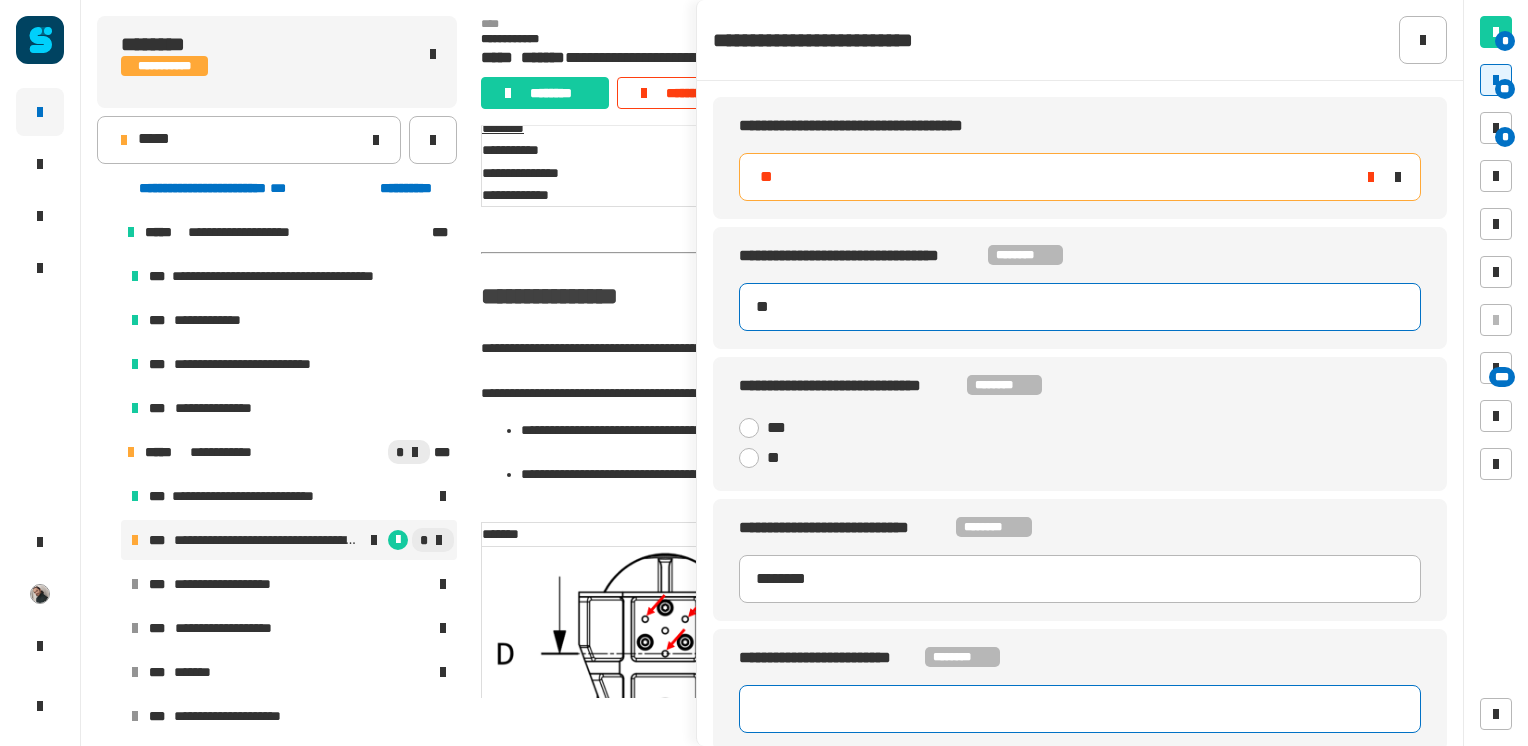 type on "********" 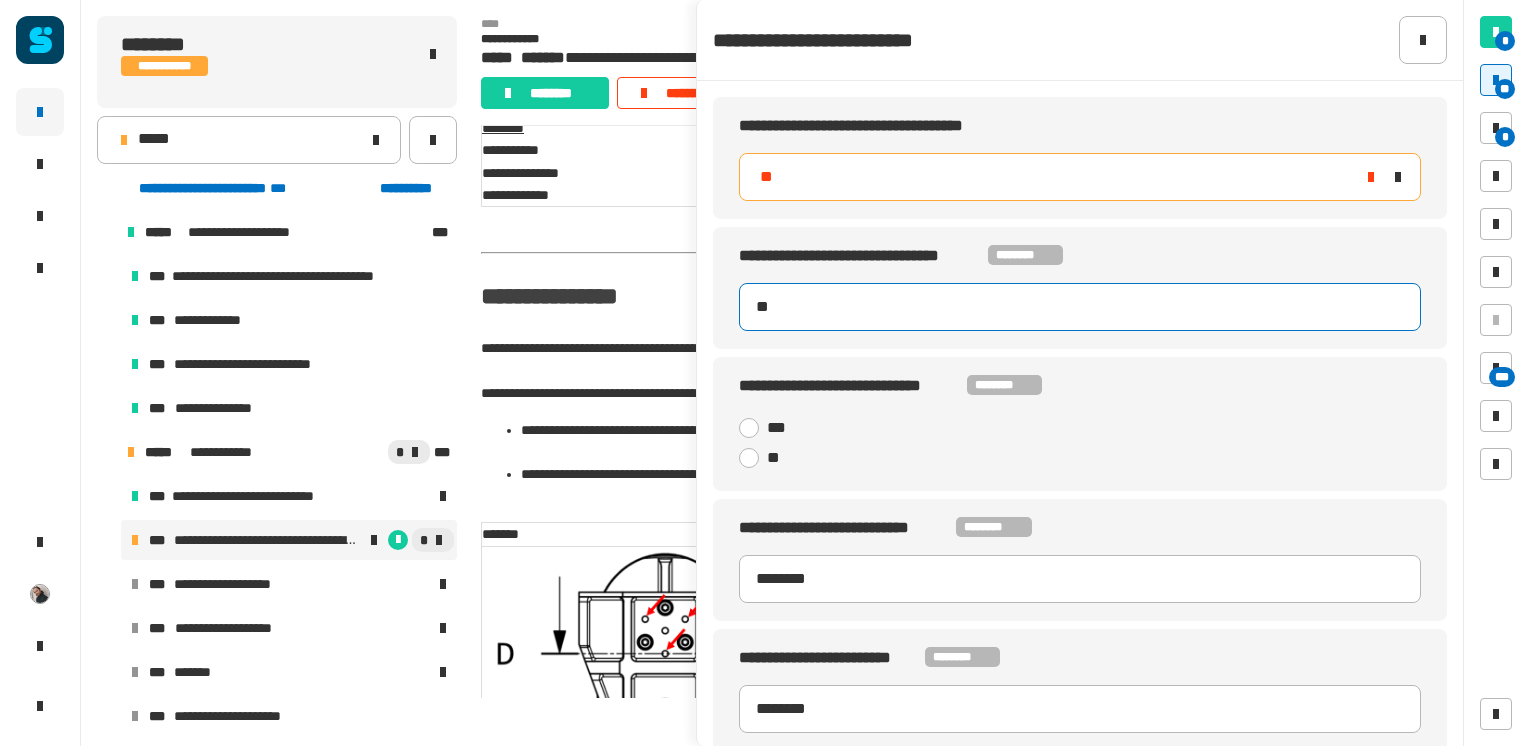 type 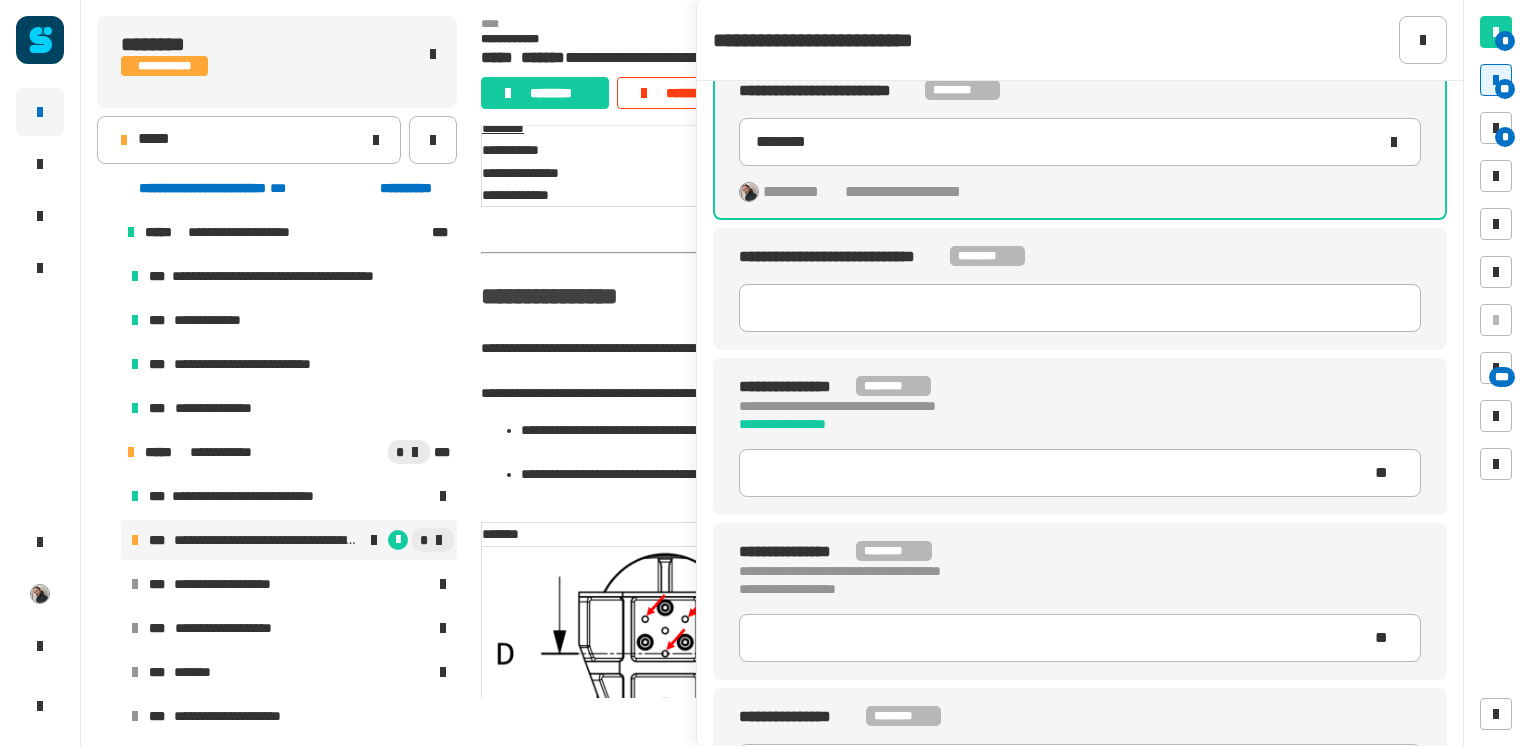 scroll, scrollTop: 860, scrollLeft: 0, axis: vertical 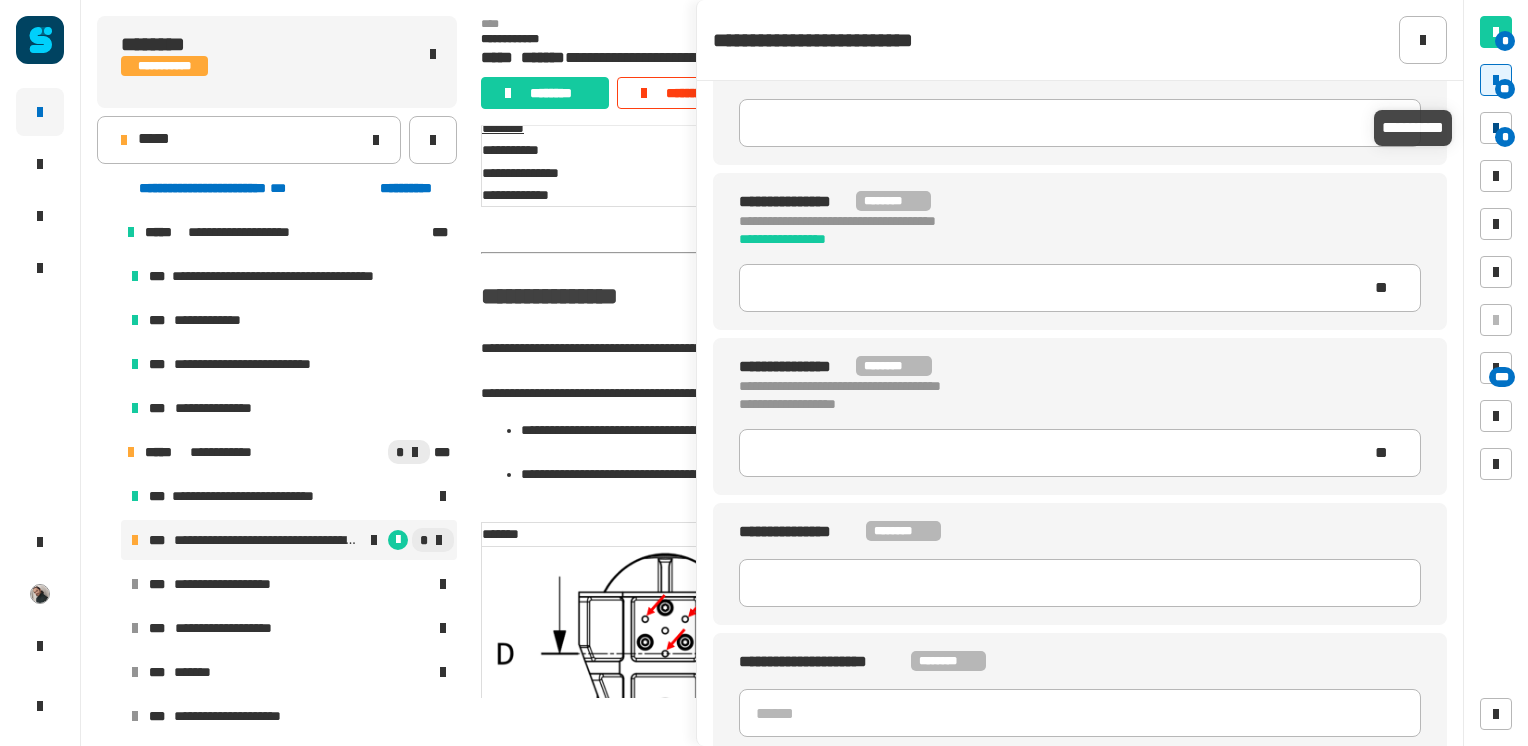 click at bounding box center (1496, 128) 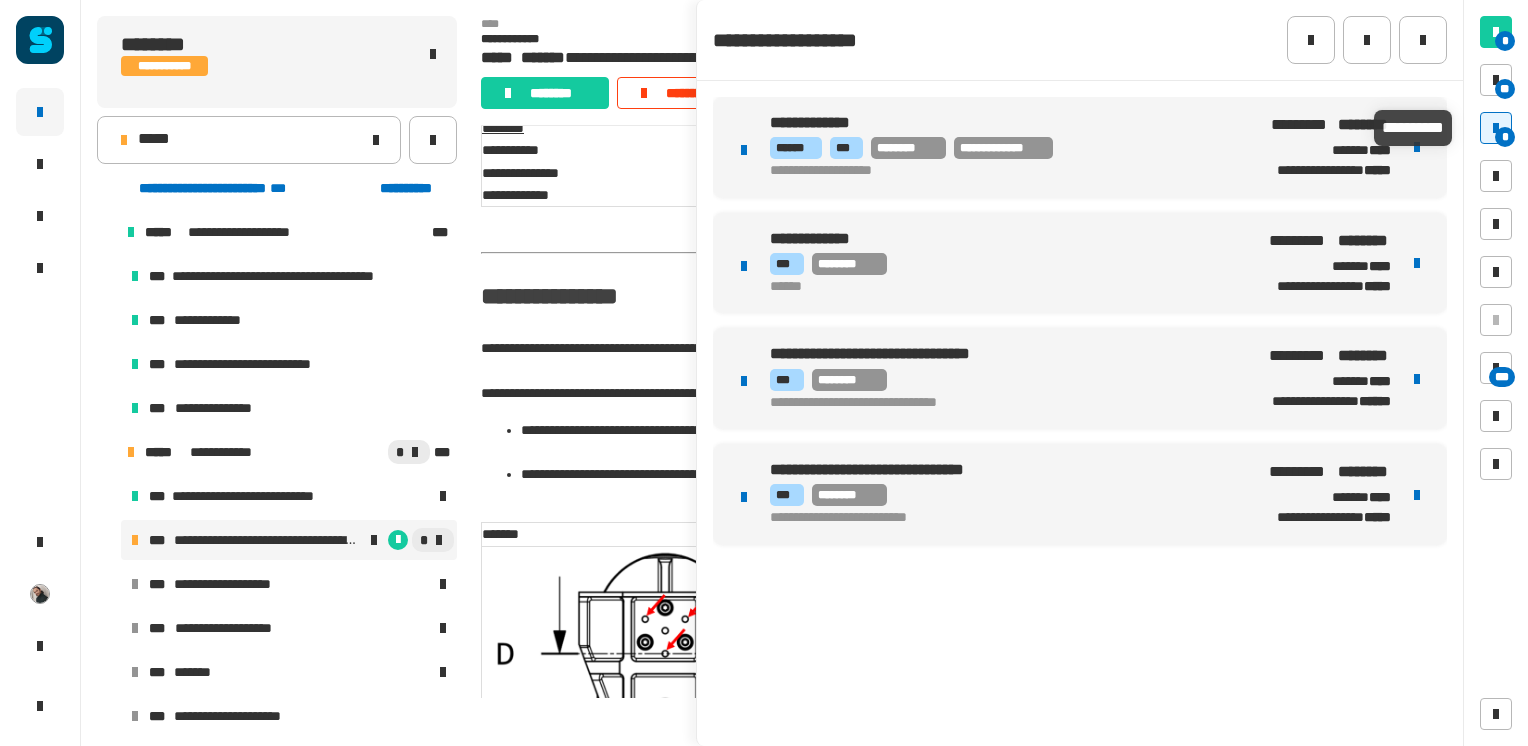 scroll, scrollTop: 0, scrollLeft: 0, axis: both 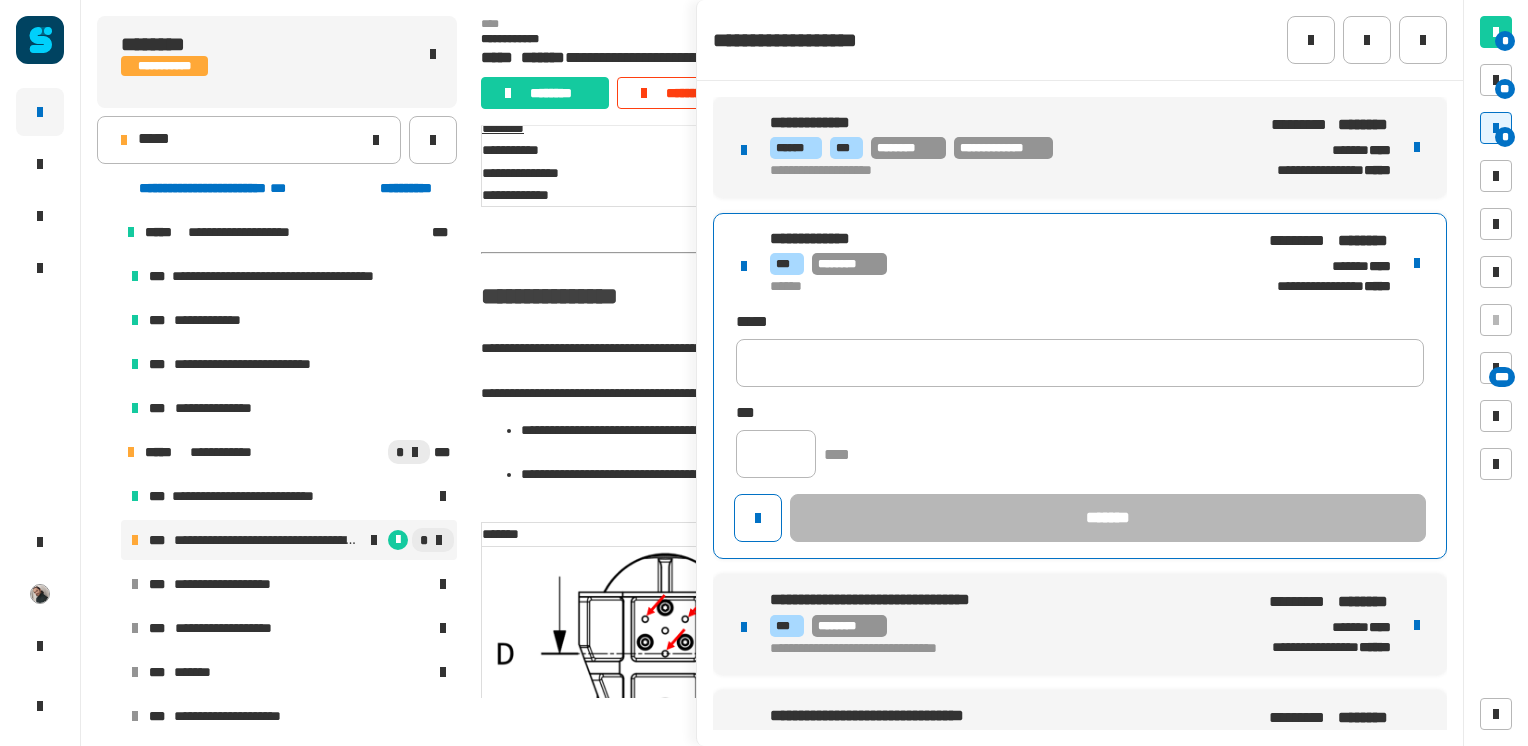 click on "******" at bounding box center [1001, 288] 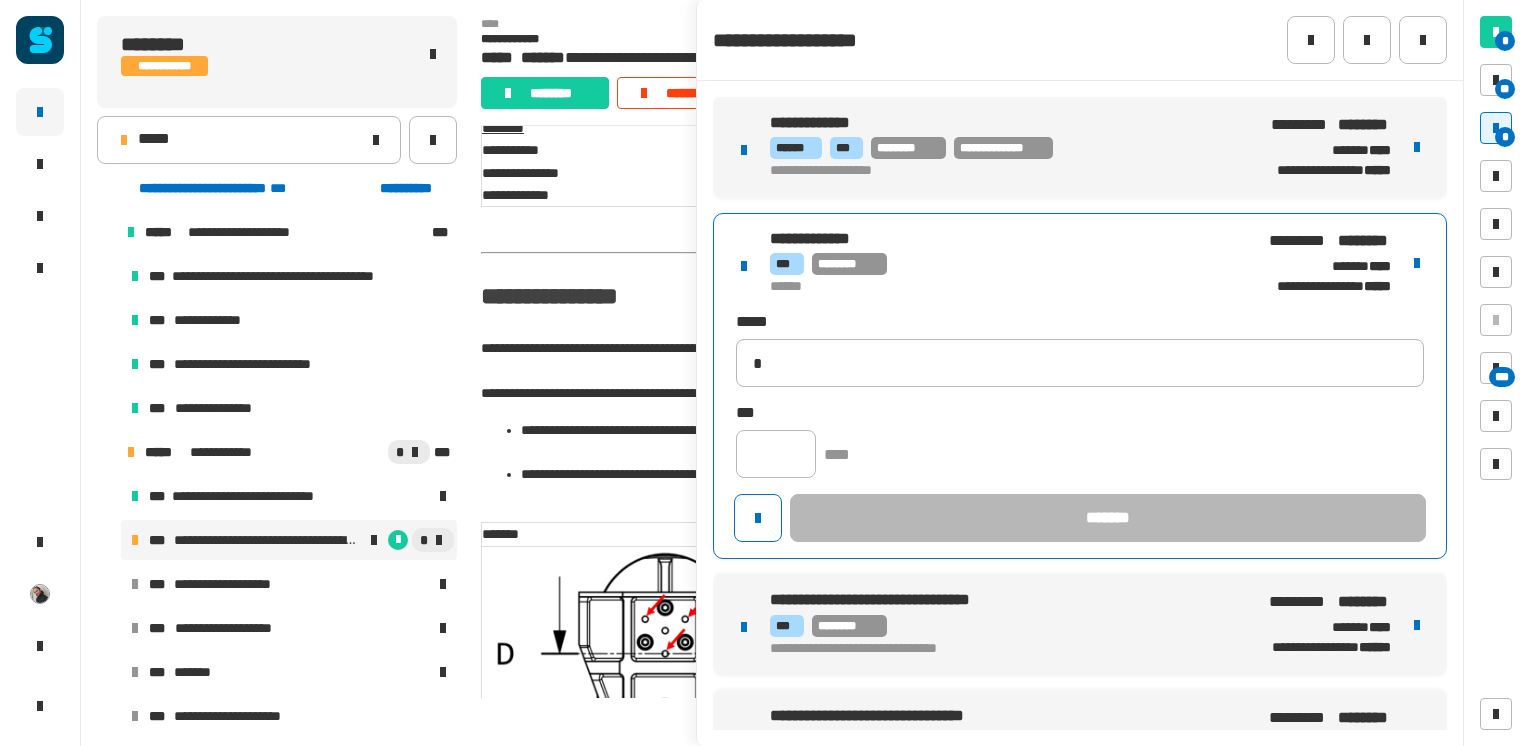 type on "**********" 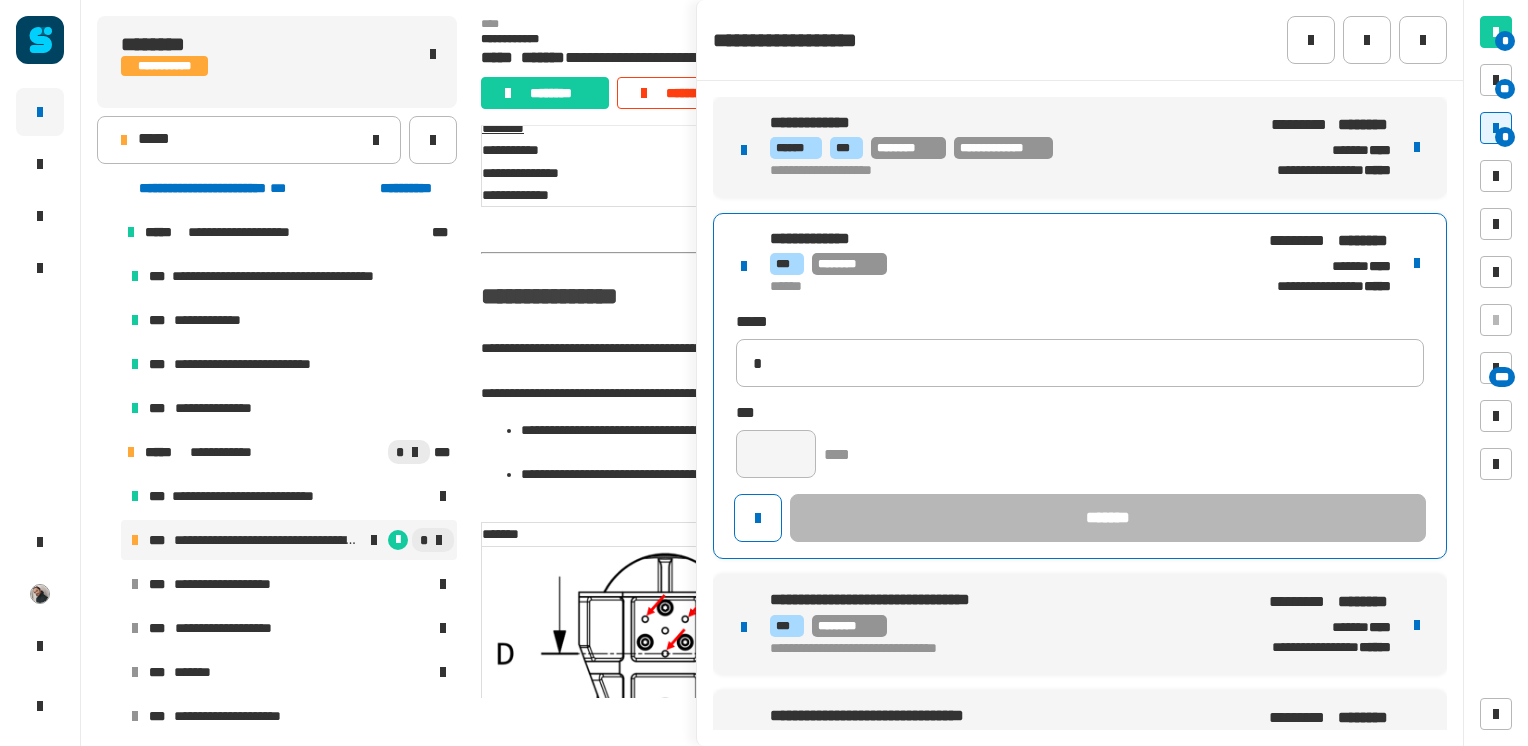 type 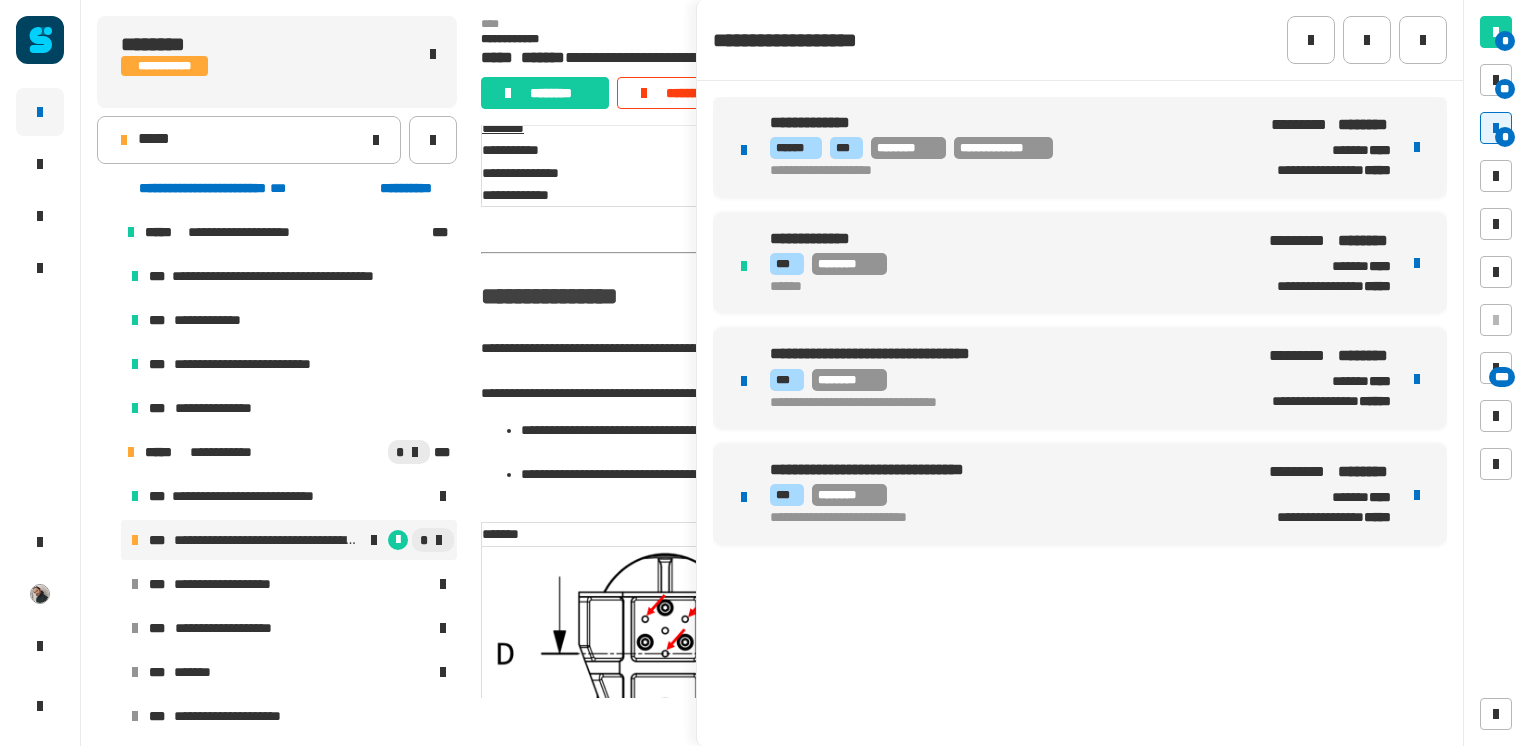 click on "********" at bounding box center [849, 380] 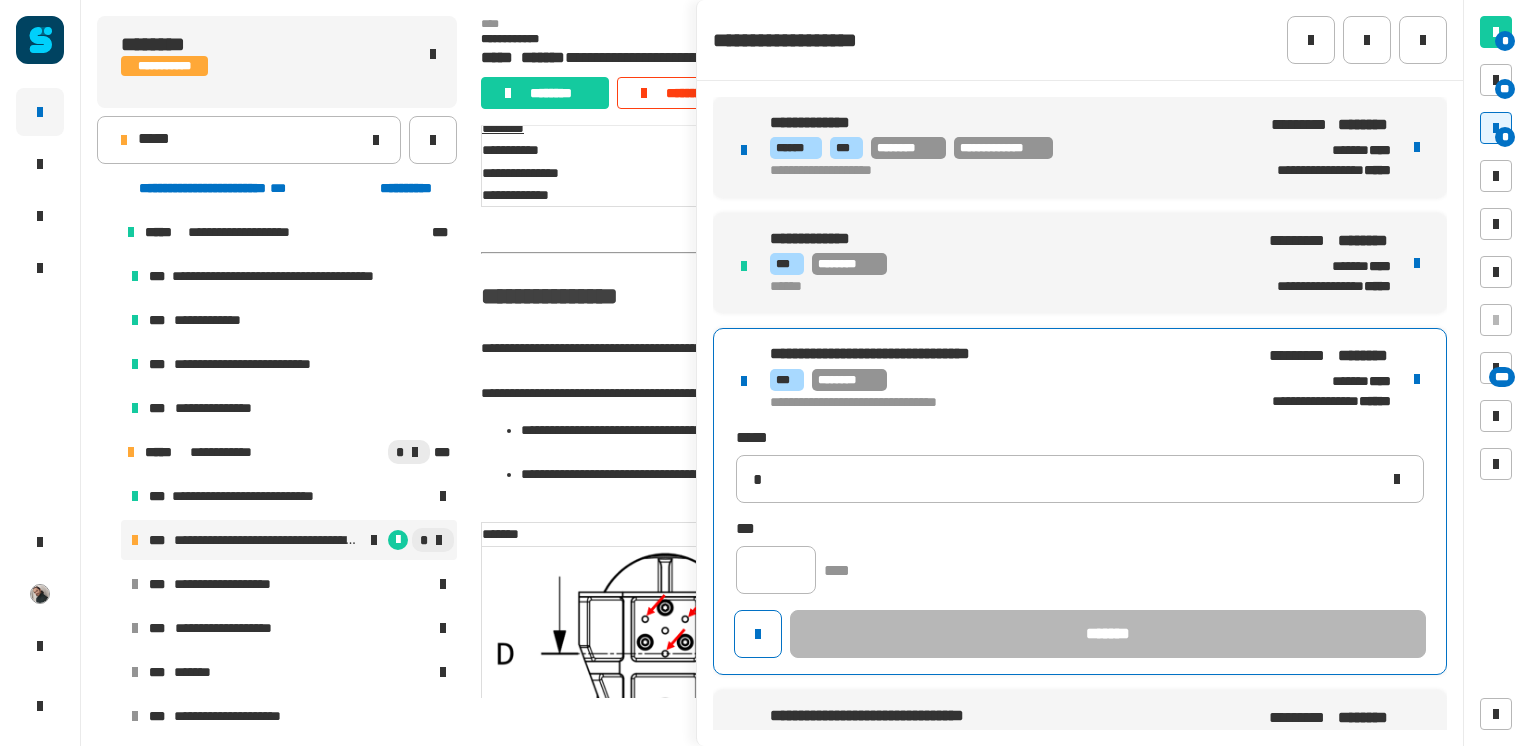 type on "**********" 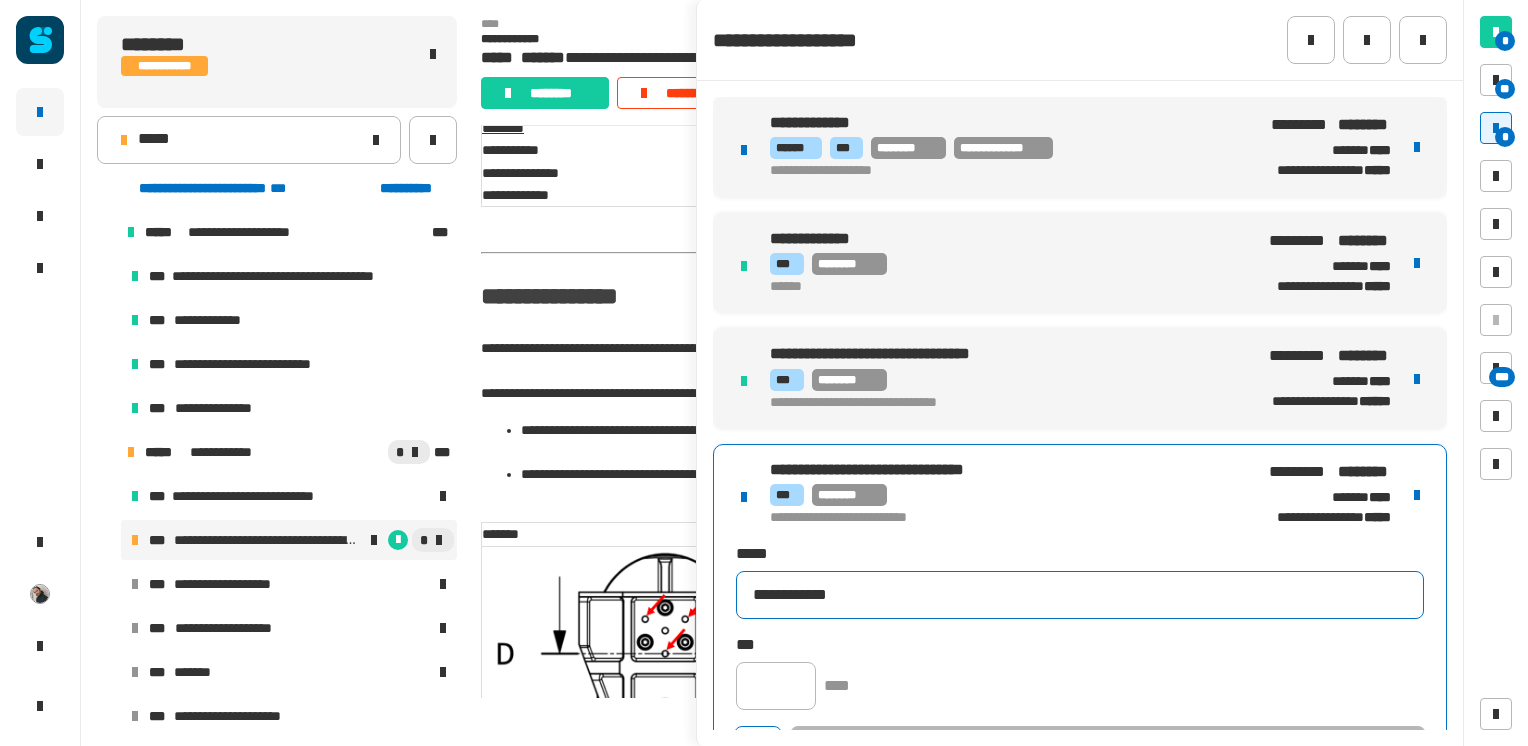 type on "**********" 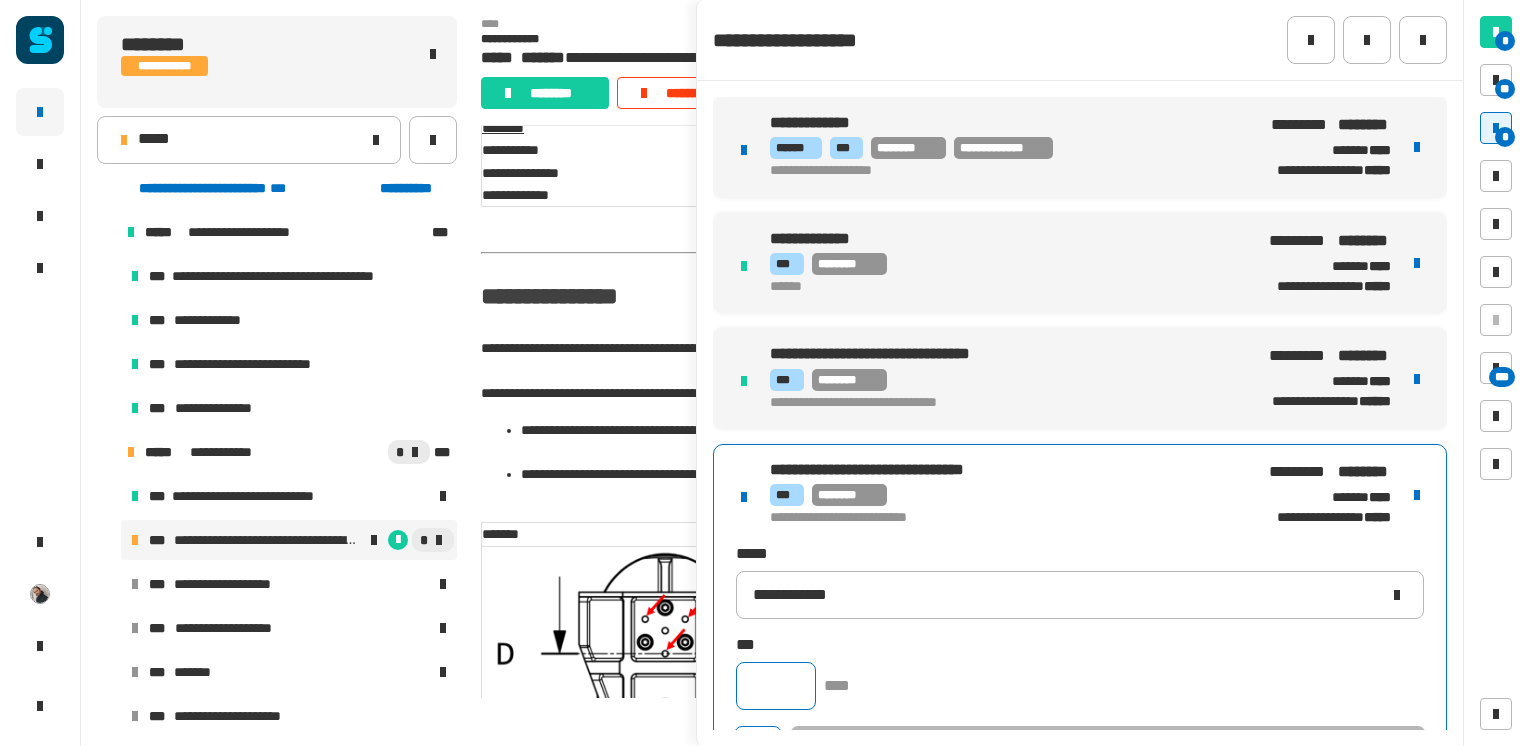 click 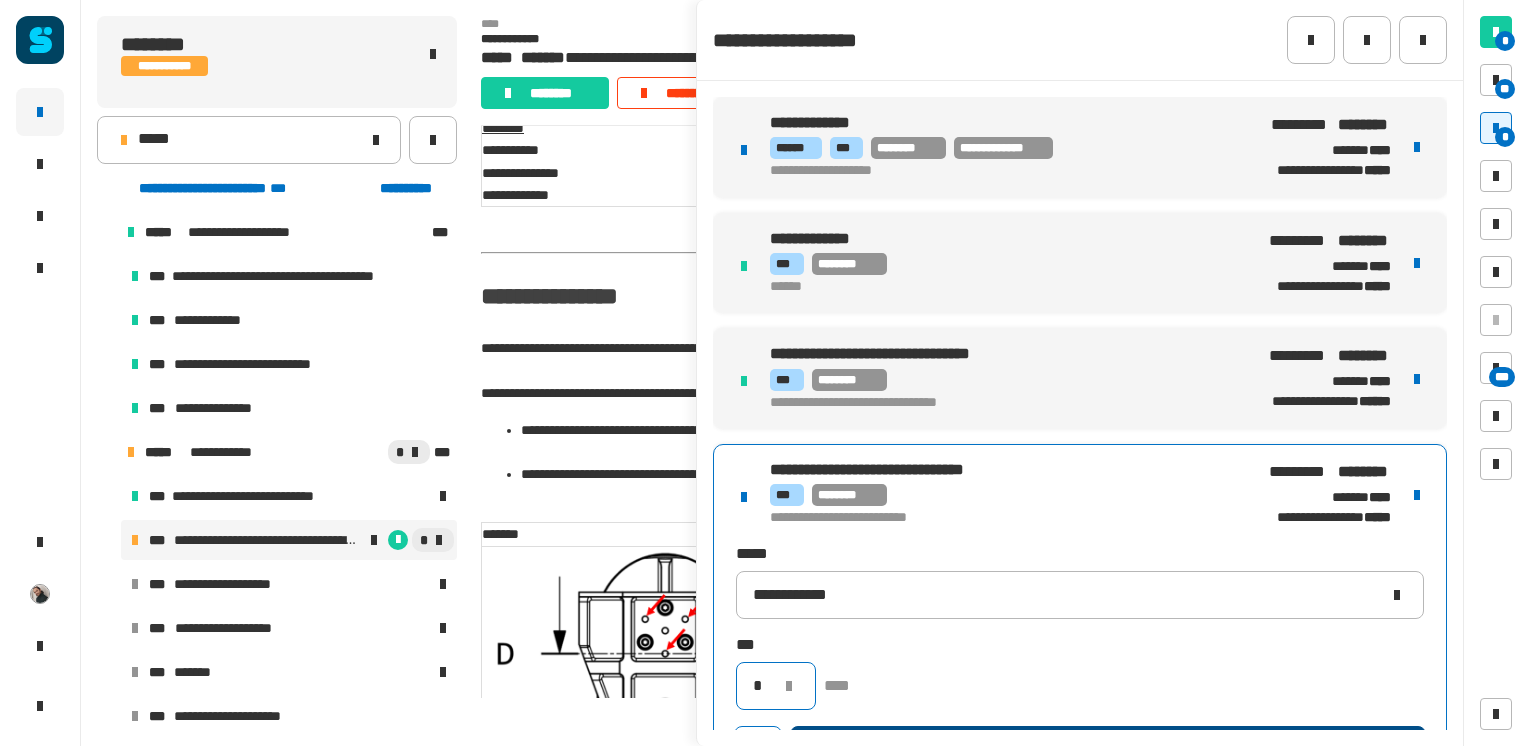type on "*" 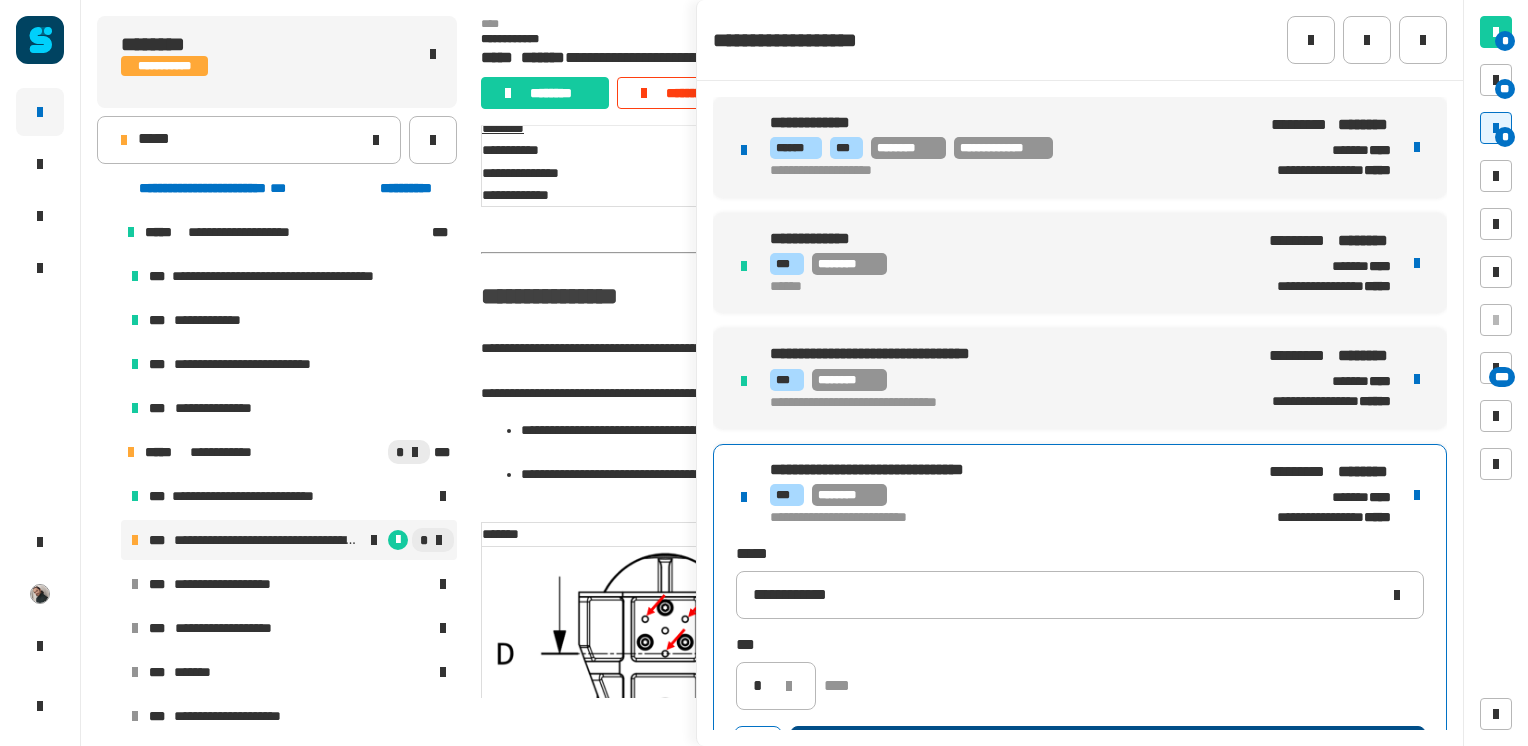 click on "*******" 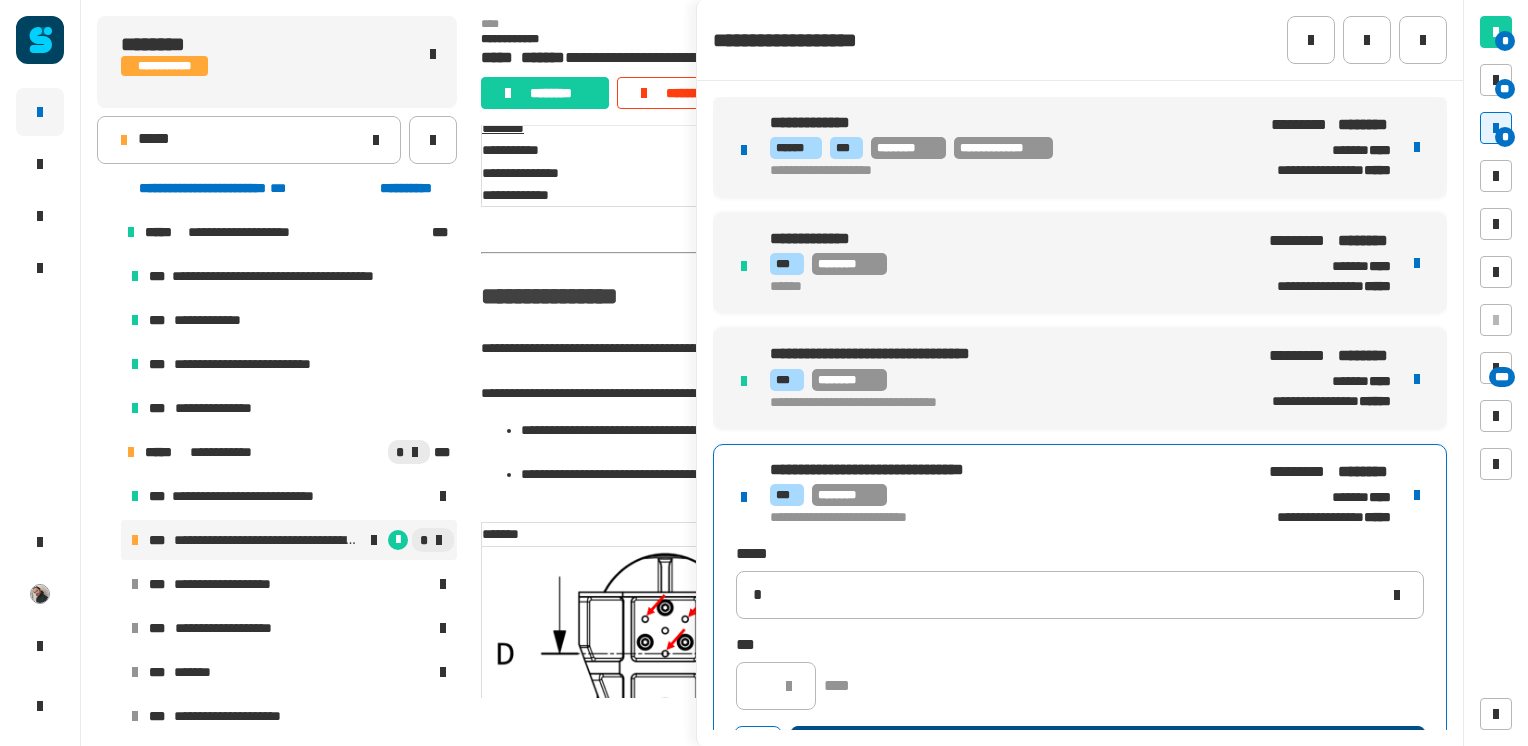 type 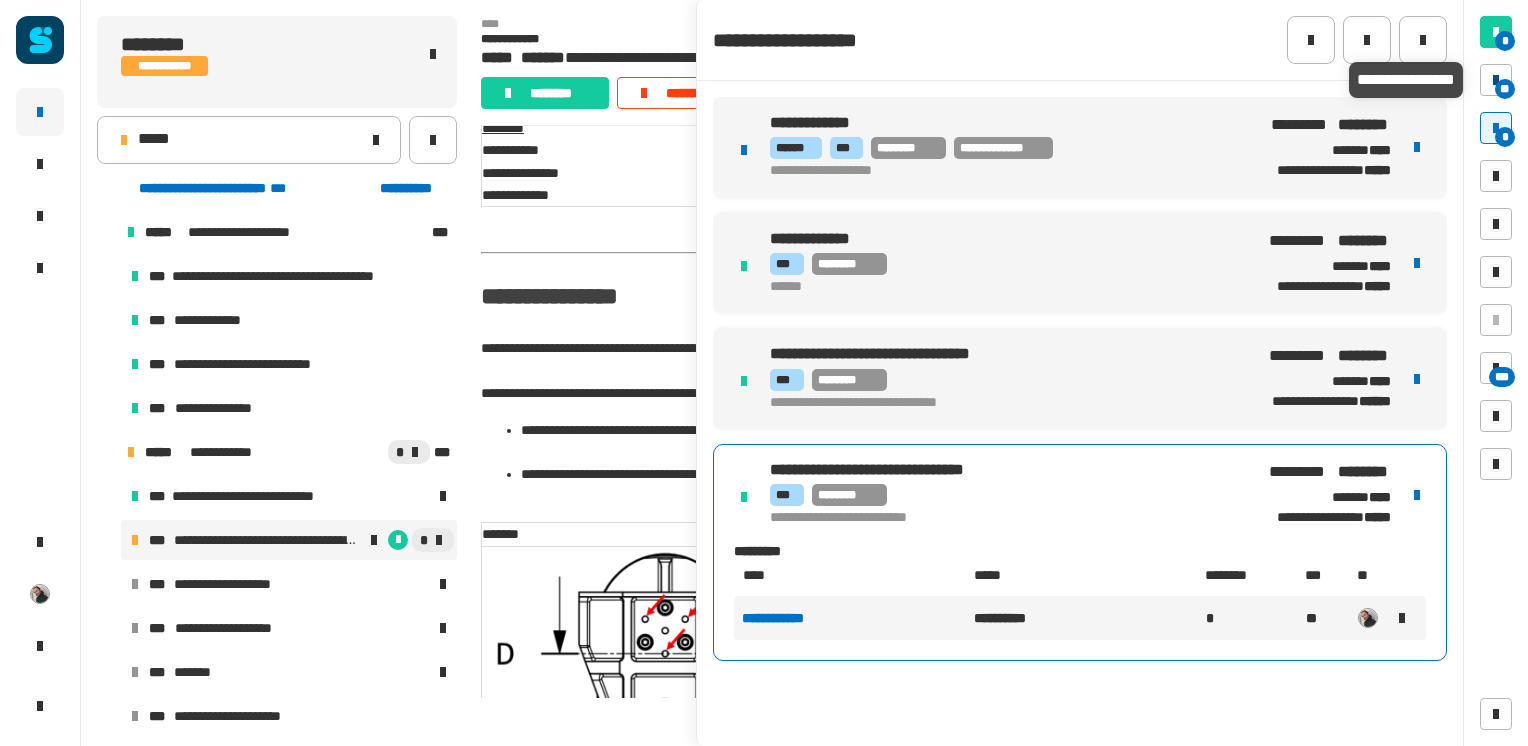 click on "**" at bounding box center [1505, 89] 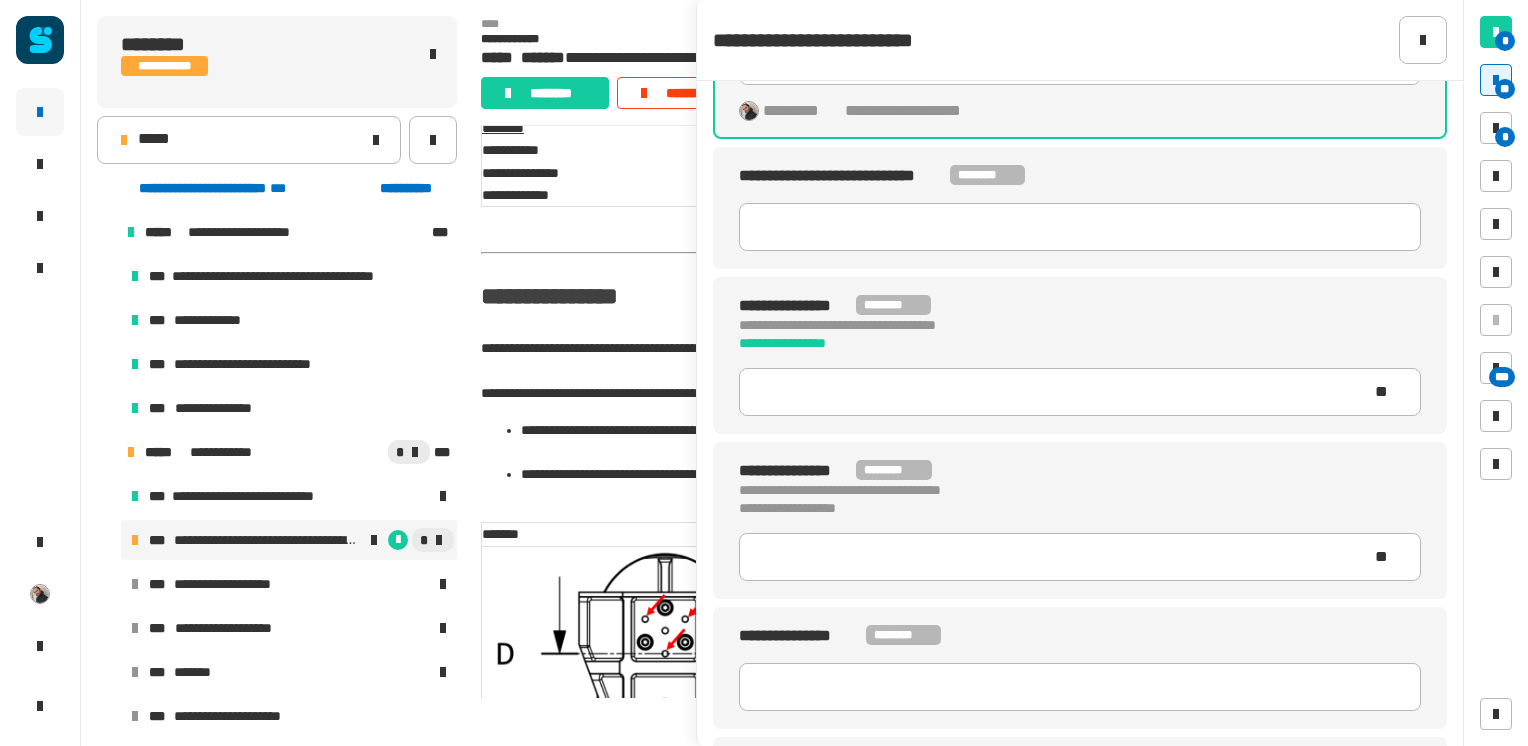 scroll, scrollTop: 860, scrollLeft: 0, axis: vertical 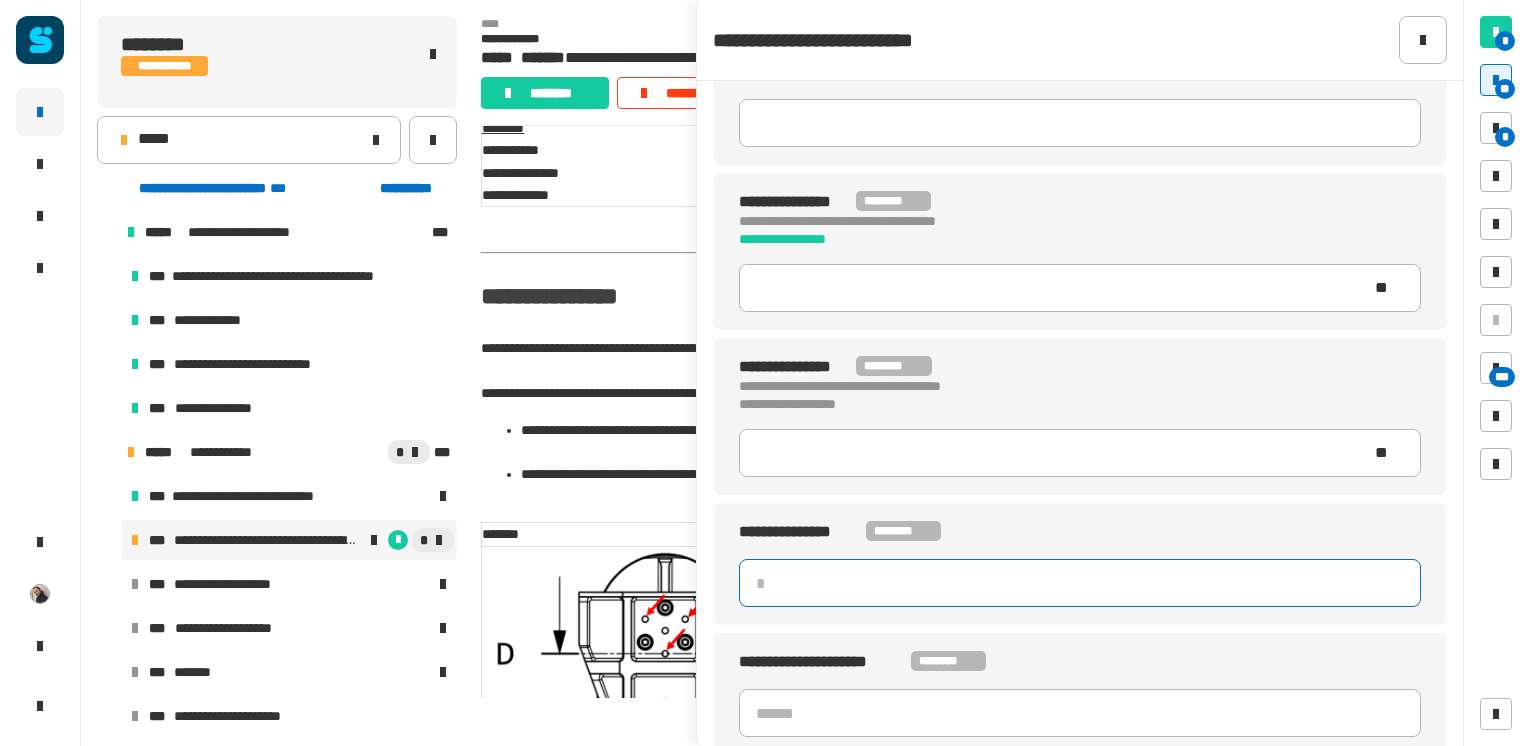 click 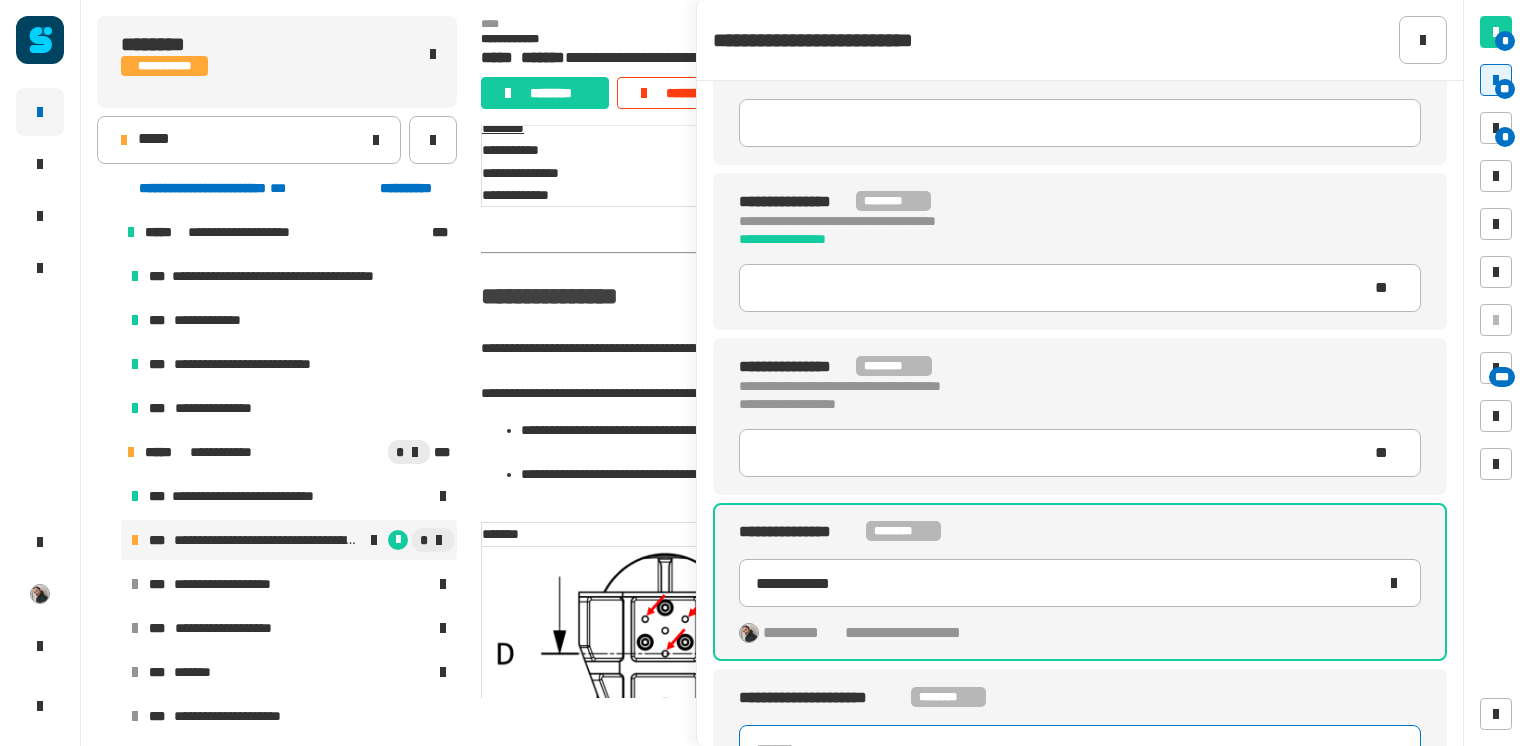 click 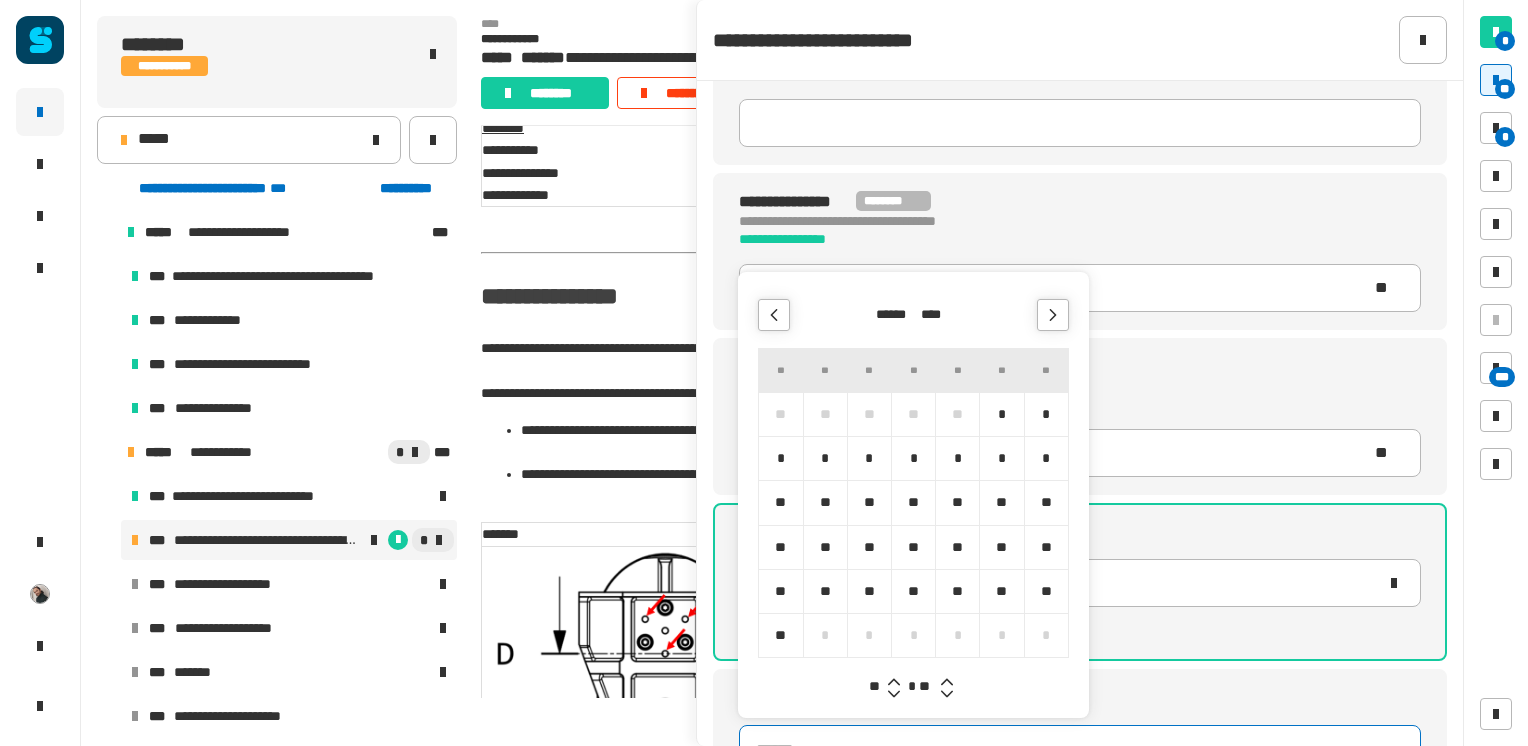 click on "******" at bounding box center [897, 315] 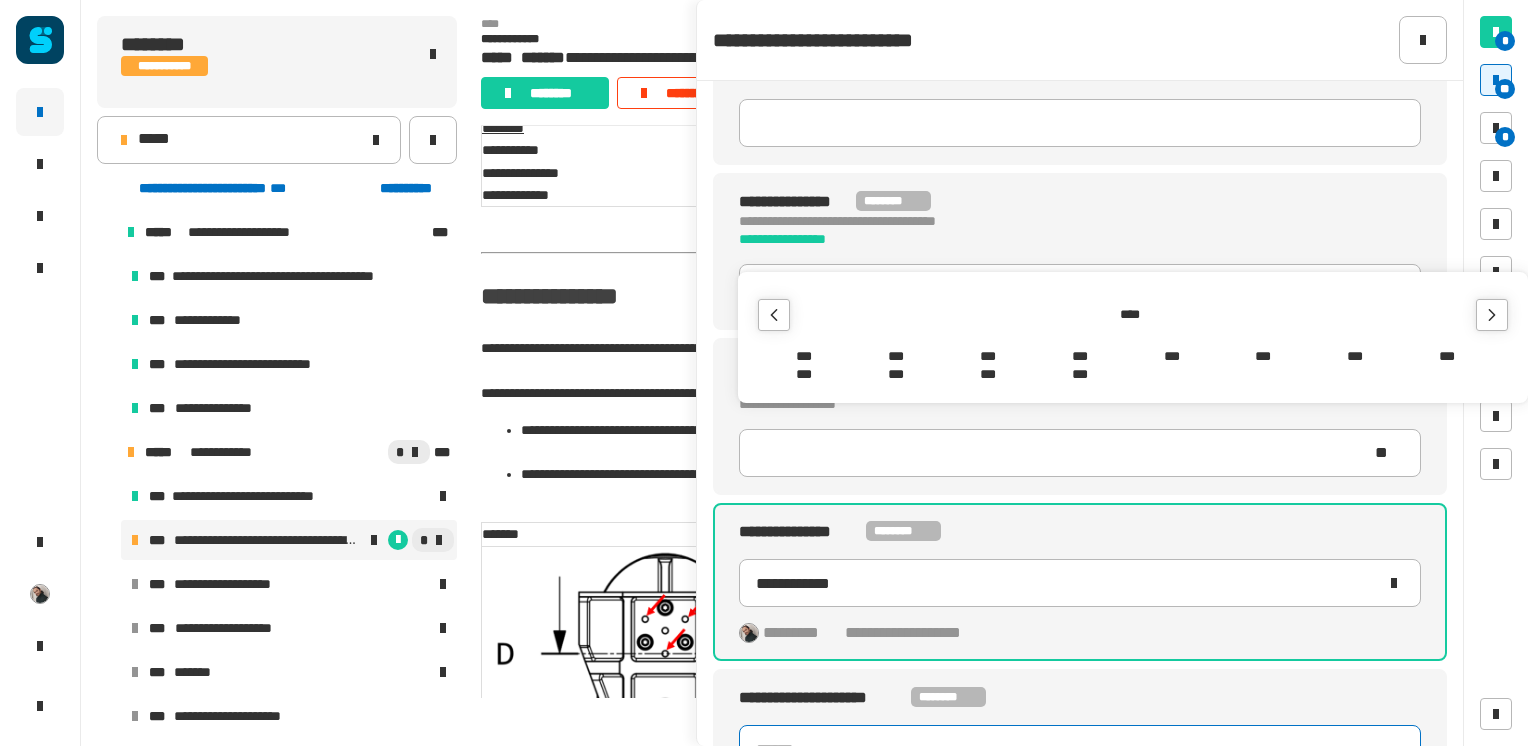 click on "****" at bounding box center (1135, 315) 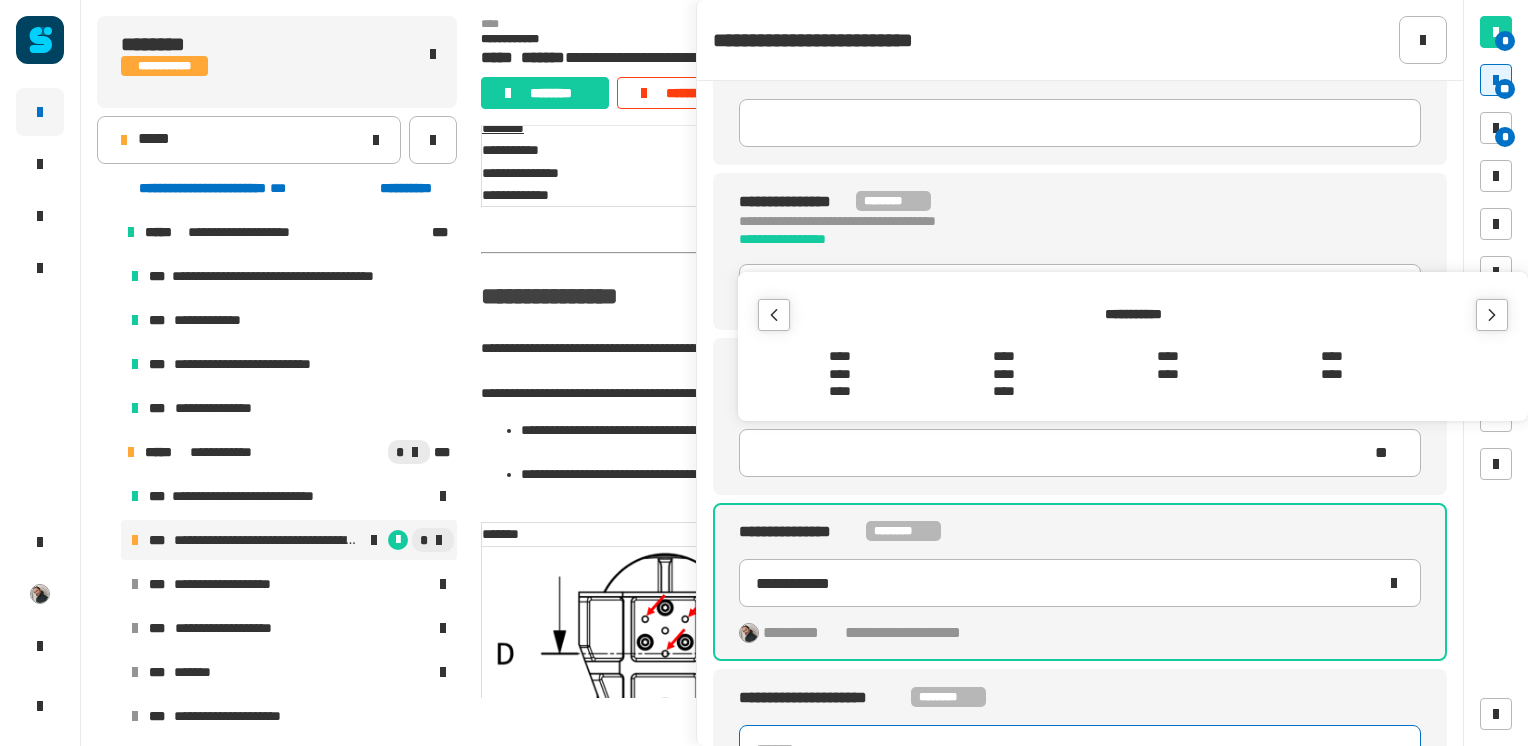 click 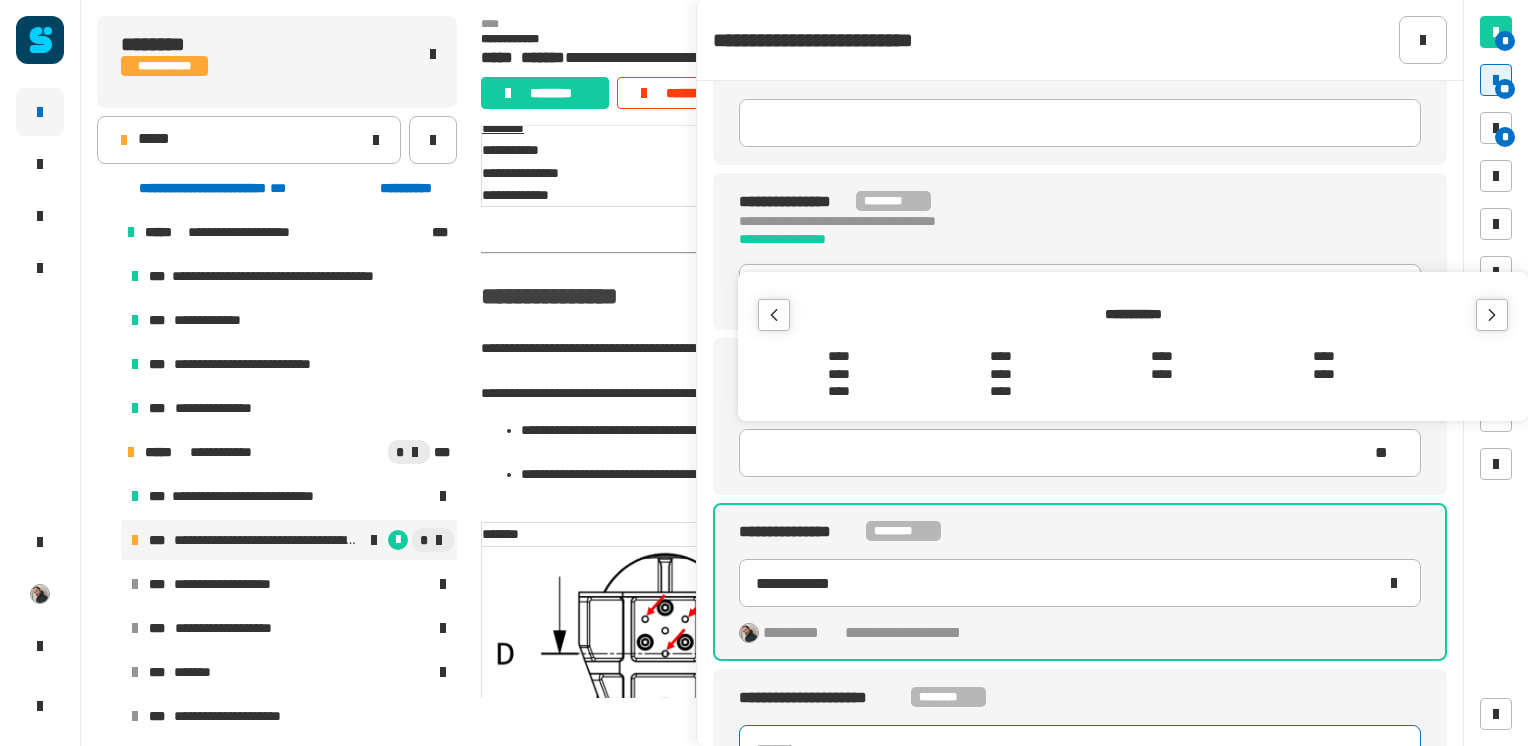 click on "****" at bounding box center [1324, 357] 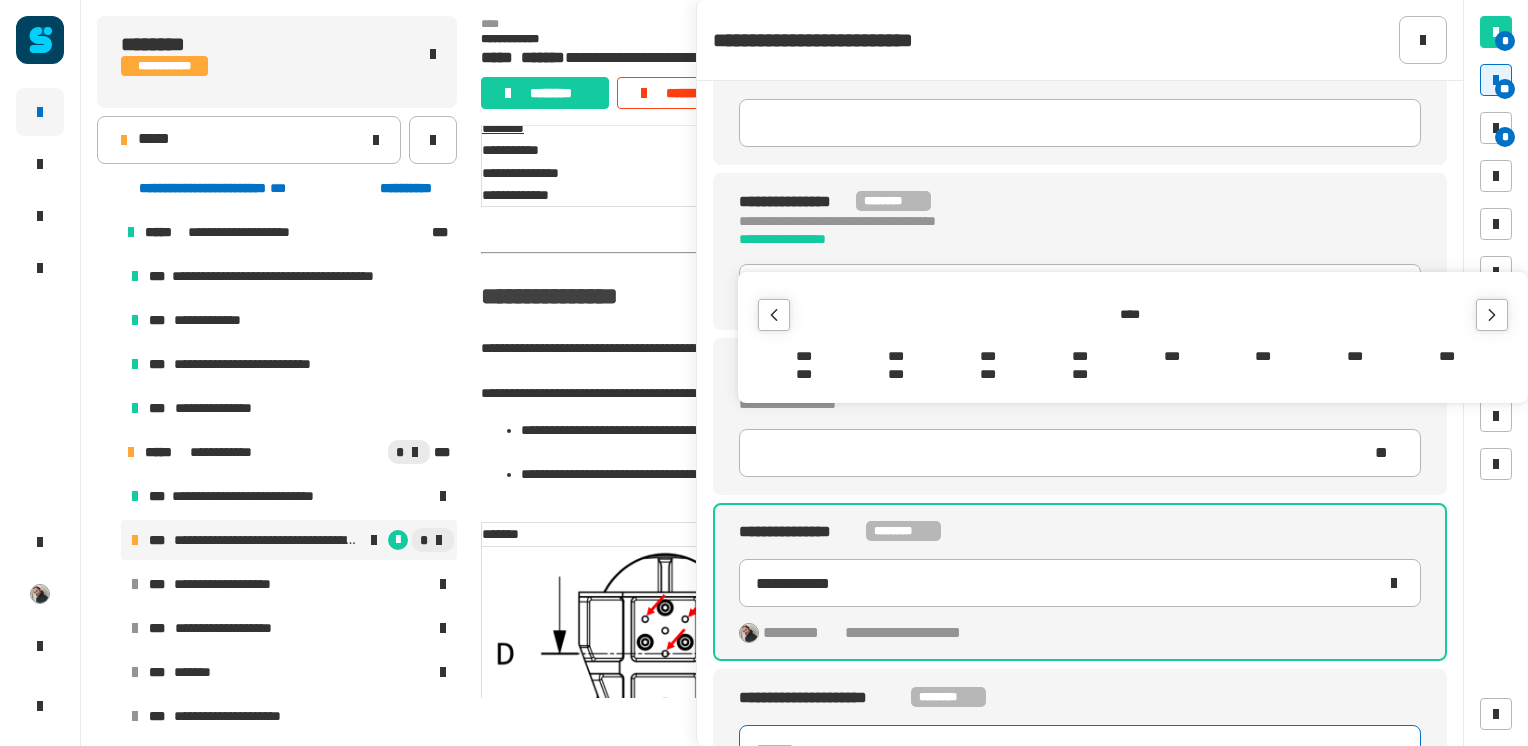 click on "***" at bounding box center (1172, 357) 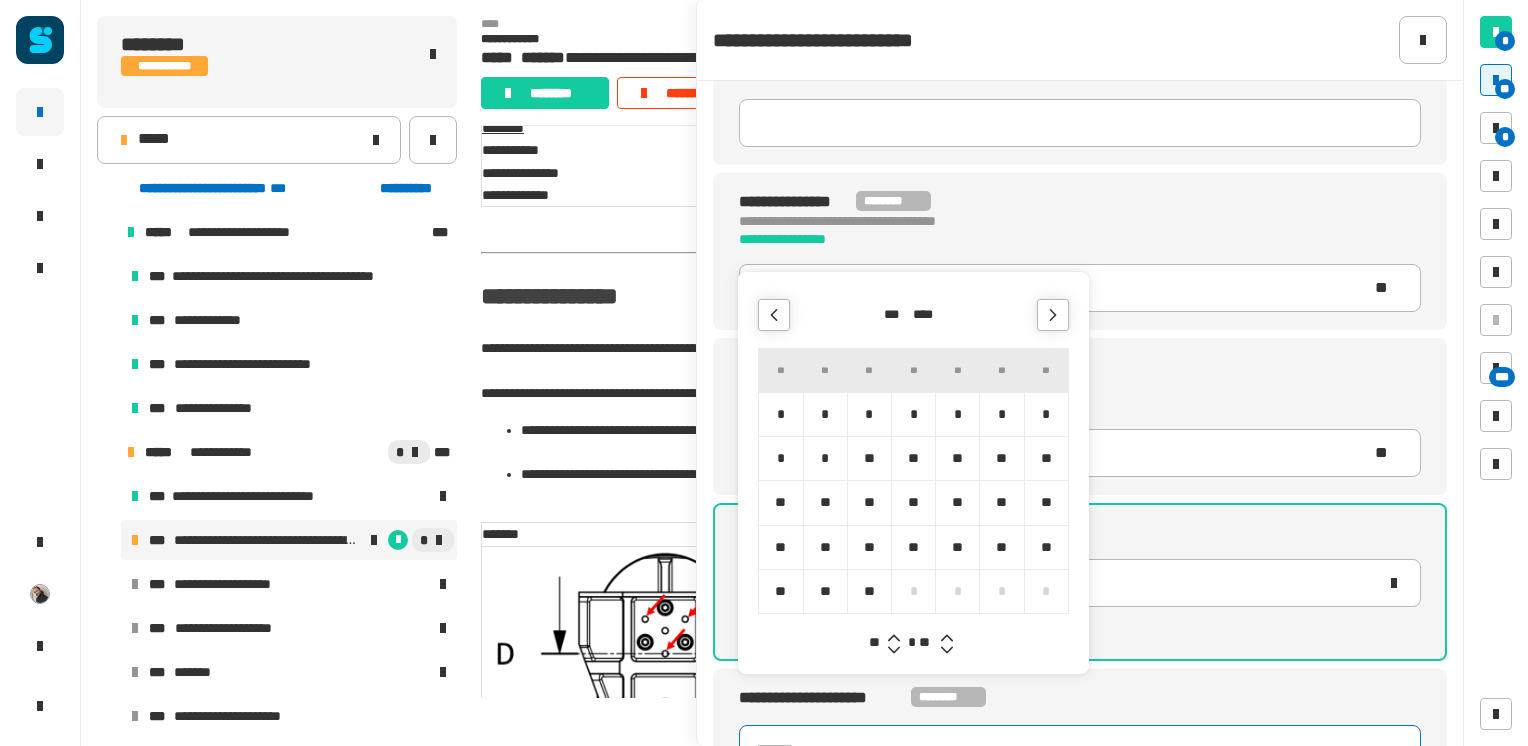 click on "**" at bounding box center [825, 547] 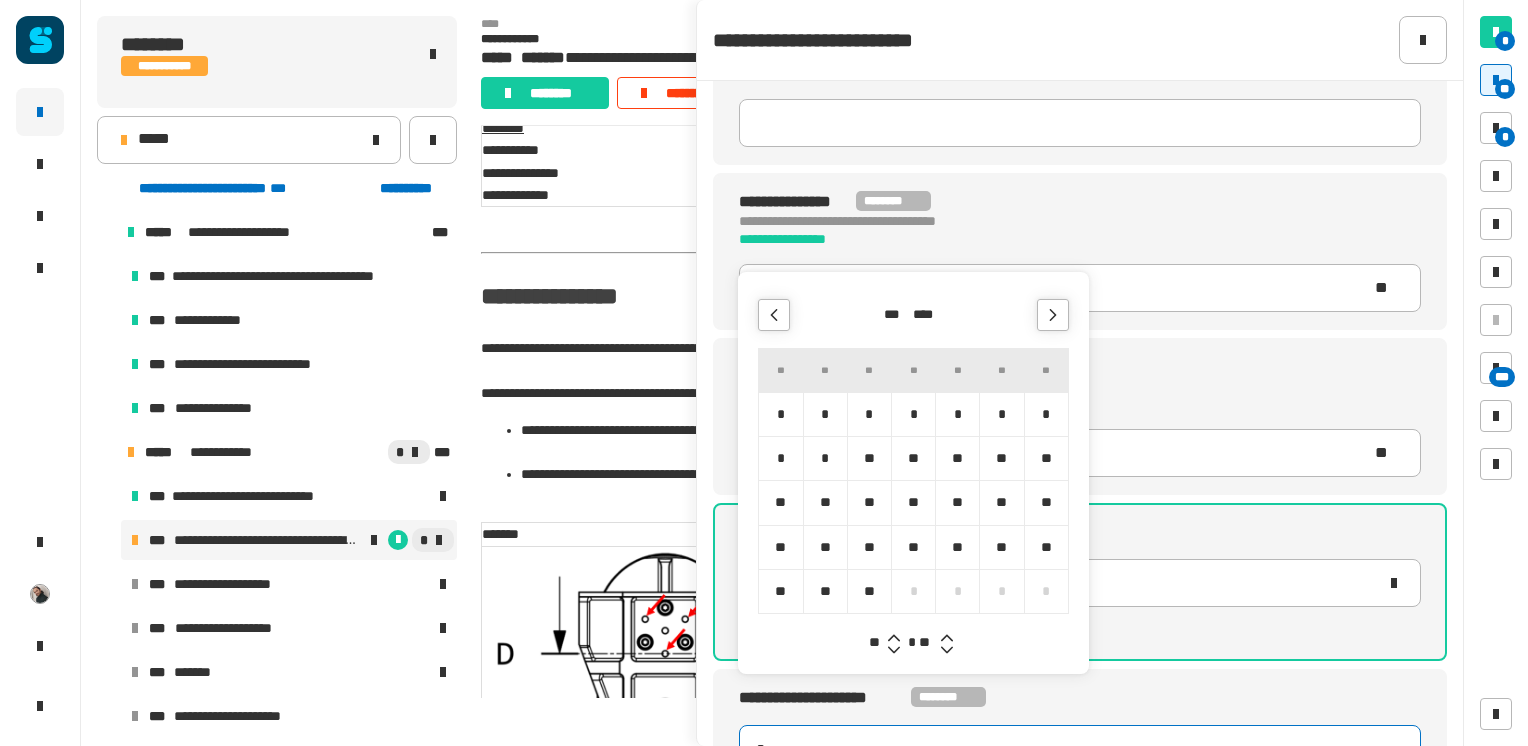 type on "**********" 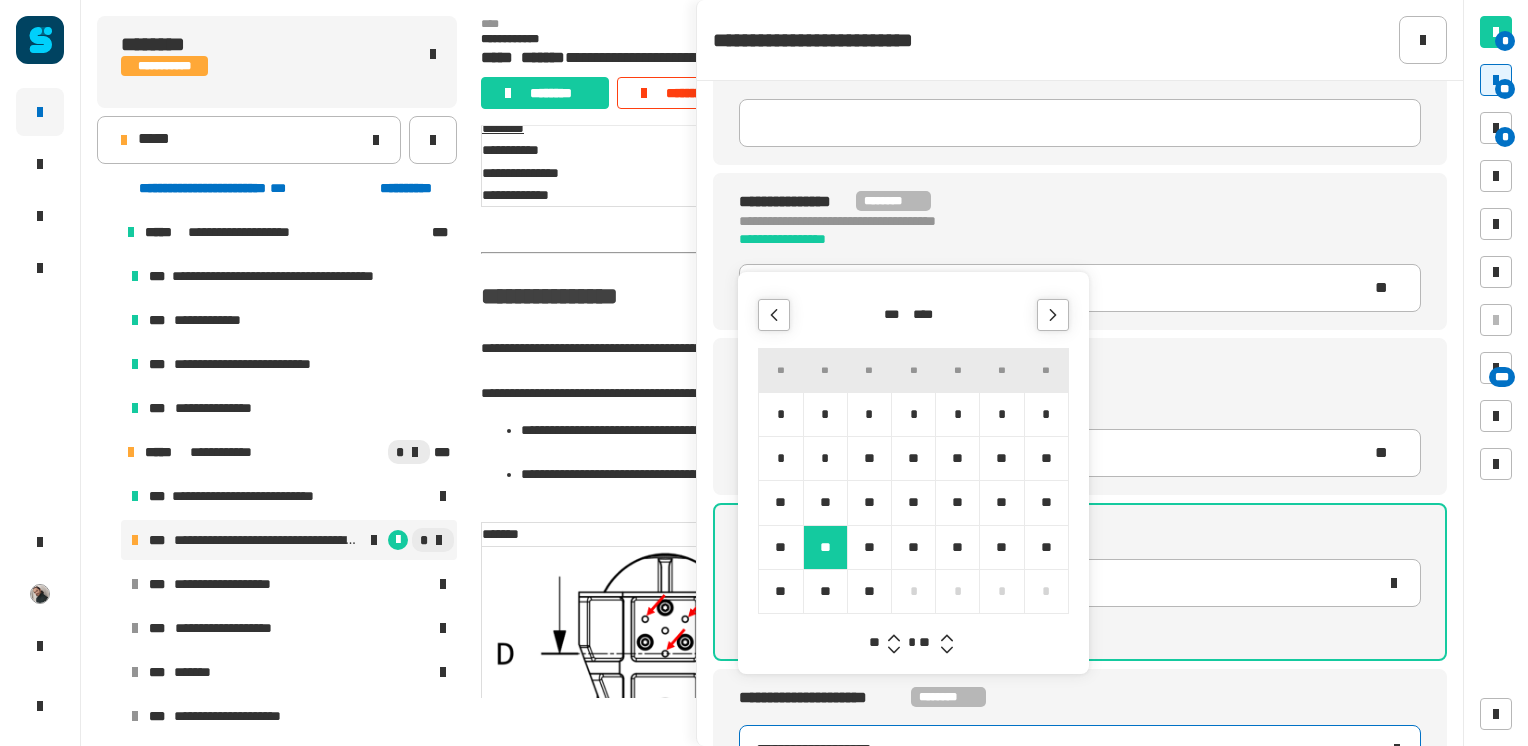type on "**********" 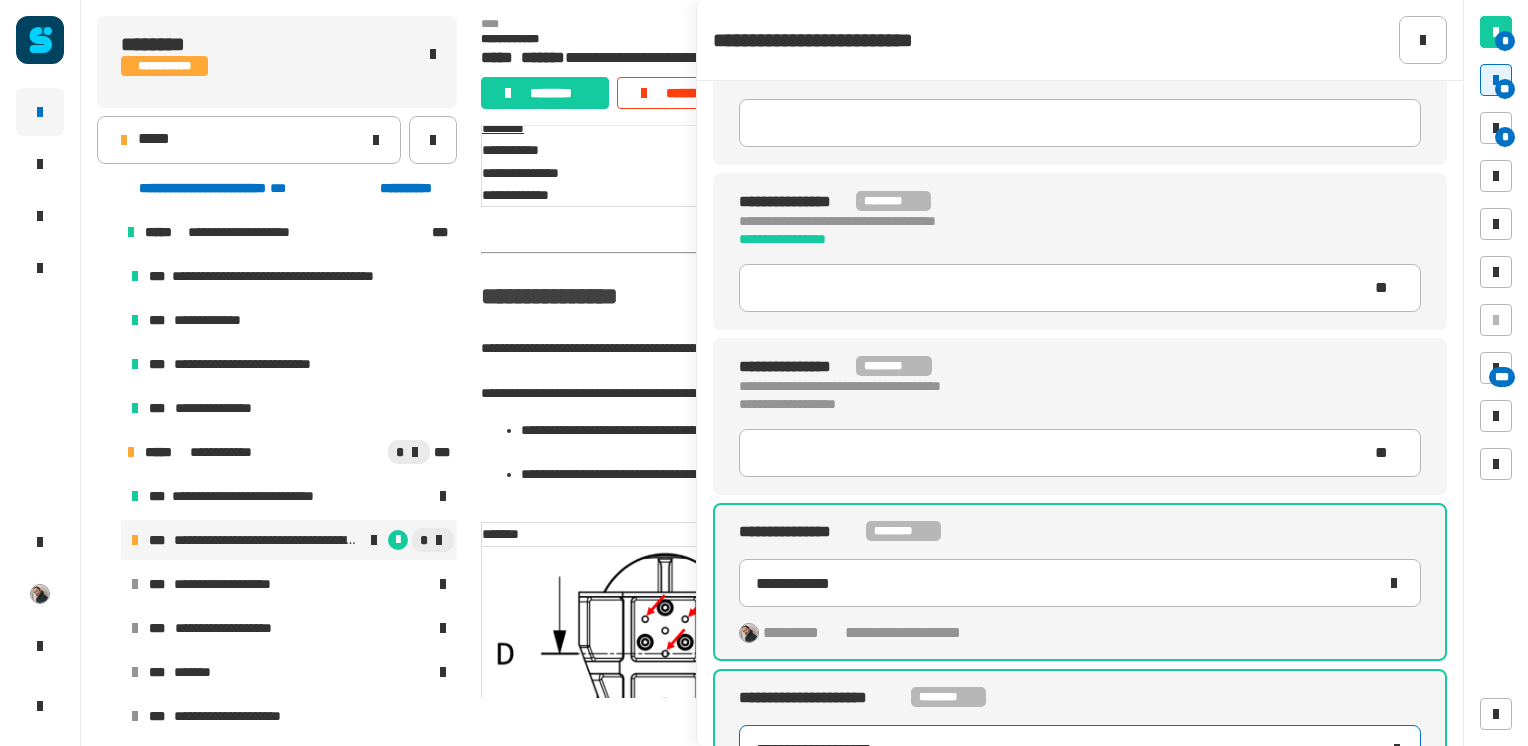 click on "**********" 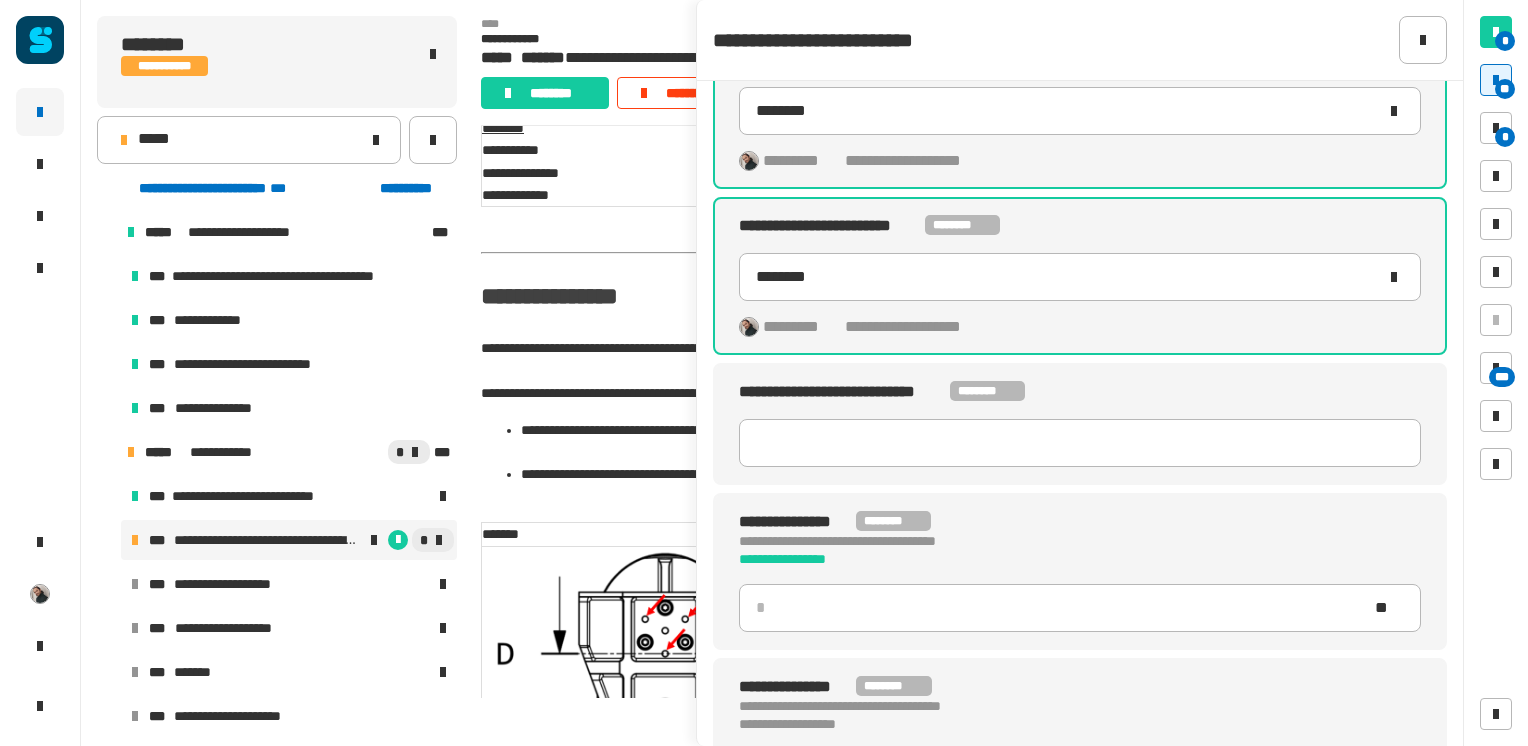 scroll, scrollTop: 0, scrollLeft: 0, axis: both 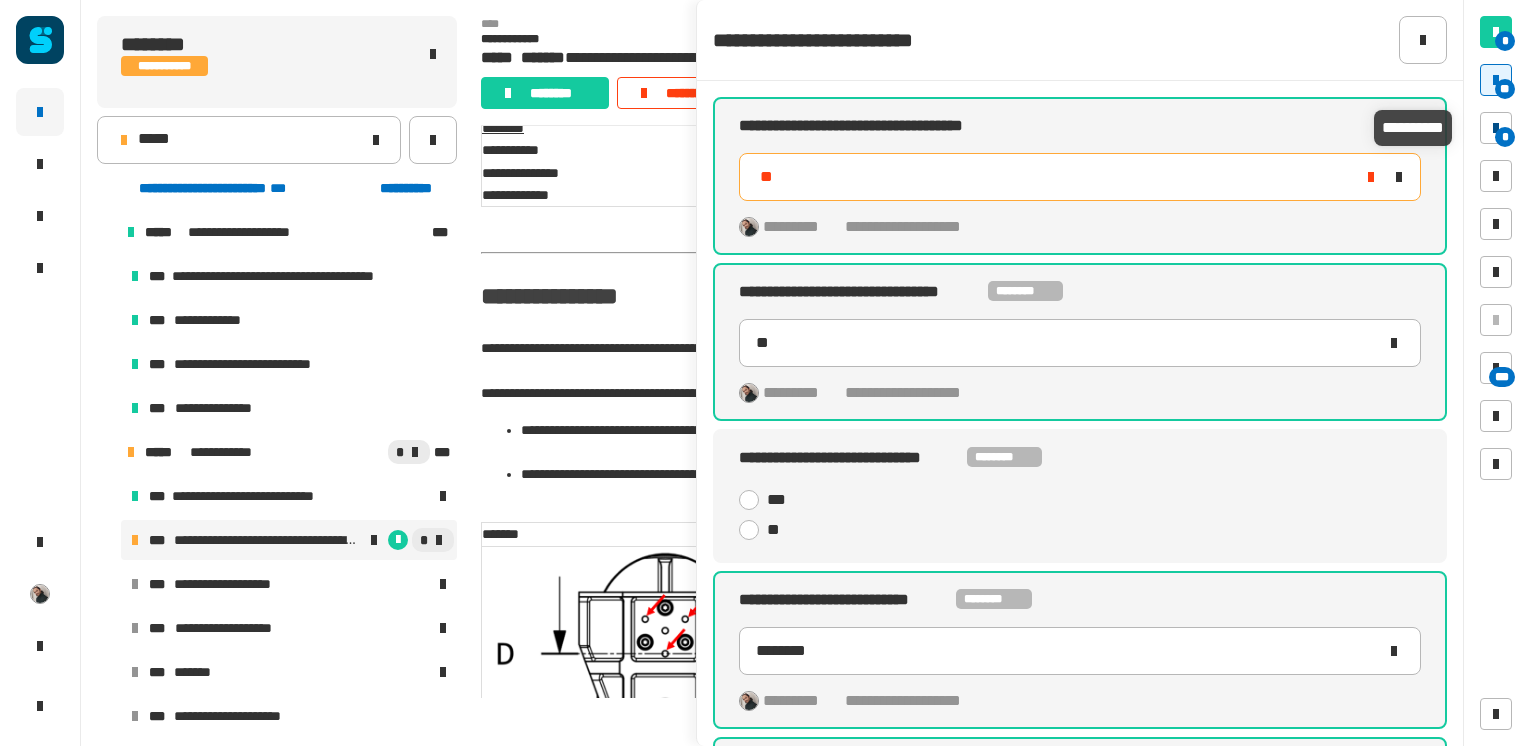click on "*" at bounding box center [1505, 137] 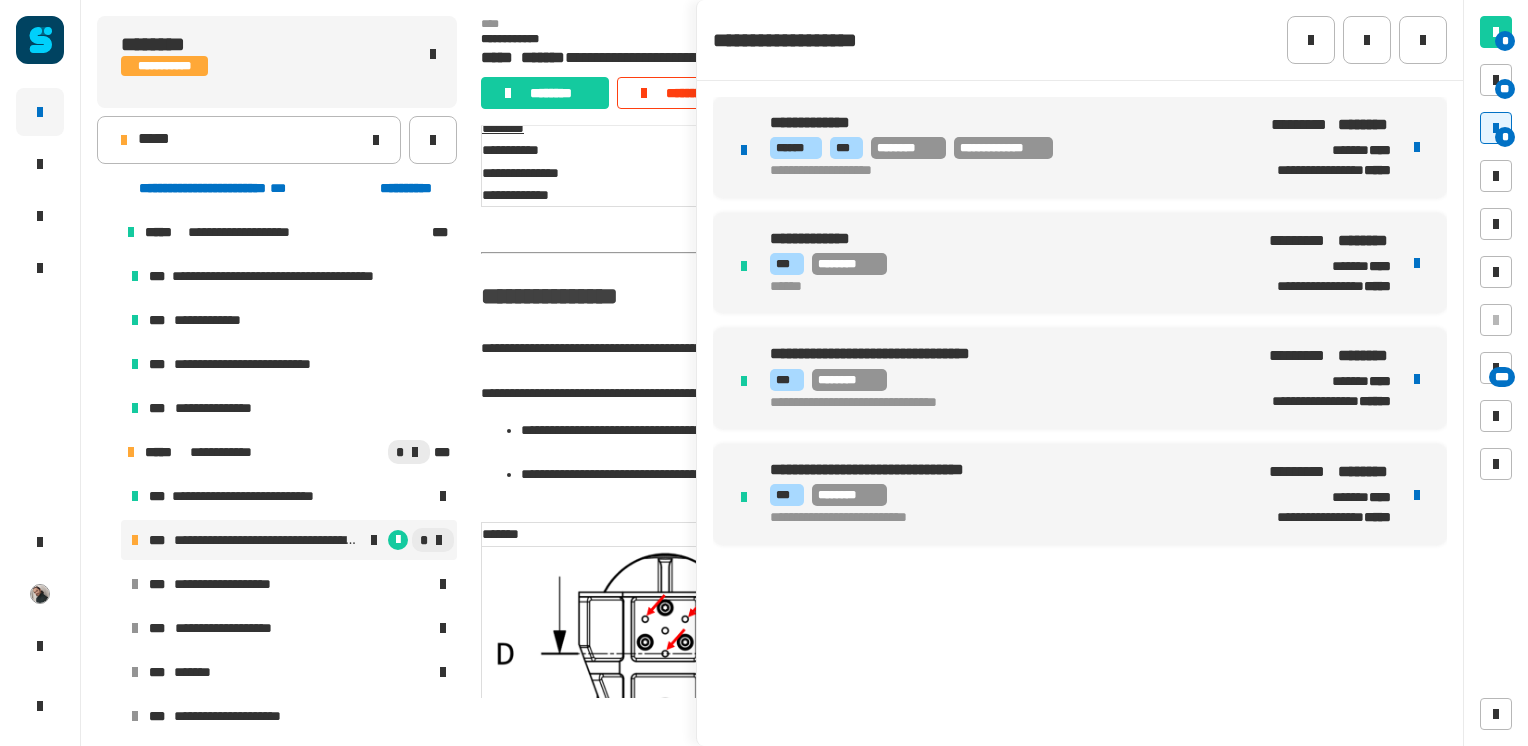 click on "**********" at bounding box center [1002, 148] 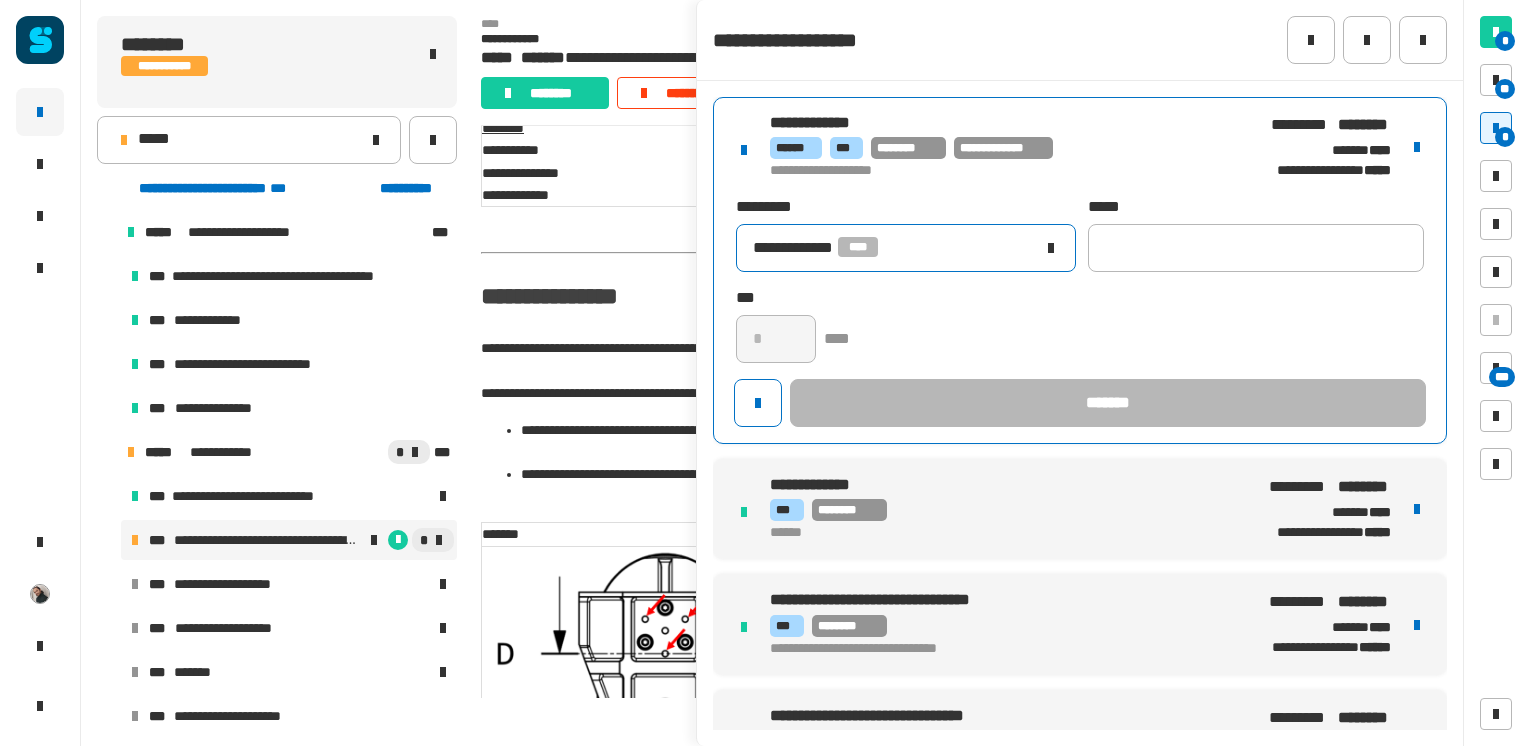 click on "**********" 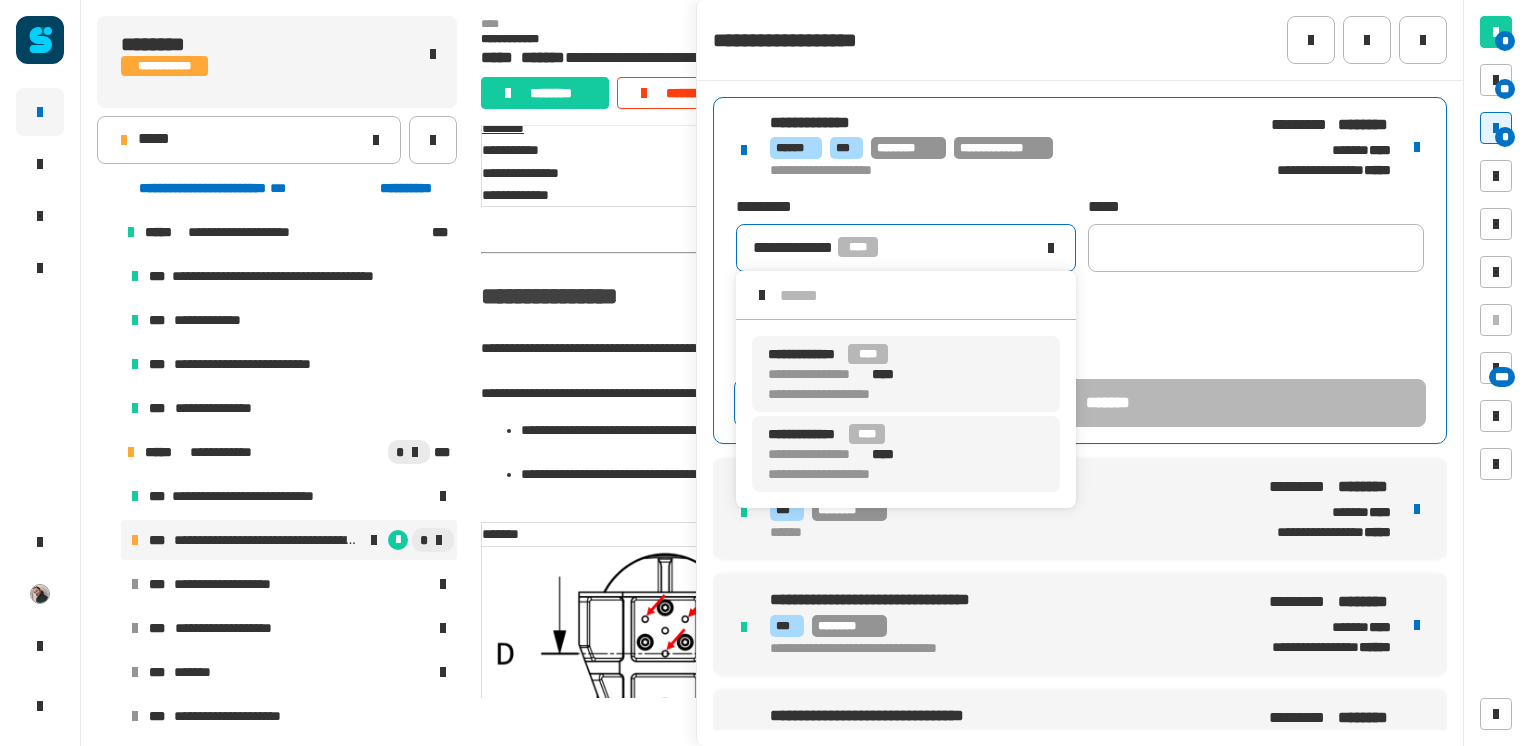 click on "**********" at bounding box center (806, 434) 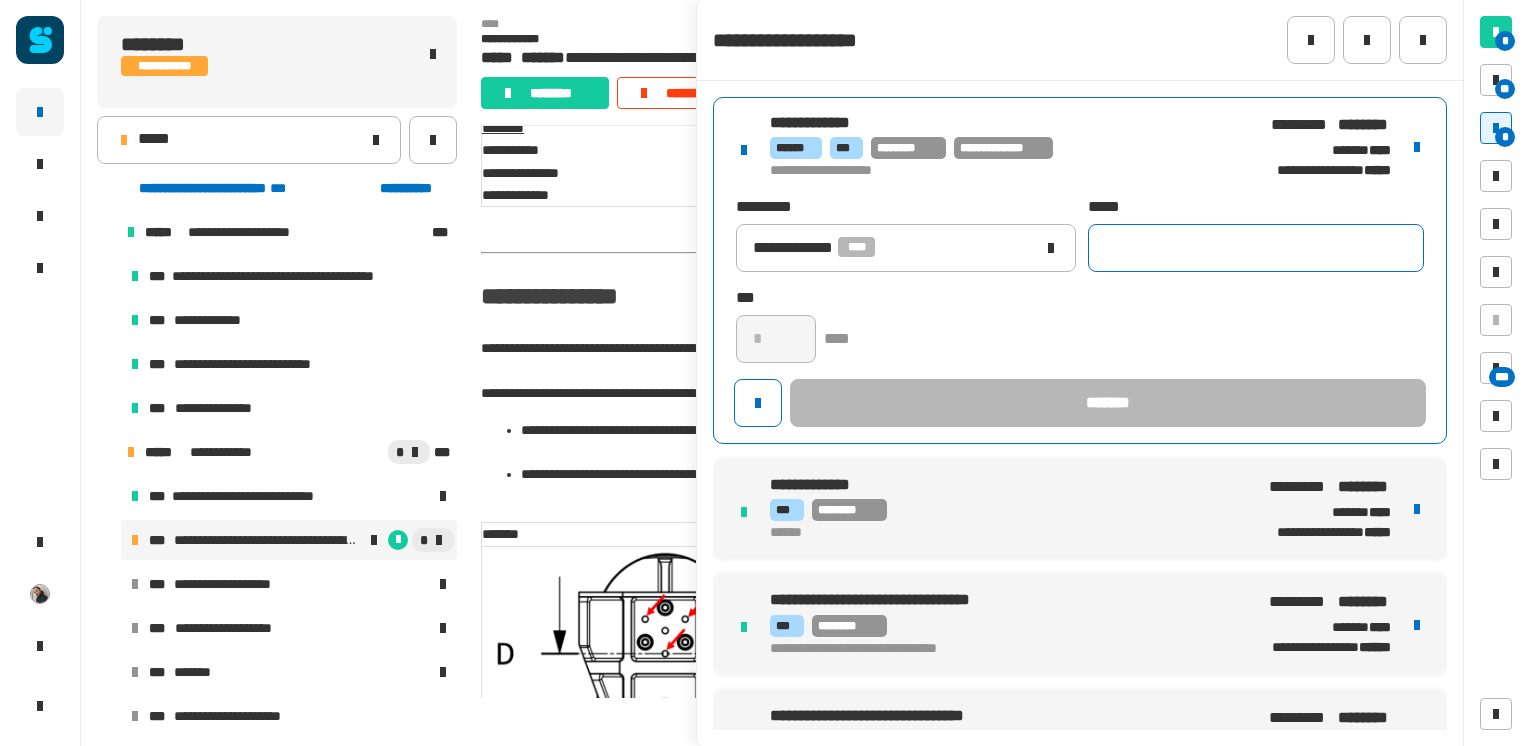 click 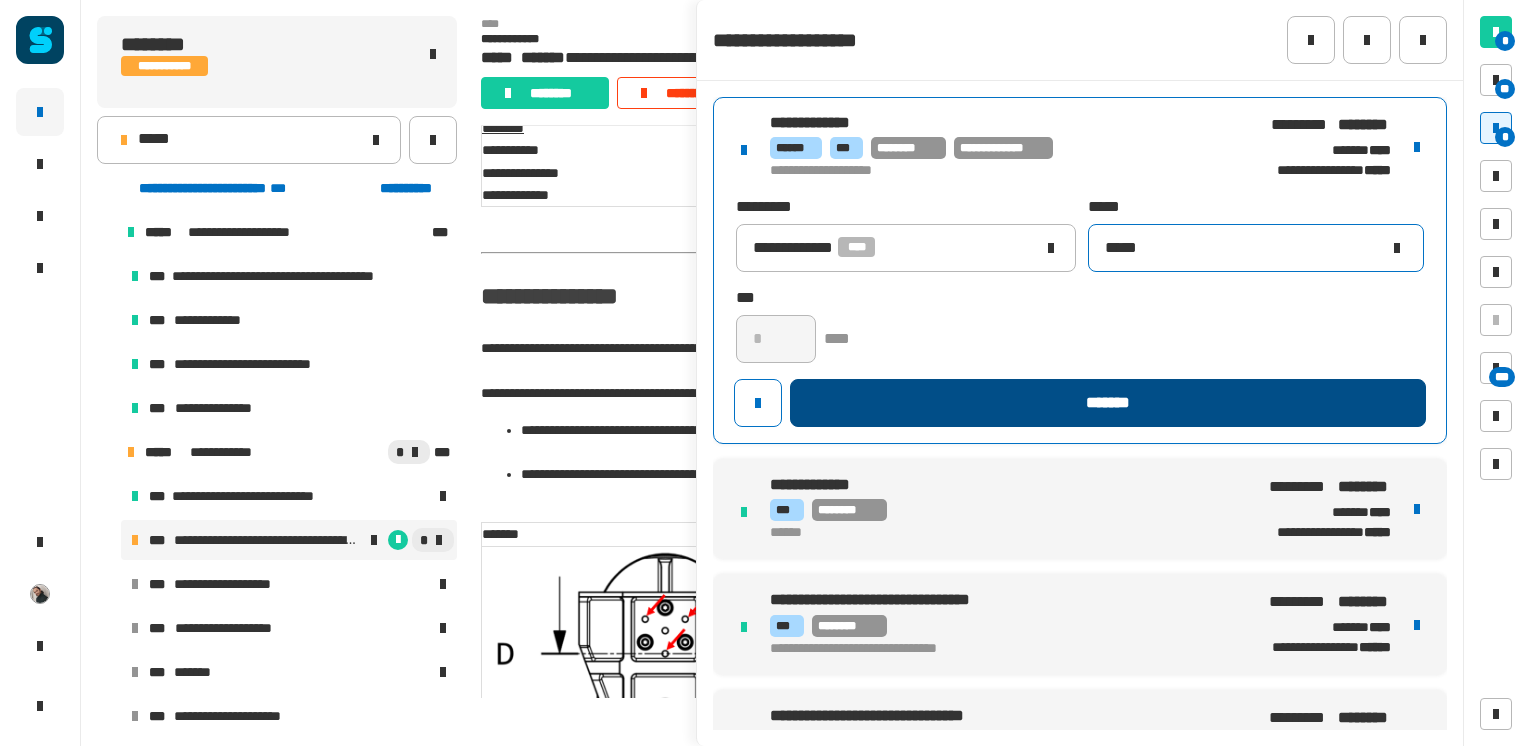 type on "*****" 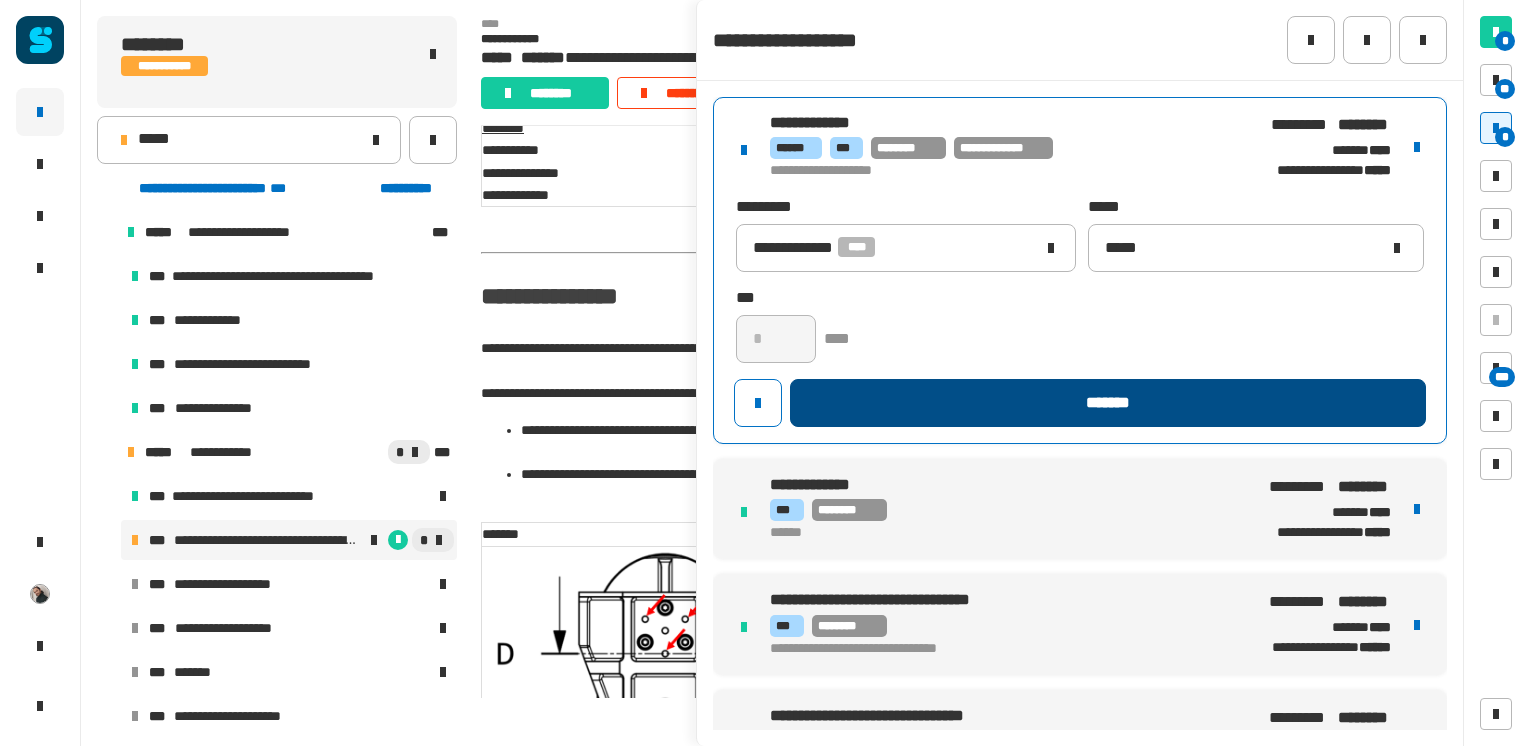click on "*******" 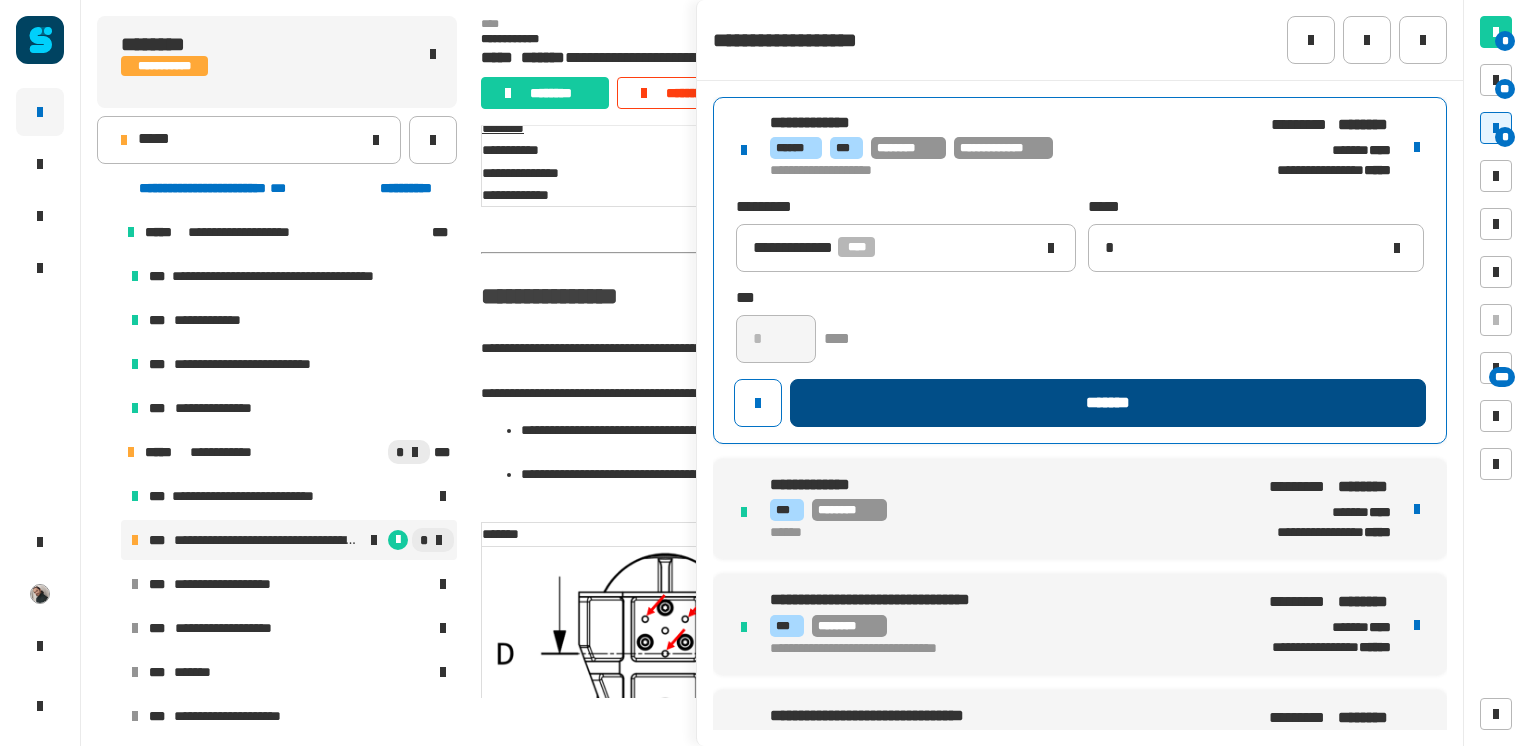 type 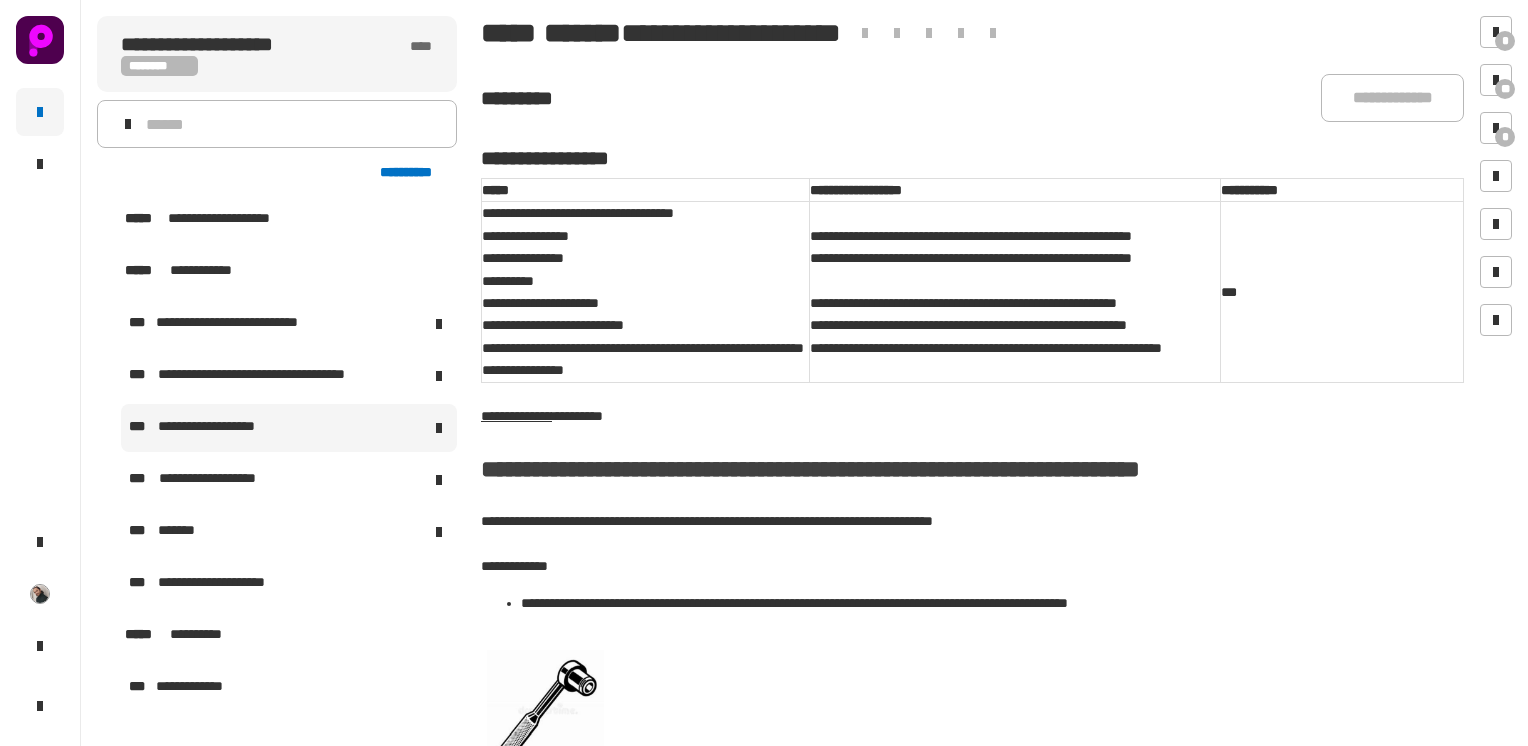 scroll, scrollTop: 0, scrollLeft: 0, axis: both 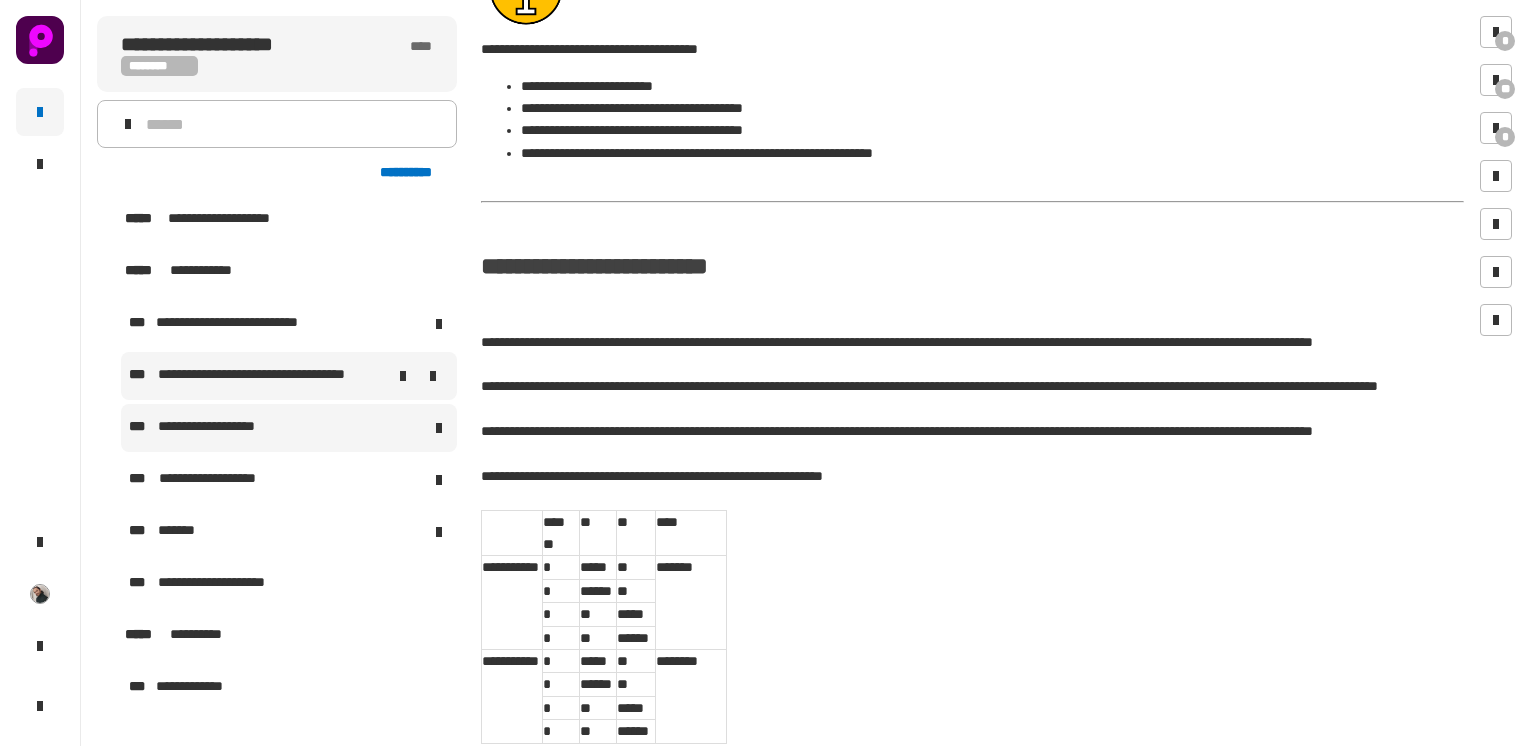 click on "**********" at bounding box center (289, 376) 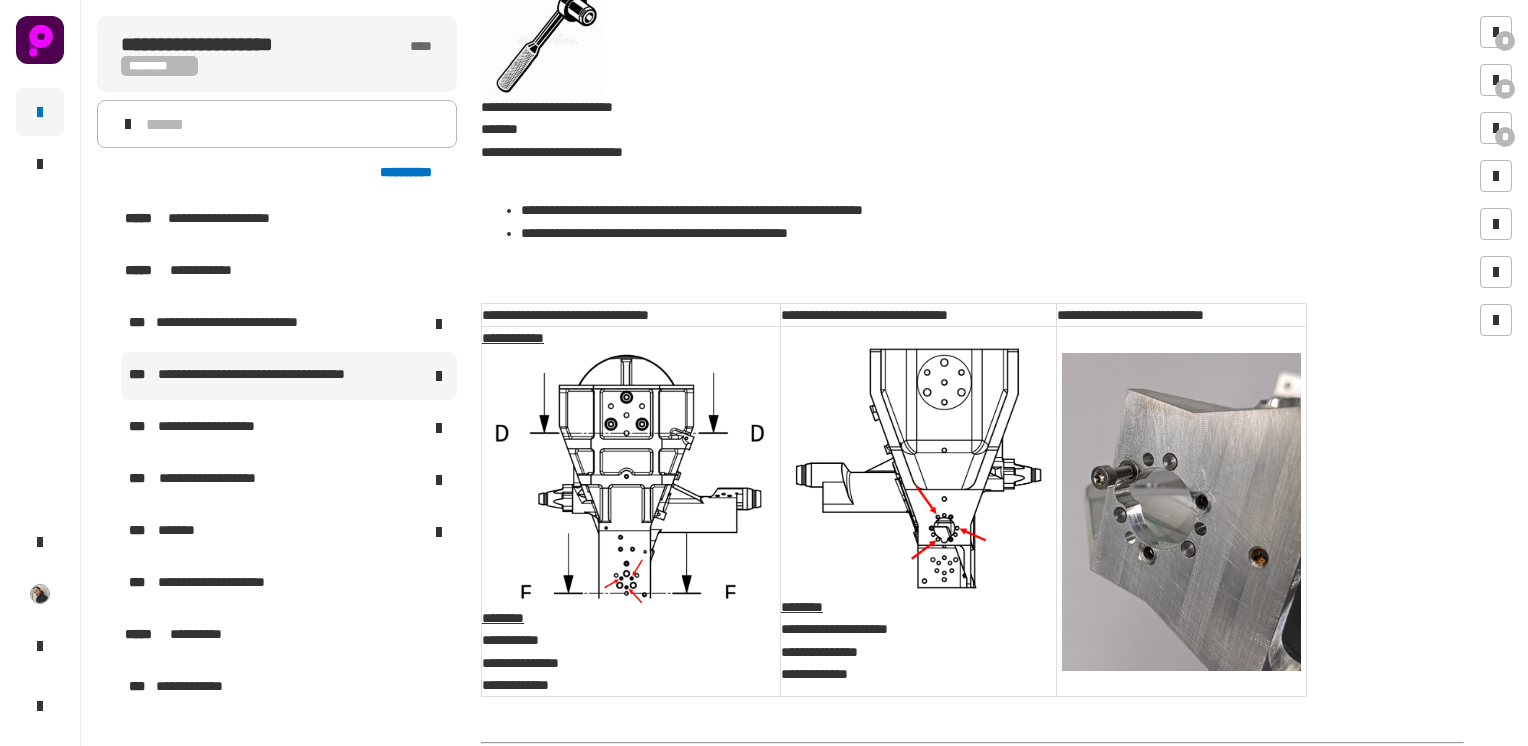 scroll, scrollTop: 3580, scrollLeft: 0, axis: vertical 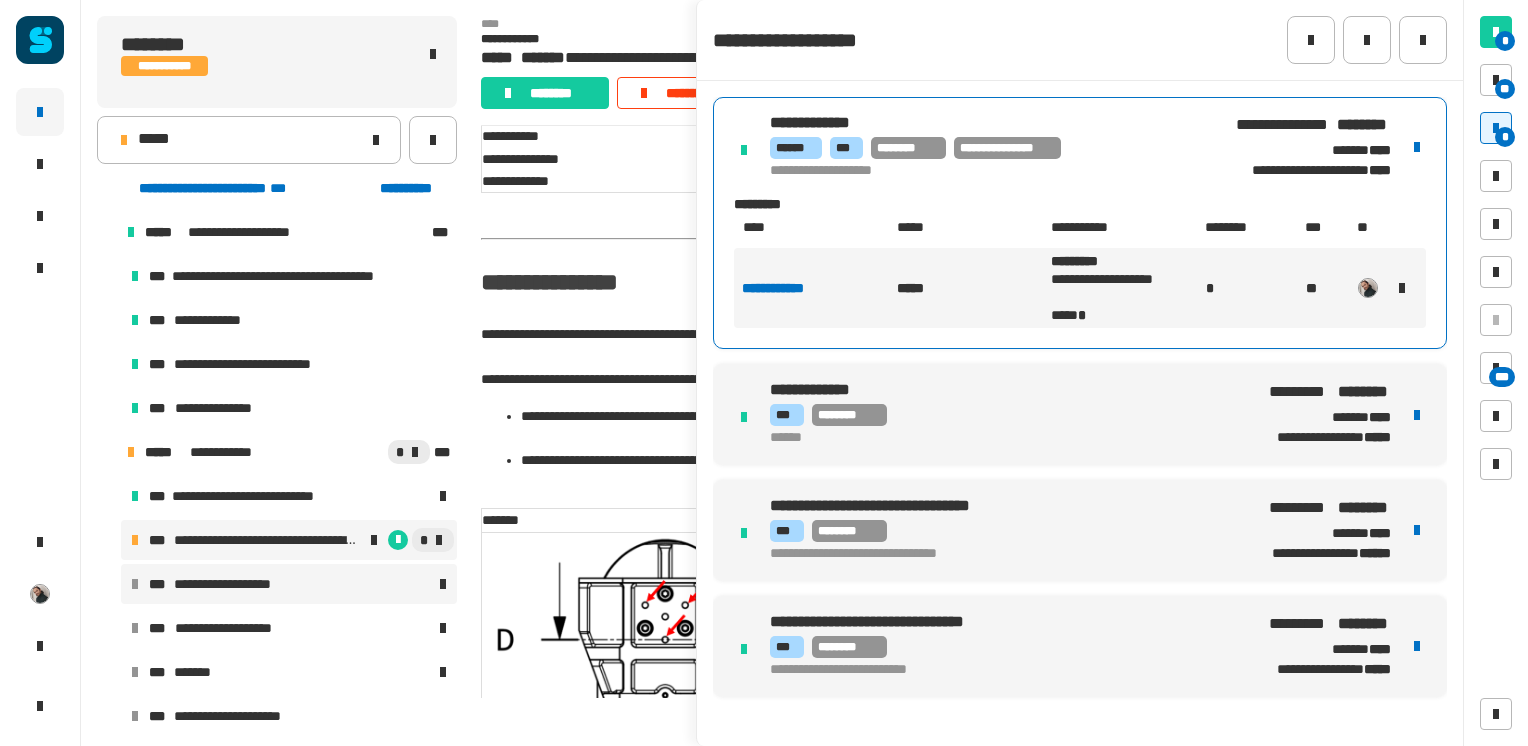 click on "**********" at bounding box center [241, 584] 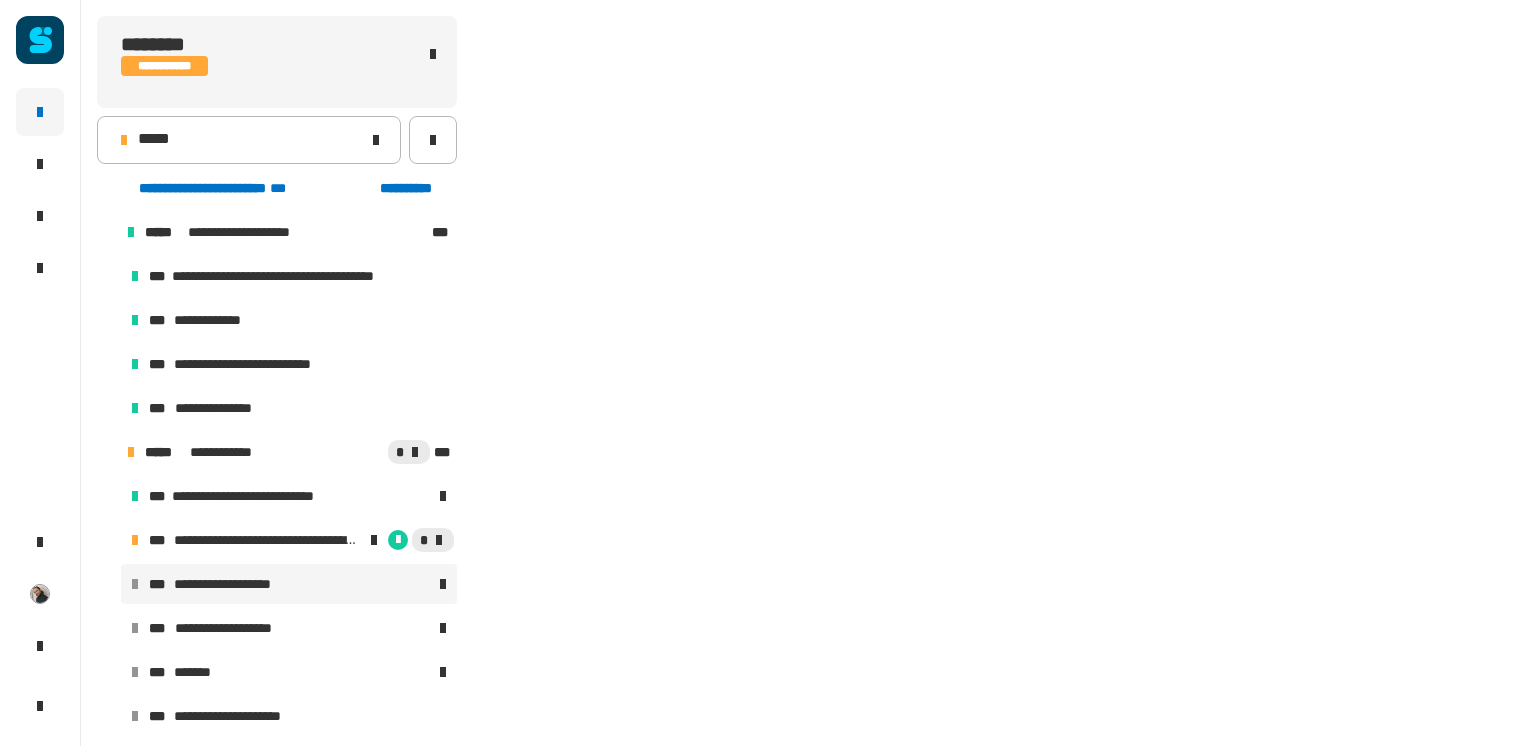 click at bounding box center (383, 584) 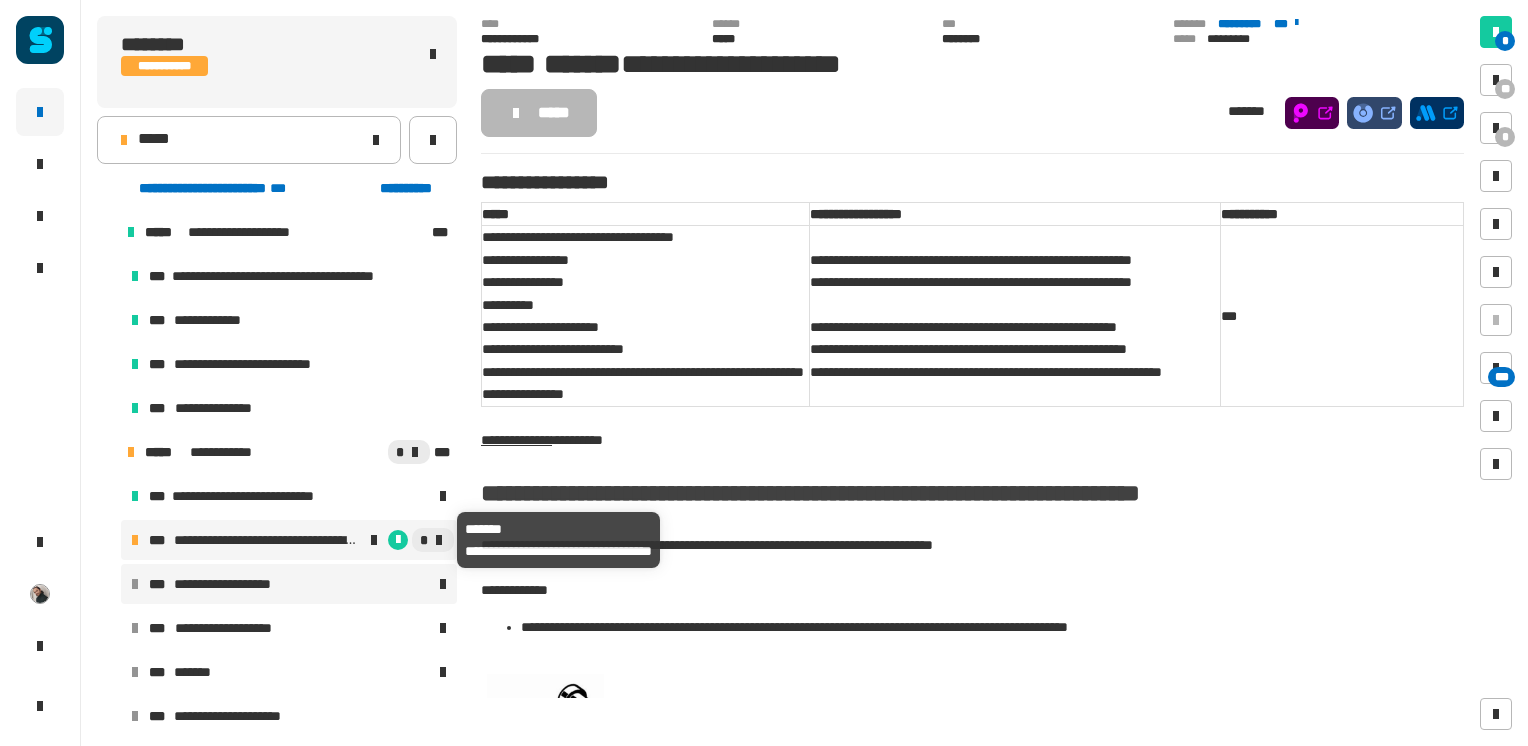 click on "**********" at bounding box center [267, 540] 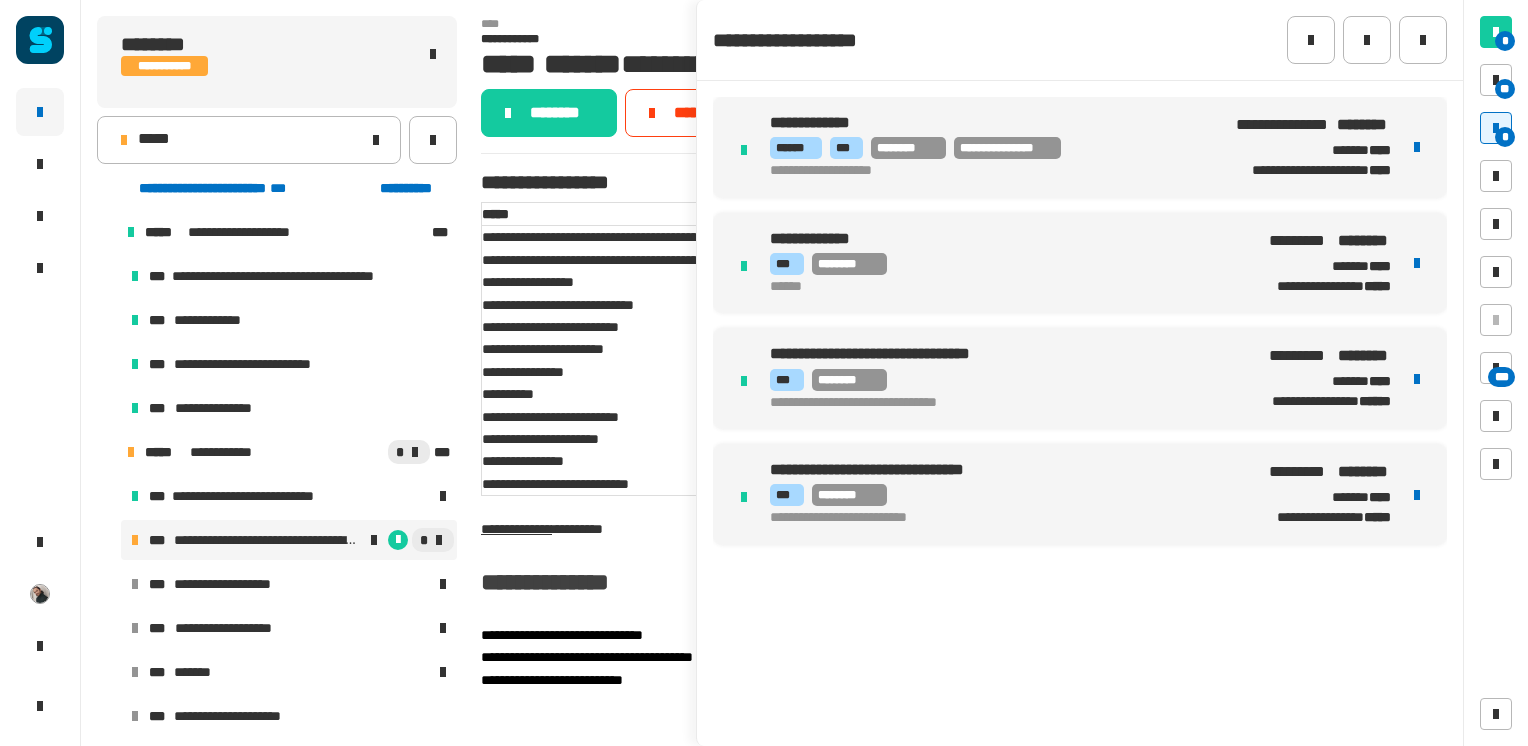 click on "********* ***" at bounding box center [1001, 239] 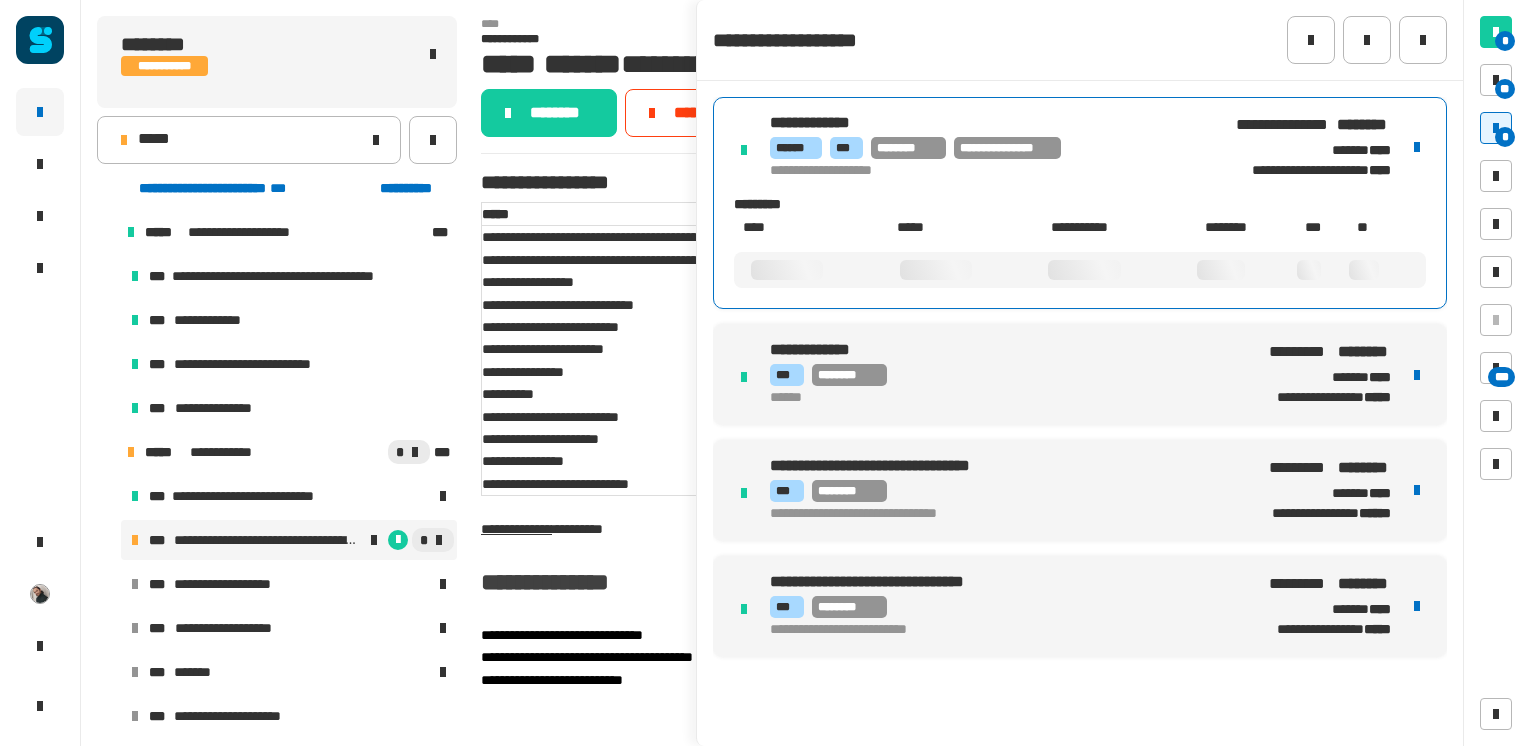click on "[FIRST] [LAST] [STREET] [CITY] [STATE] [ZIP] [COUNTRY] [PHONE] [EMAIL] [DOB] [SSN] [CC] [DL]" at bounding box center [1080, 203] 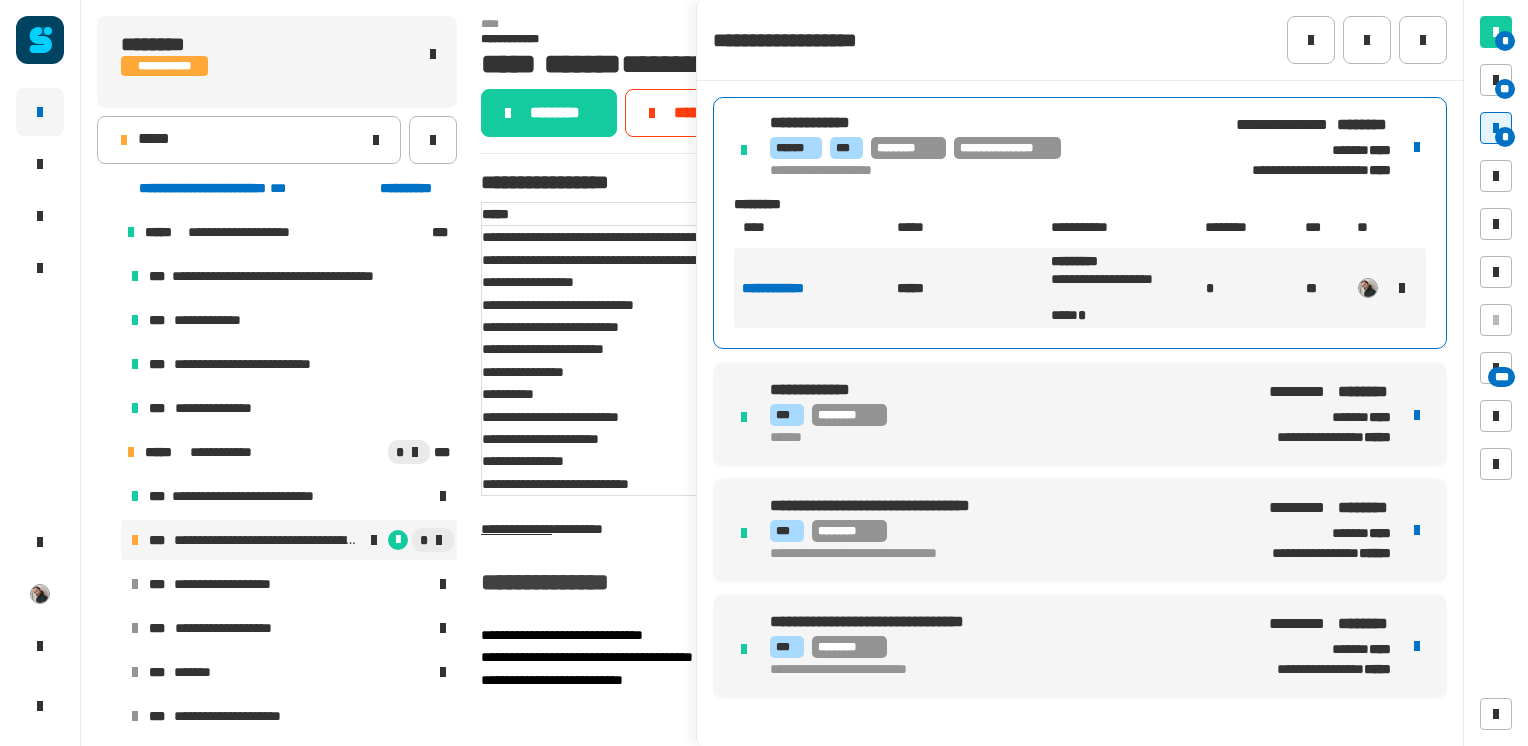 click on "[FIRST] [LAST] [STREET] [CITY] [STATE] [ZIP] [COUNTRY] [PHONE] [EMAIL] [DOB] [SSN] [CC] [DL]" at bounding box center [1080, 530] 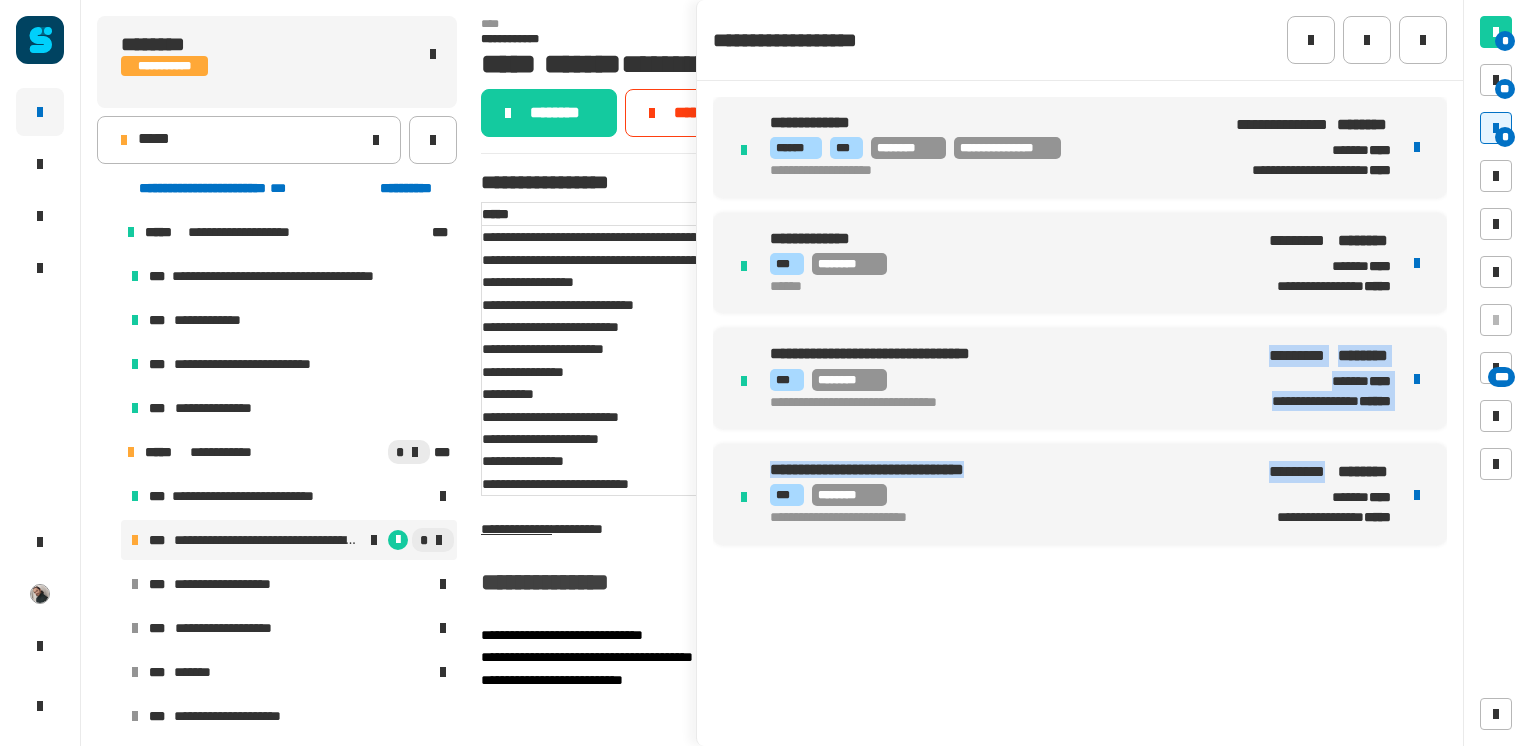 click on "[FIRST] [LAST] [STREET] [CITY] [STATE] [ZIP] [COUNTRY] [PHONE] [EMAIL] [DOB] [SSN] [CC] [DL] [FIRST] [LAST] [STREET] [CITY] [STATE] [ZIP] [COUNTRY] [PHONE] [EMAIL] [DOB] [SSN] [CC] [DL]" at bounding box center [1080, 321] 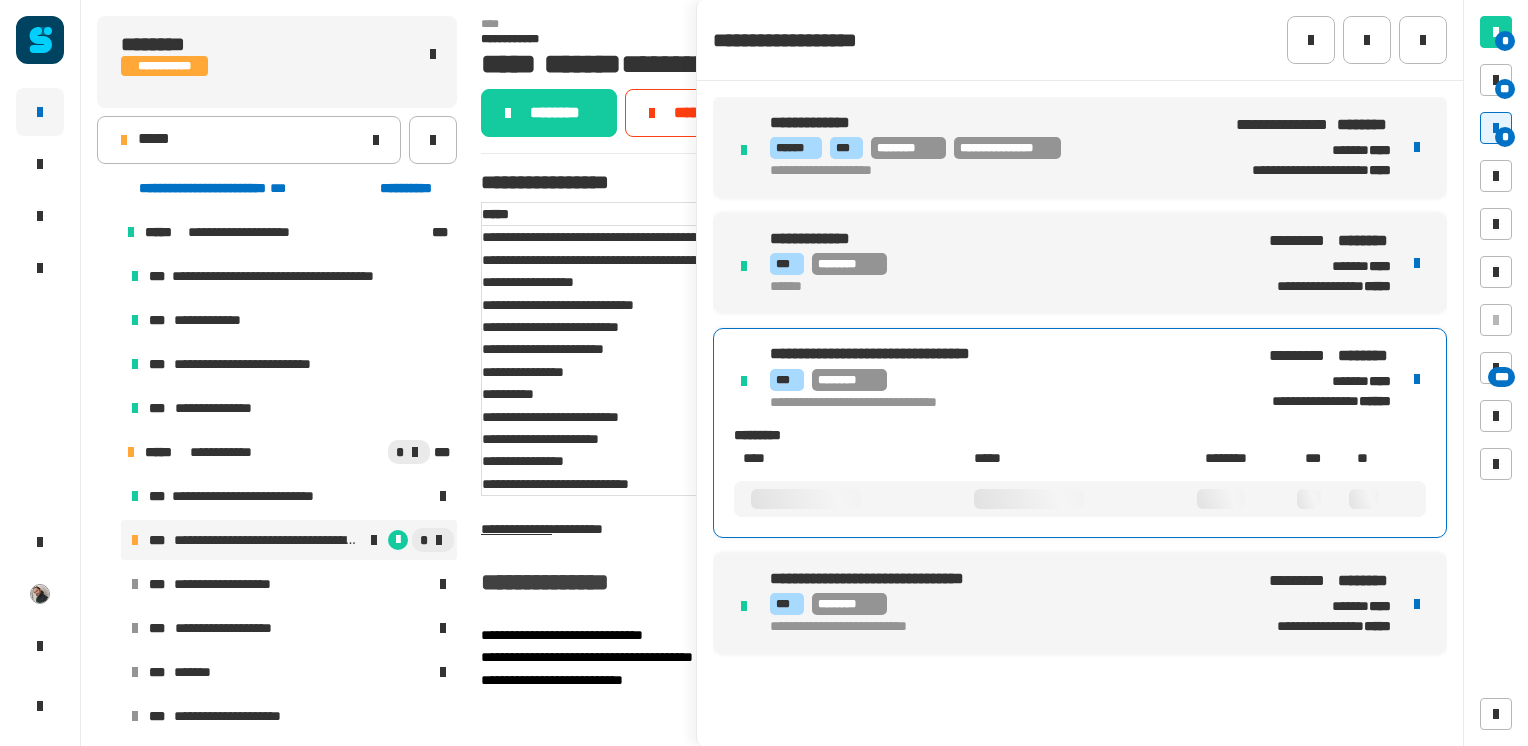 drag, startPoint x: 931, startPoint y: 538, endPoint x: 892, endPoint y: 386, distance: 156.92355 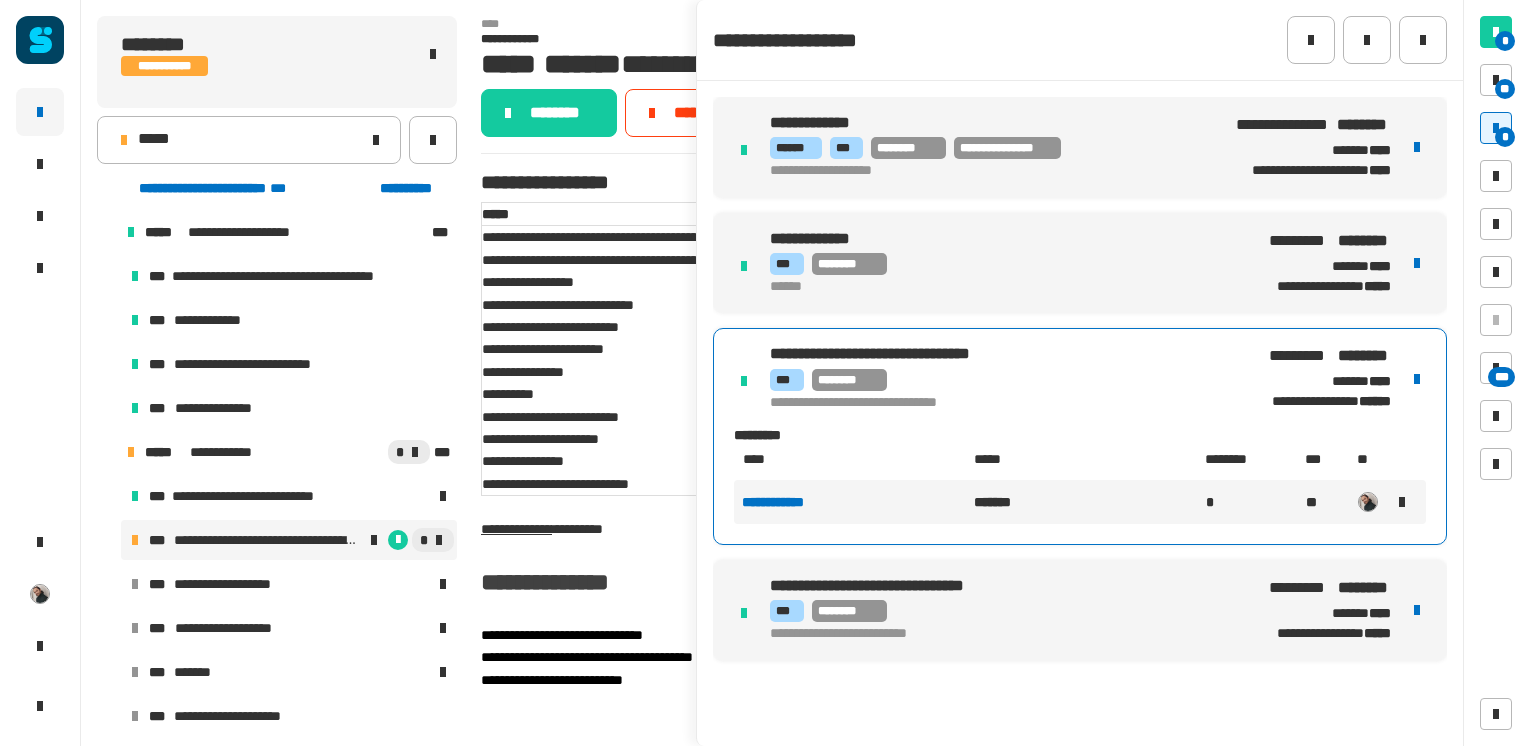 click on "[FIRST] [LAST] [STREET] [CITY] [STATE] [ZIP] [COUNTRY] [PHONE] [EMAIL] [DOB] [SSN] [CC] [DL]" at bounding box center (1080, 610) 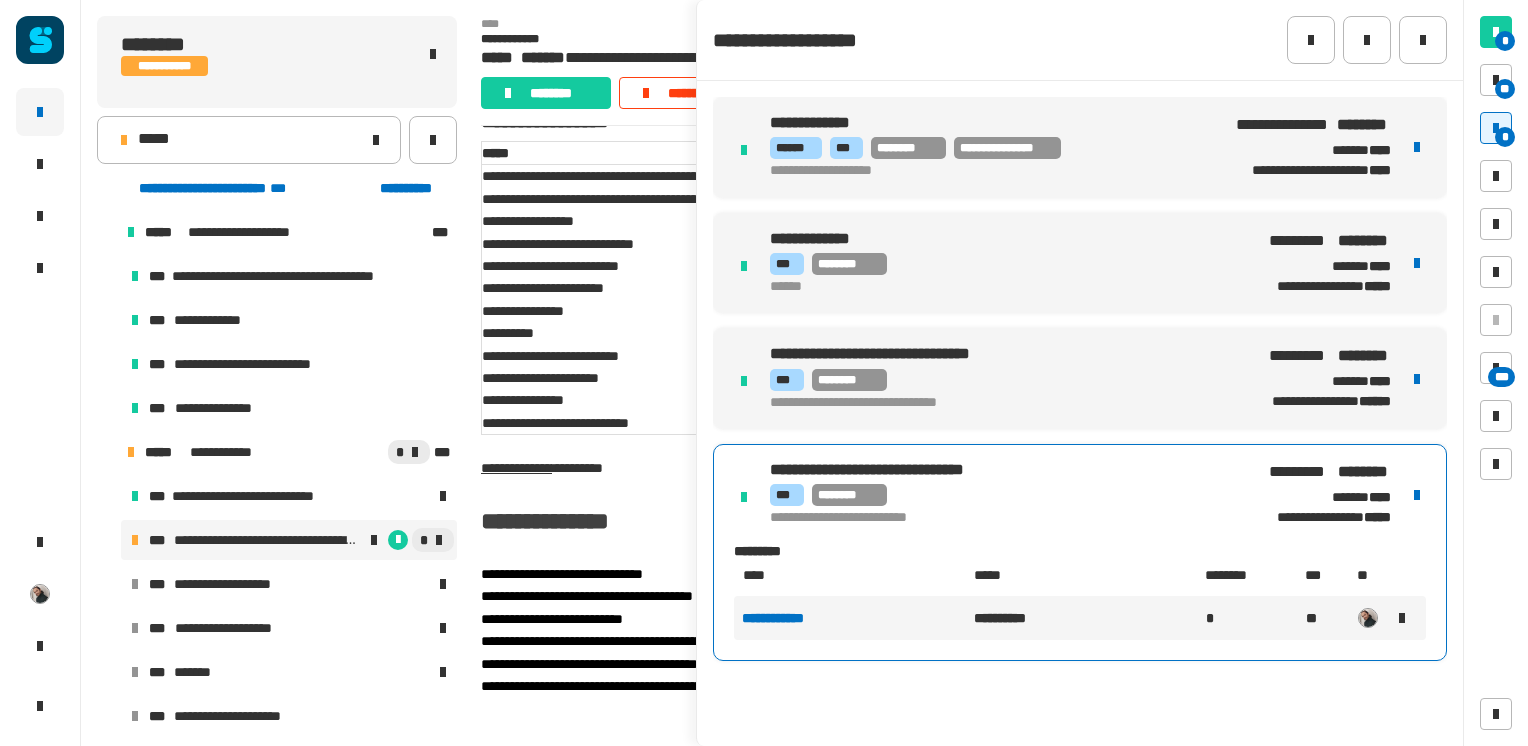 scroll, scrollTop: 24, scrollLeft: 0, axis: vertical 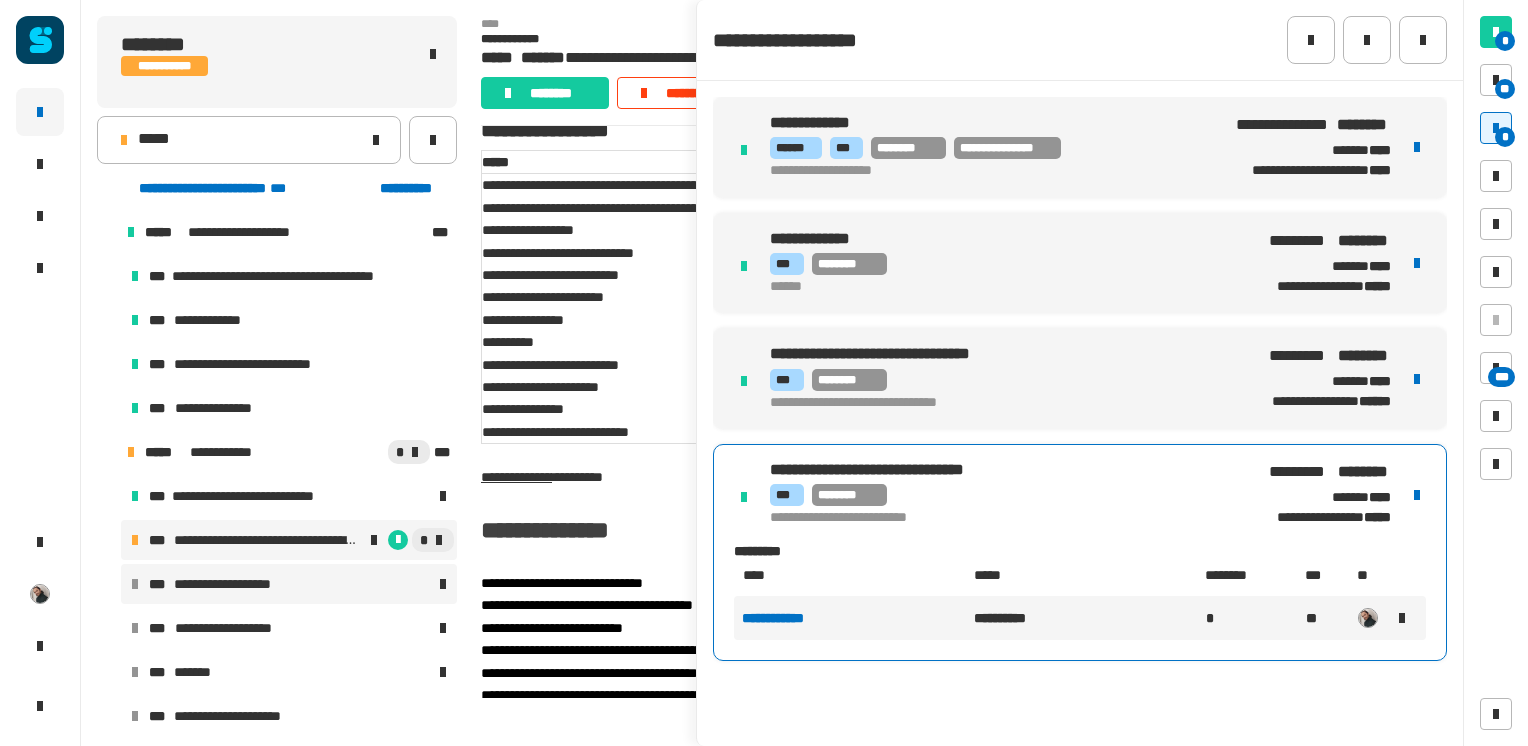 click on "**********" at bounding box center [241, 584] 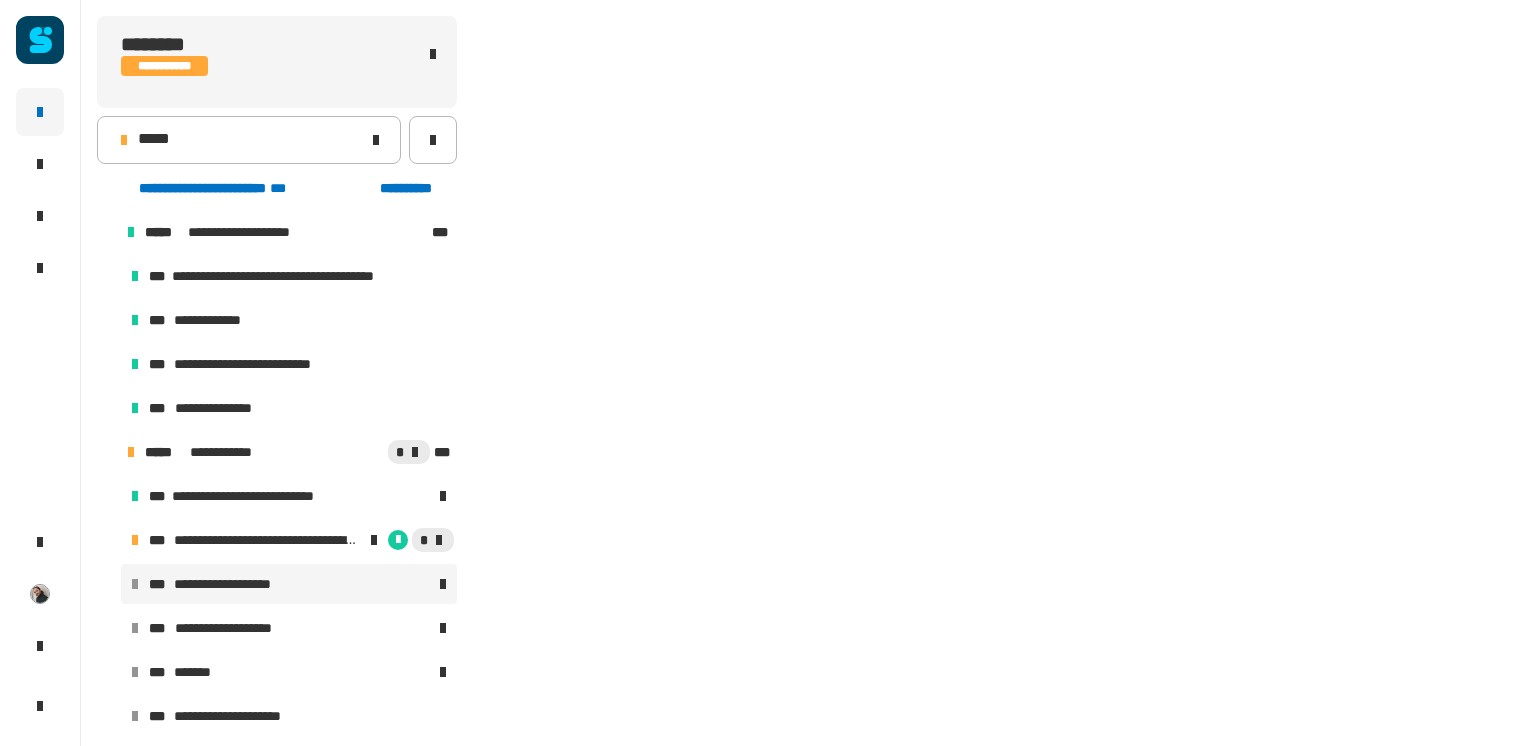 click on "**********" at bounding box center [241, 584] 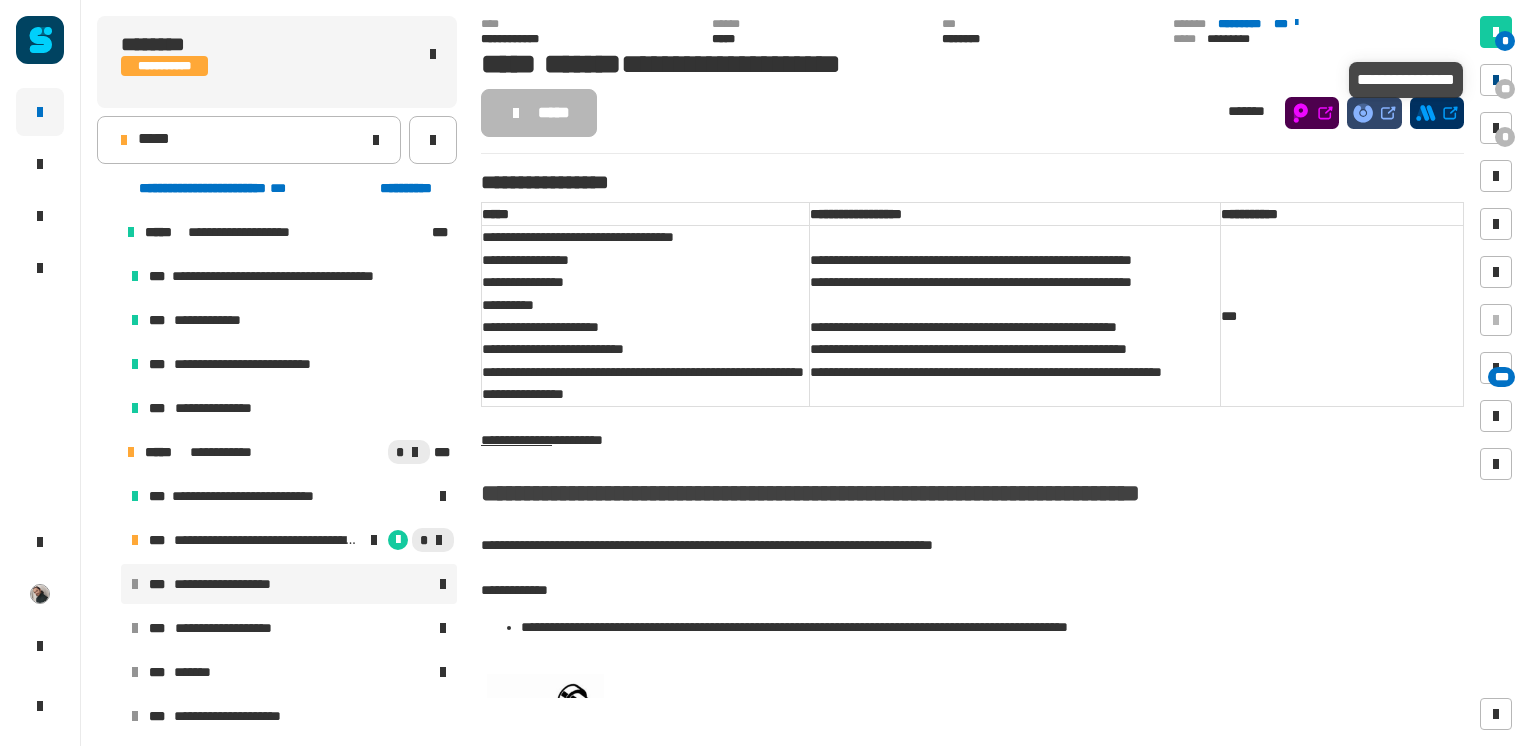 click at bounding box center [1496, 80] 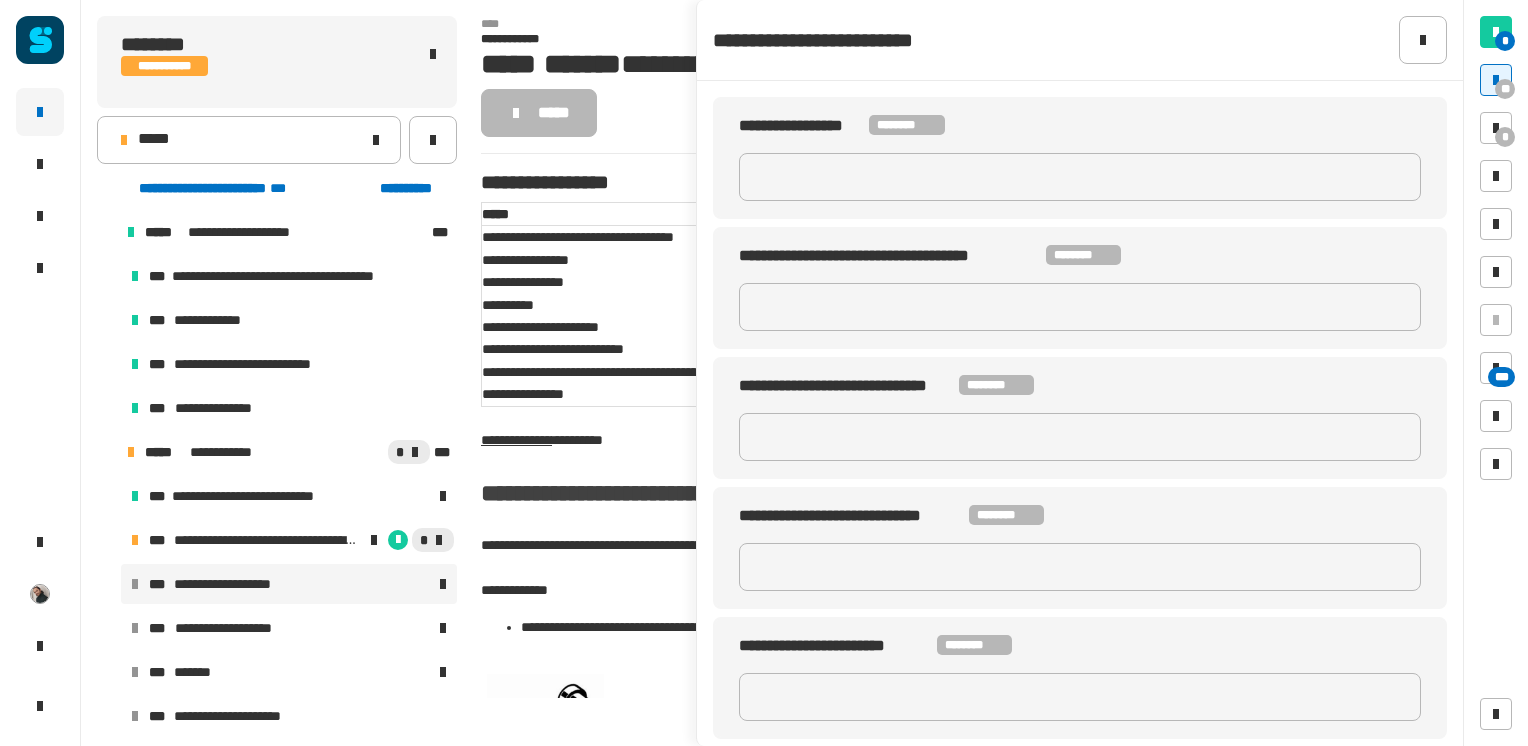 click 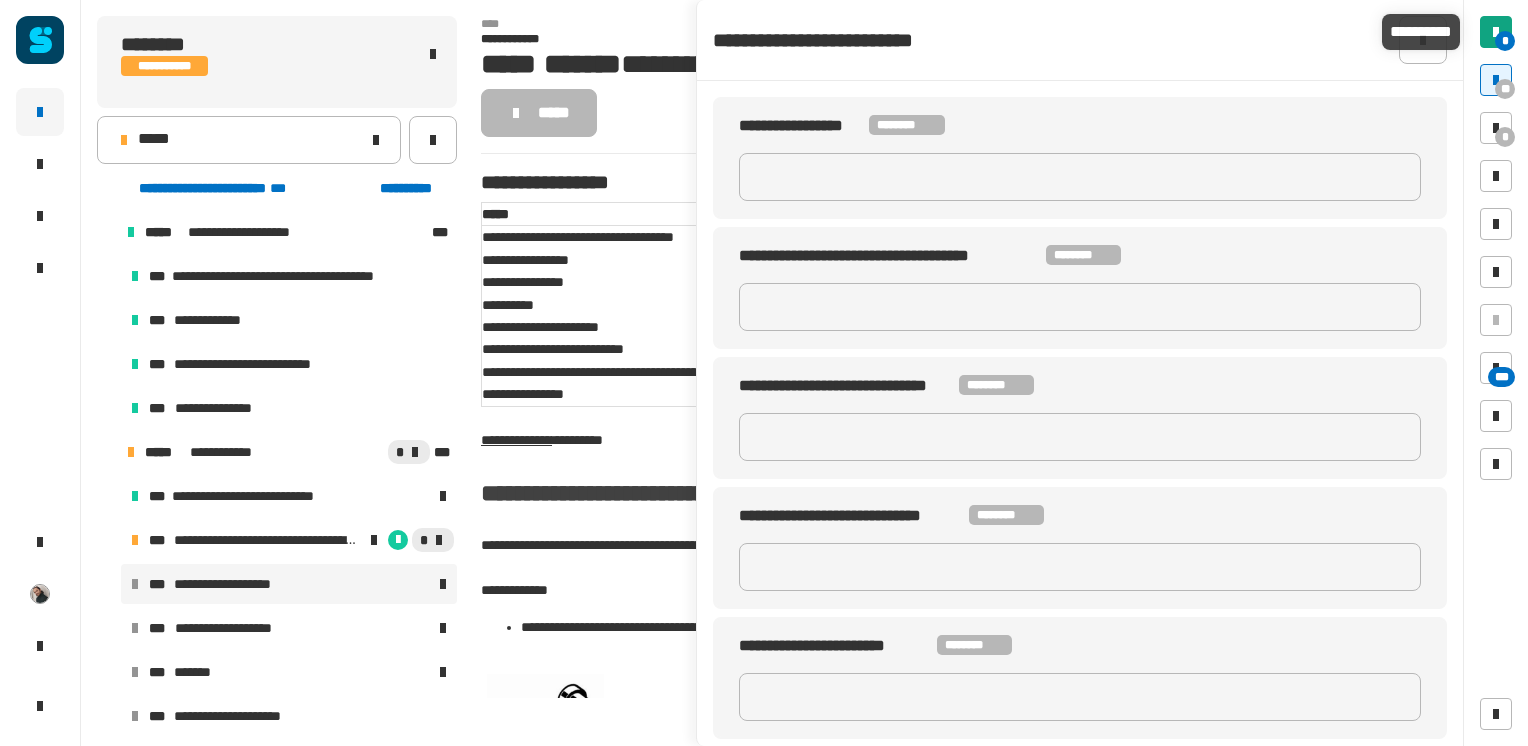 click on "*" at bounding box center (1496, 32) 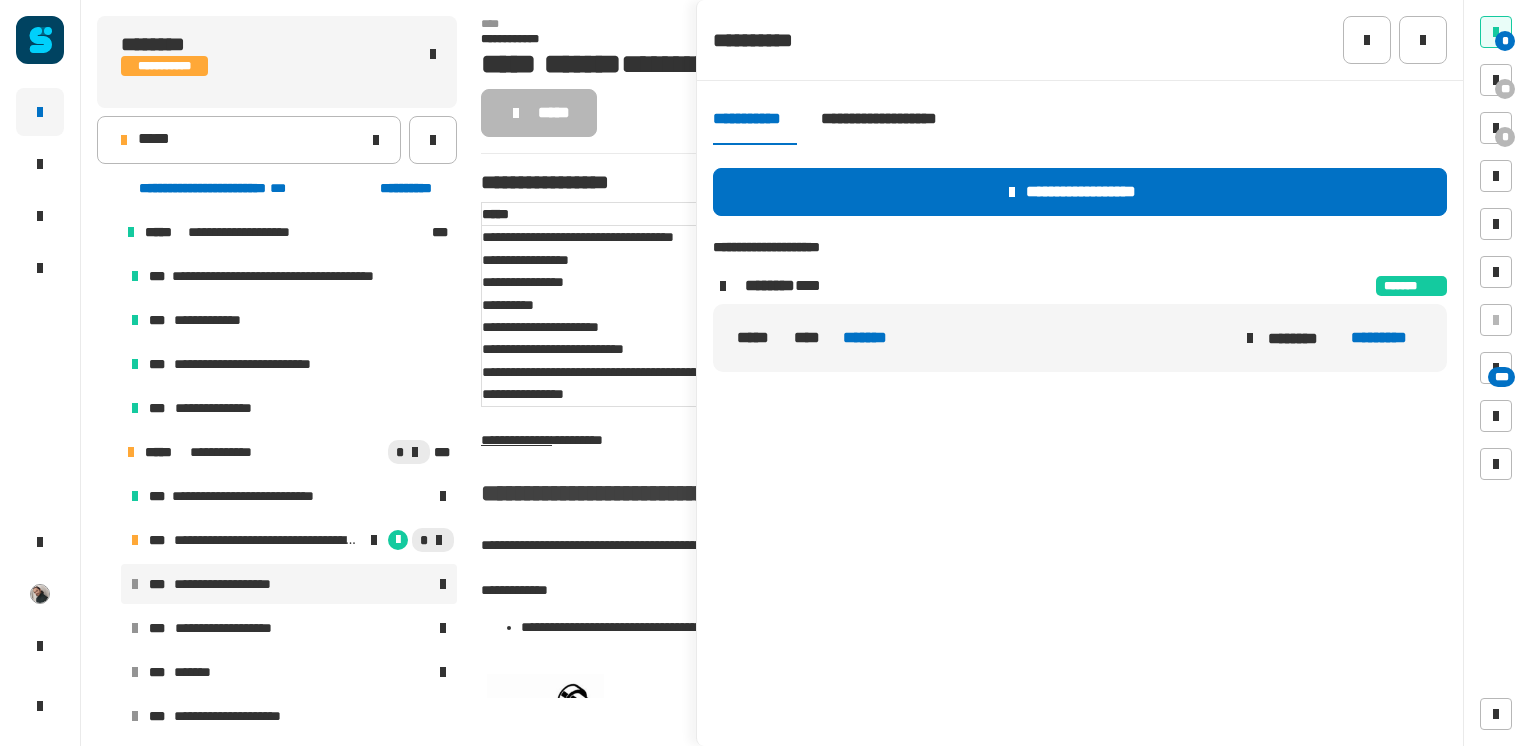 click on "[FIRST] [LAST] [STREET] [CITY] [STATE] [ZIP] [COUNTRY] [PHONE] [EMAIL] [DOB] [SSN] [CC] [DL]" at bounding box center (646, 316) 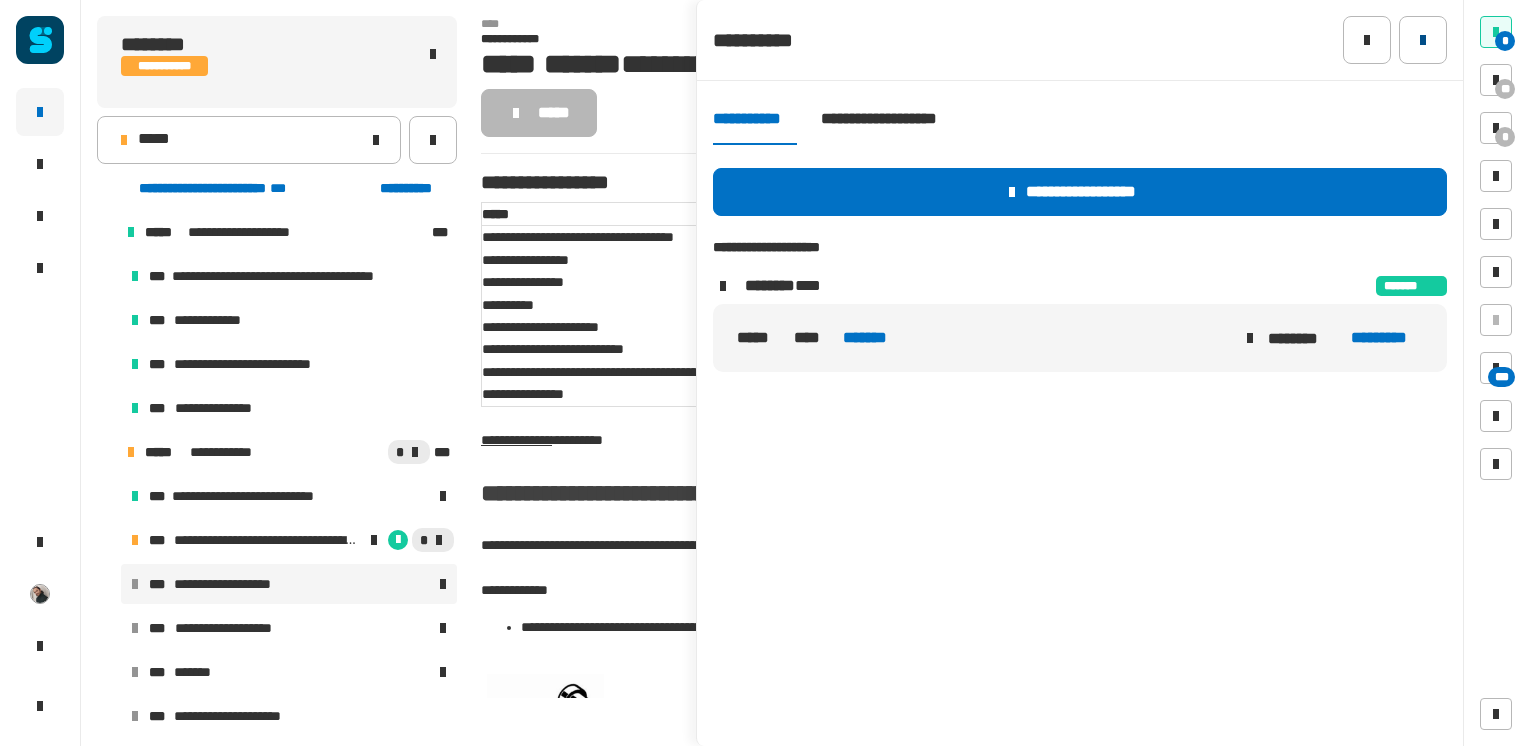 click 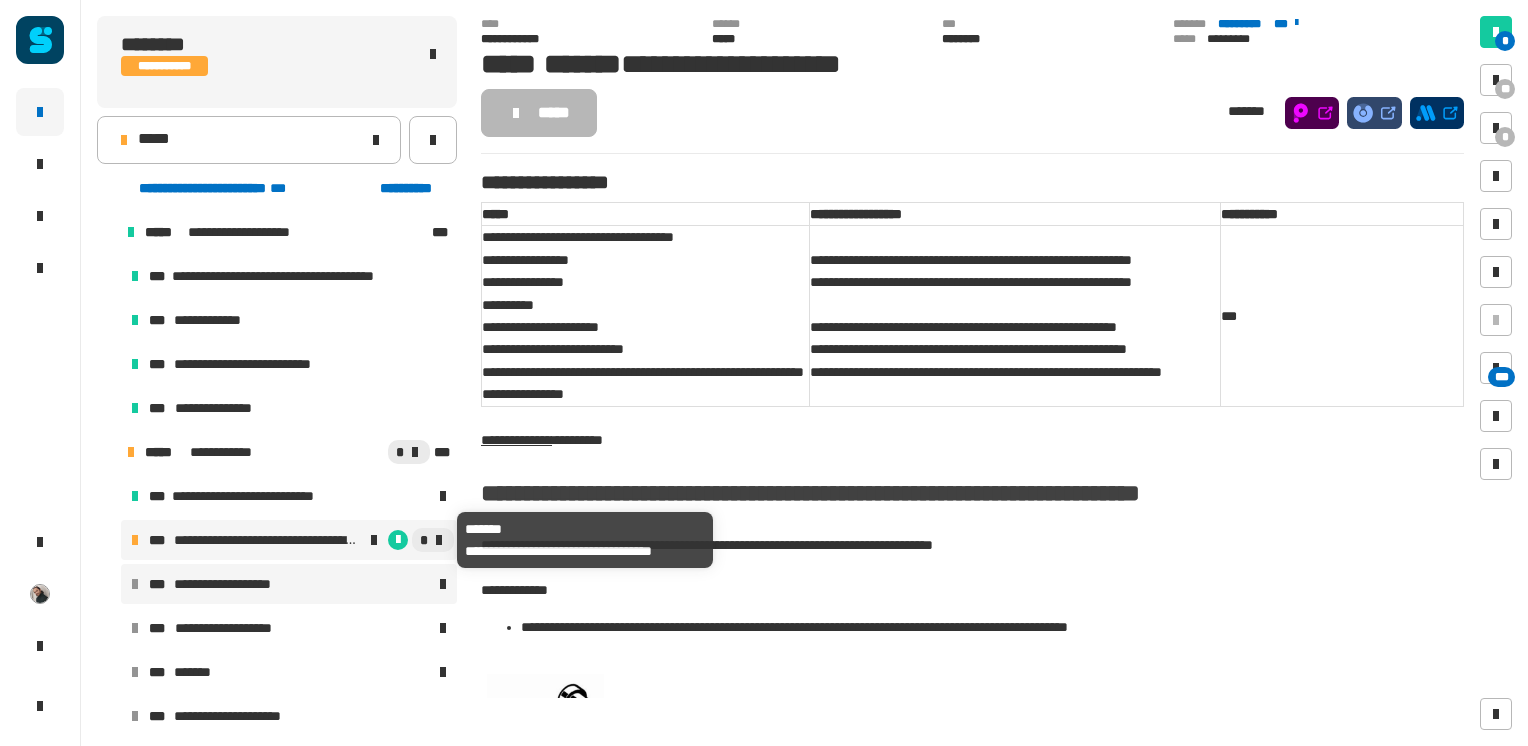 click on "**********" at bounding box center (267, 540) 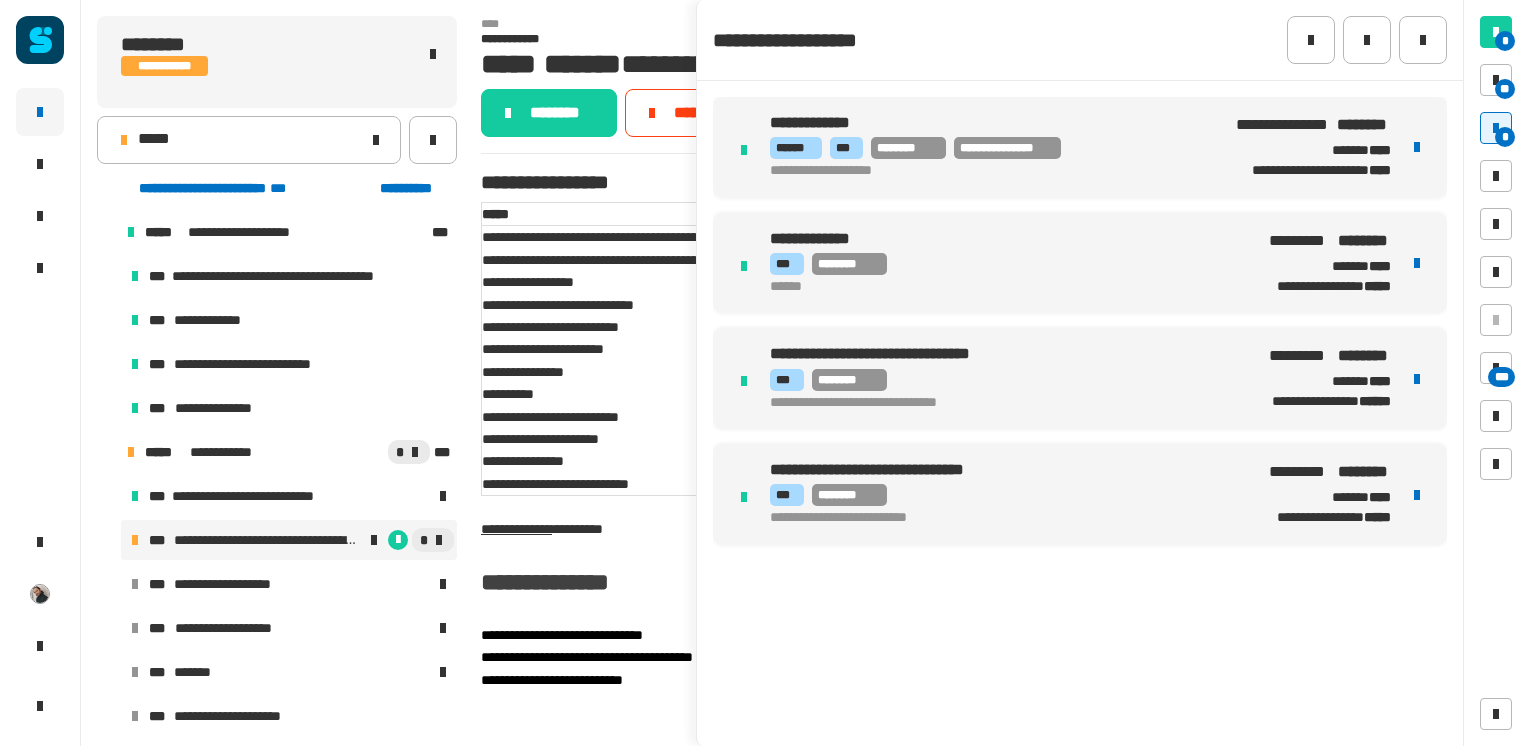 click on "[FIRST] [LAST] [STREET] [CITY] [STATE] [ZIP] [COUNTRY] [PHONE] [EMAIL] [DOB] [SSN] [CC] [DL]" at bounding box center [645, 361] 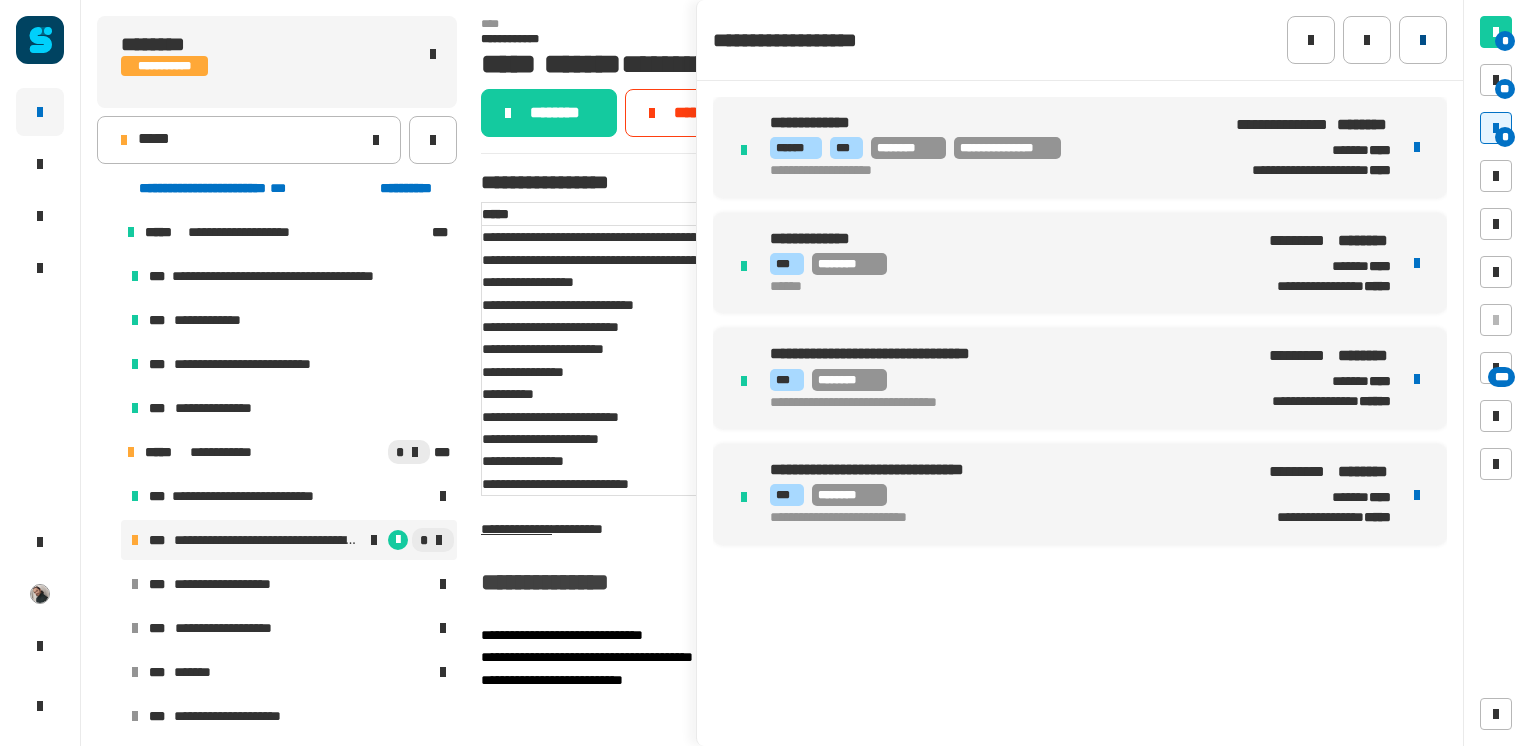 click 